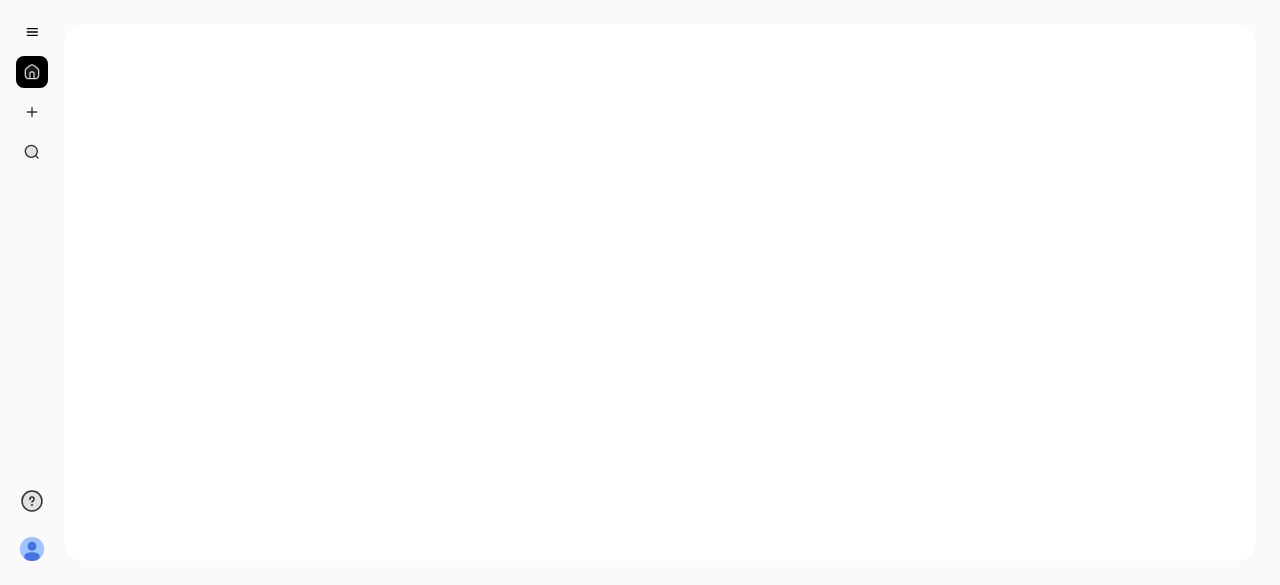 scroll, scrollTop: 0, scrollLeft: 0, axis: both 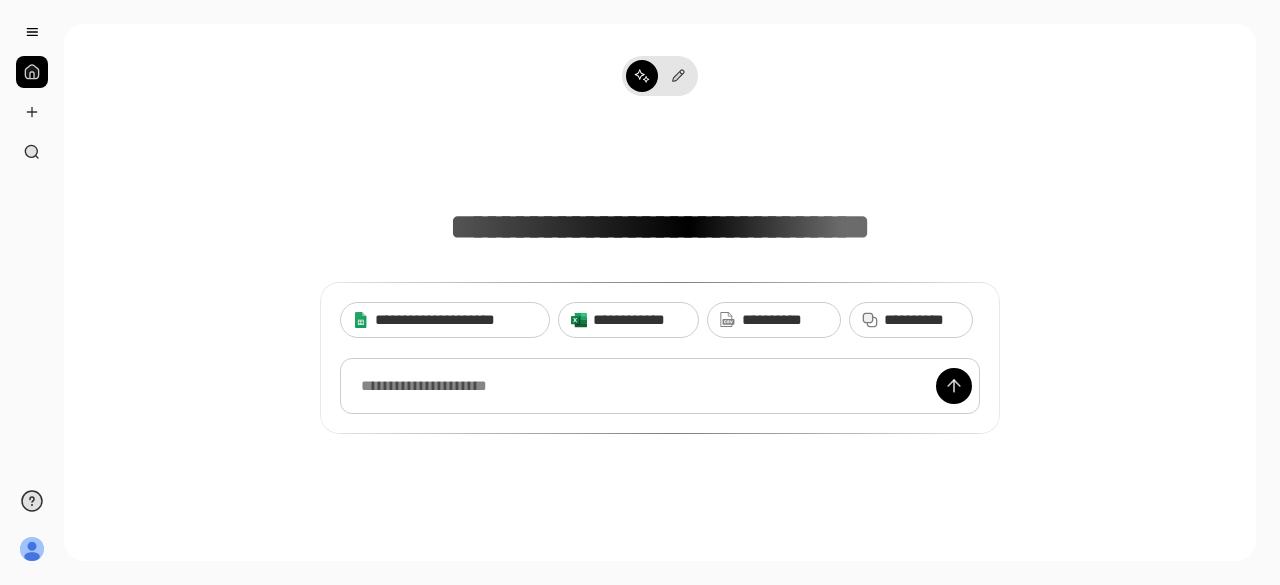 click at bounding box center [660, 386] 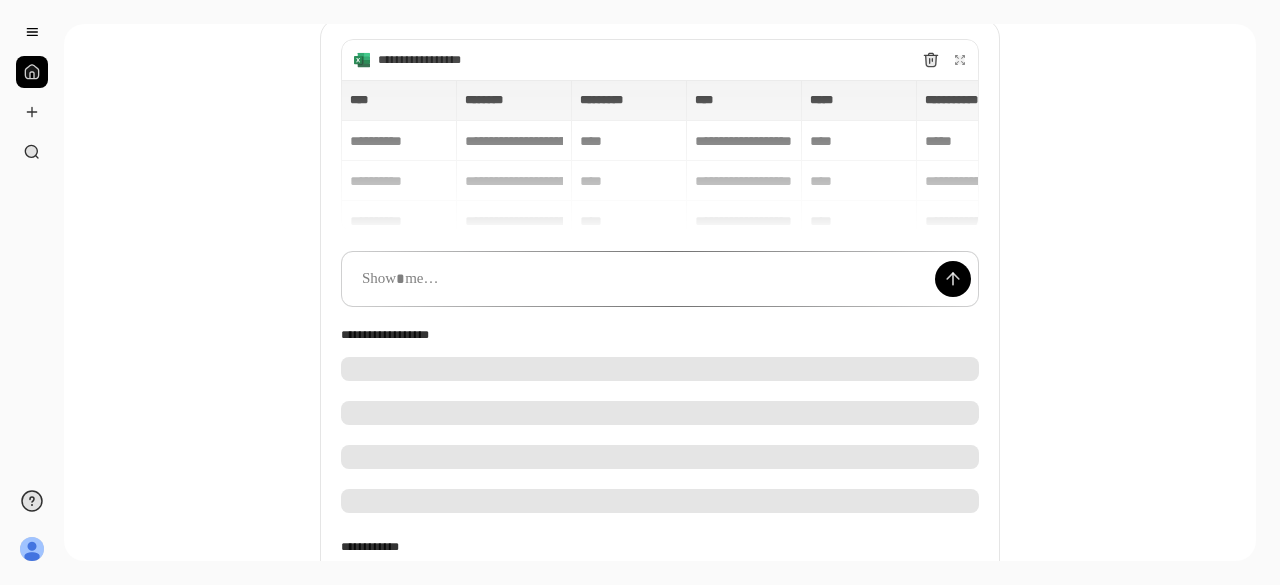 scroll, scrollTop: 72, scrollLeft: 0, axis: vertical 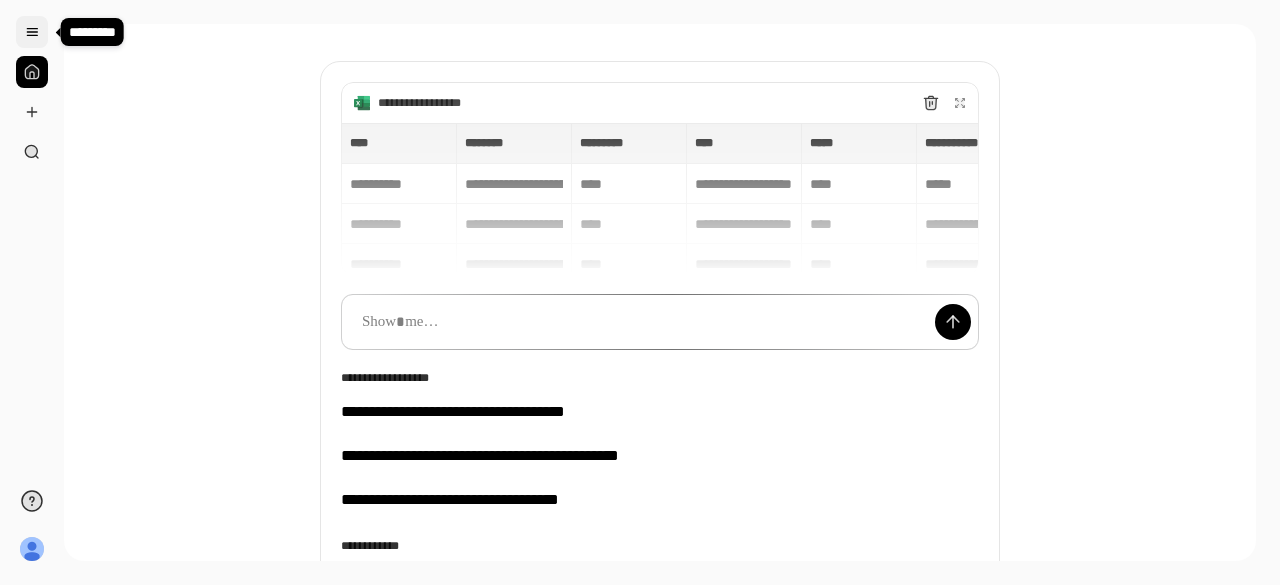 click at bounding box center (32, 32) 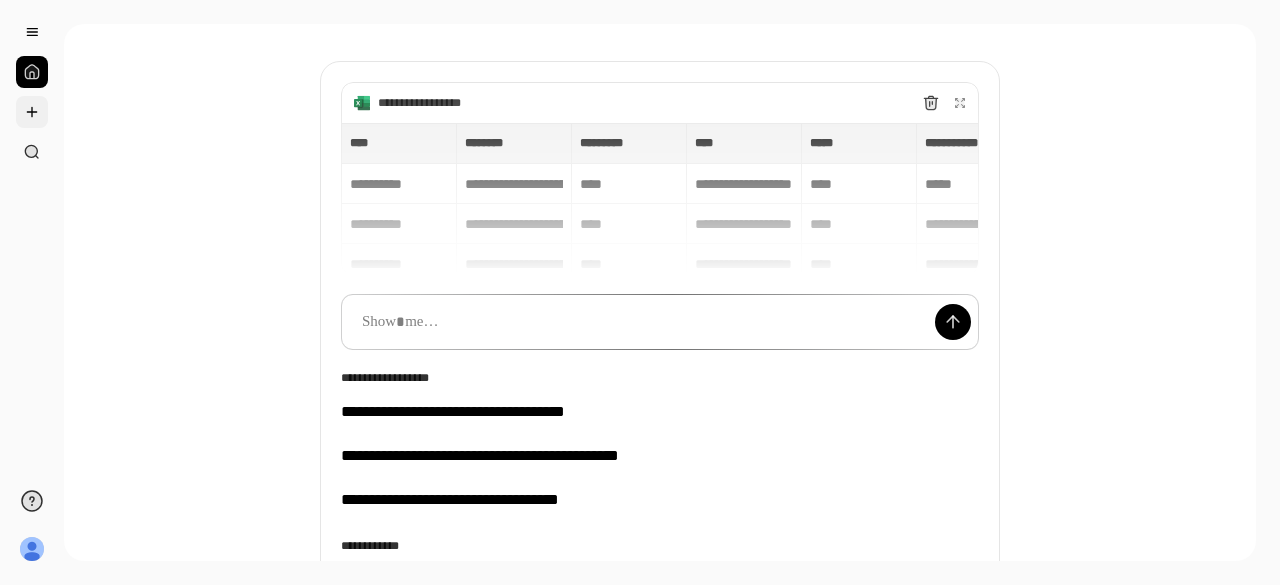click at bounding box center [32, 112] 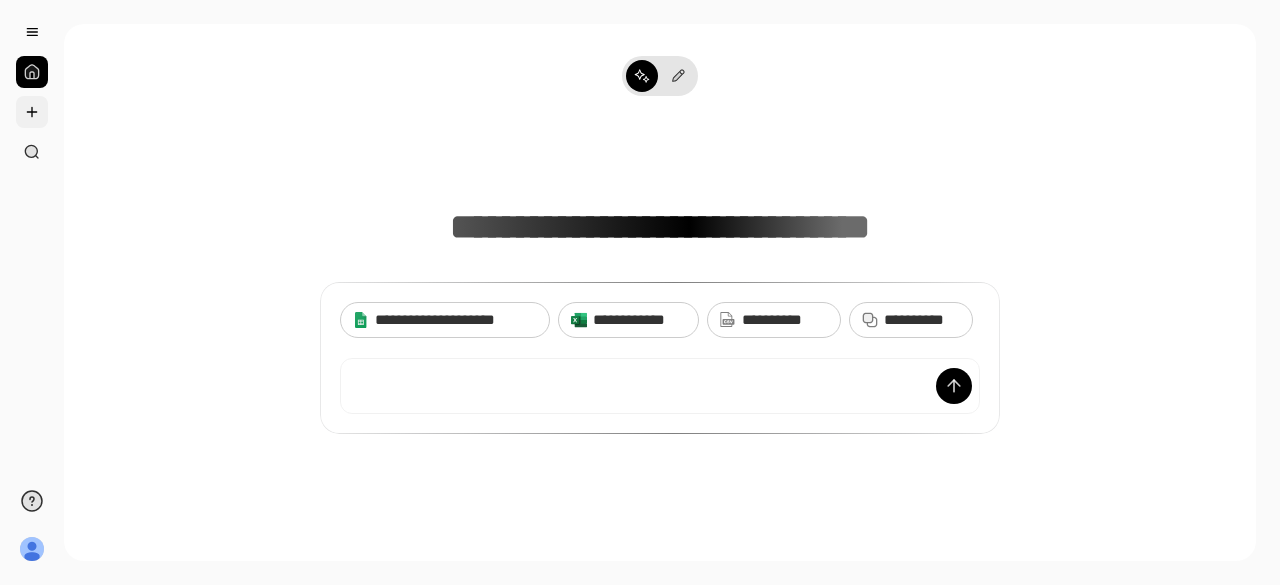 click at bounding box center (32, 112) 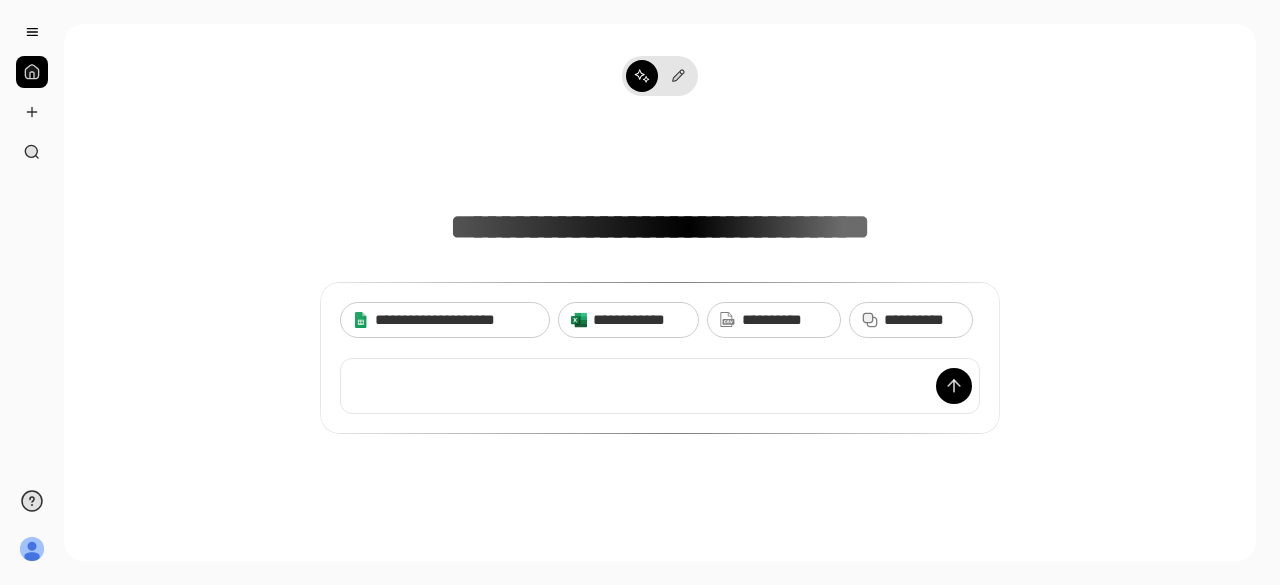 click at bounding box center (660, 386) 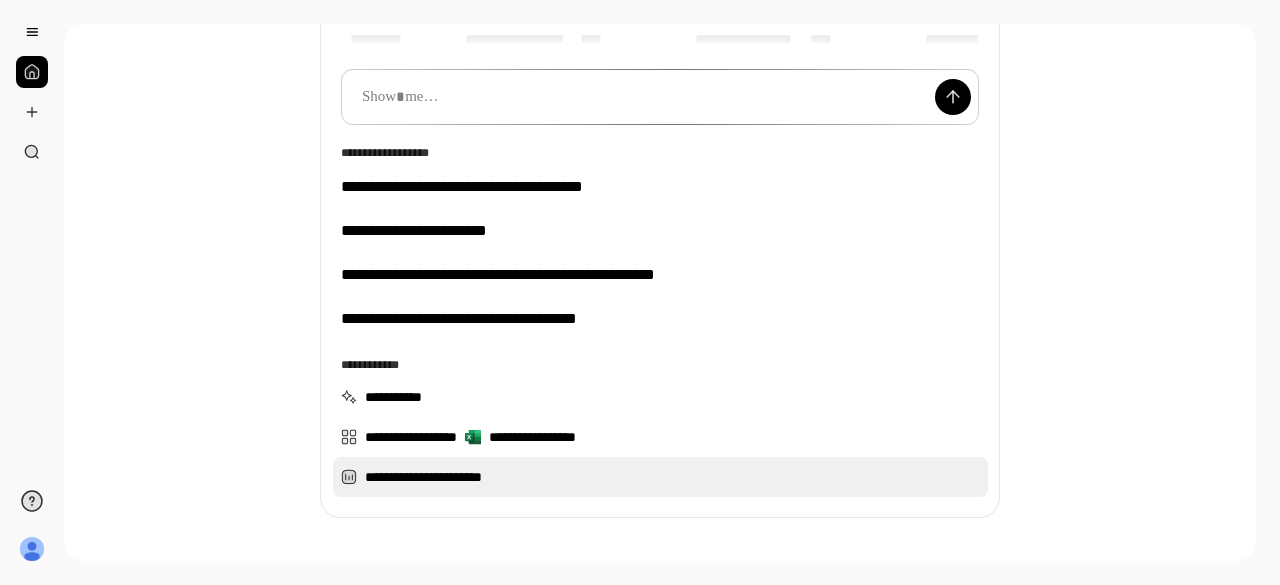 scroll, scrollTop: 300, scrollLeft: 0, axis: vertical 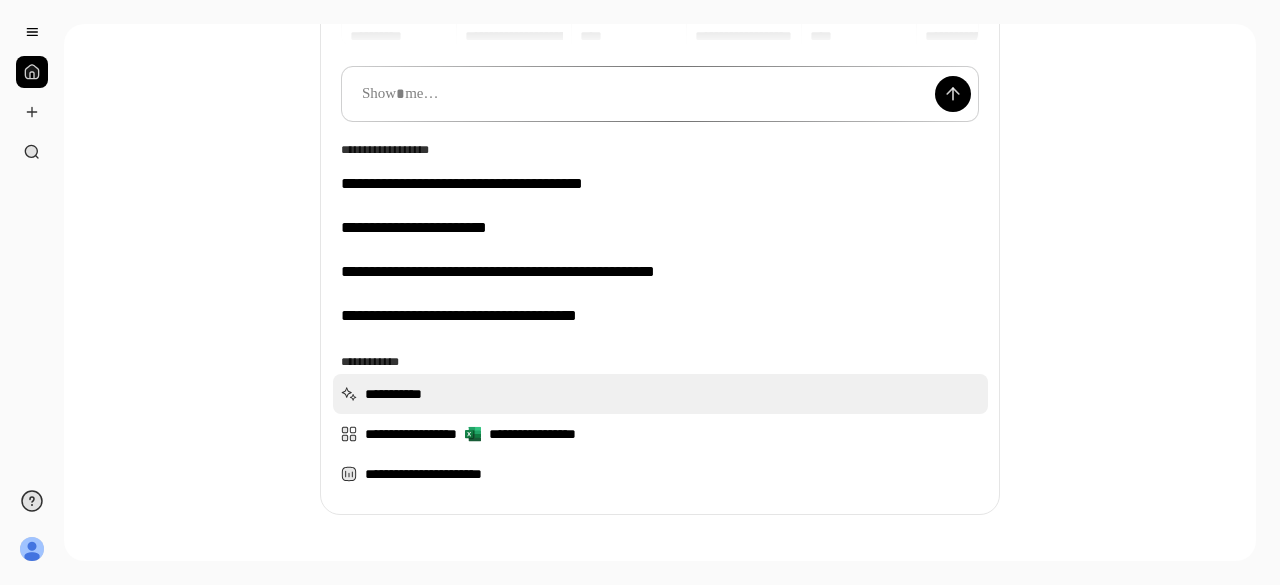 click on "**********" at bounding box center [660, 394] 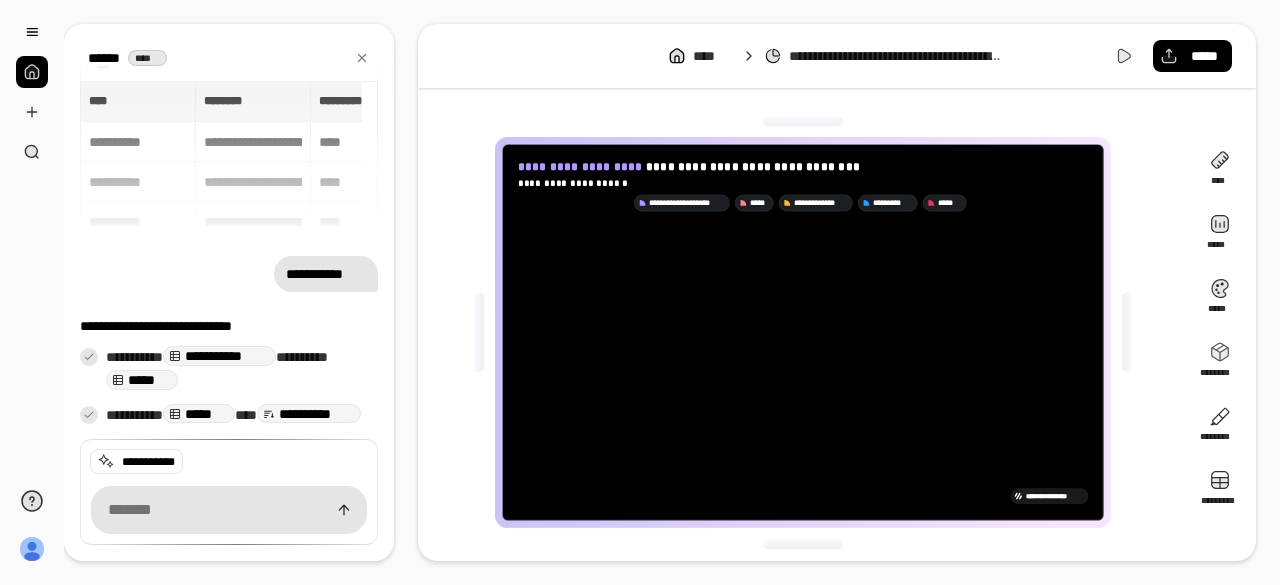 scroll, scrollTop: 140, scrollLeft: 0, axis: vertical 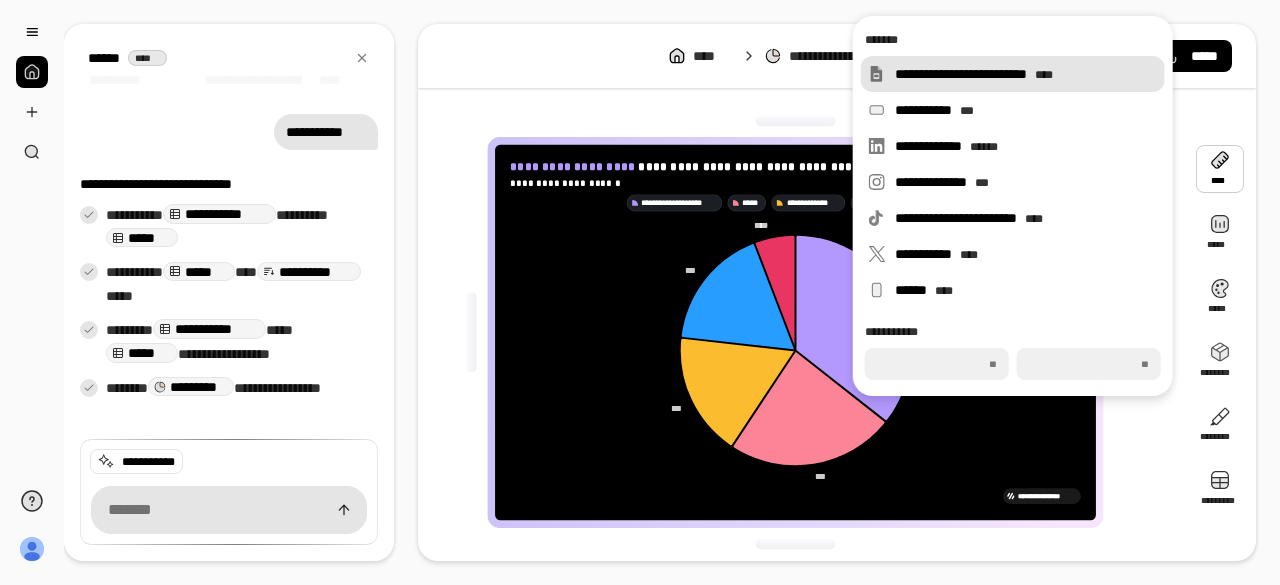click on "**********" at bounding box center [1026, 74] 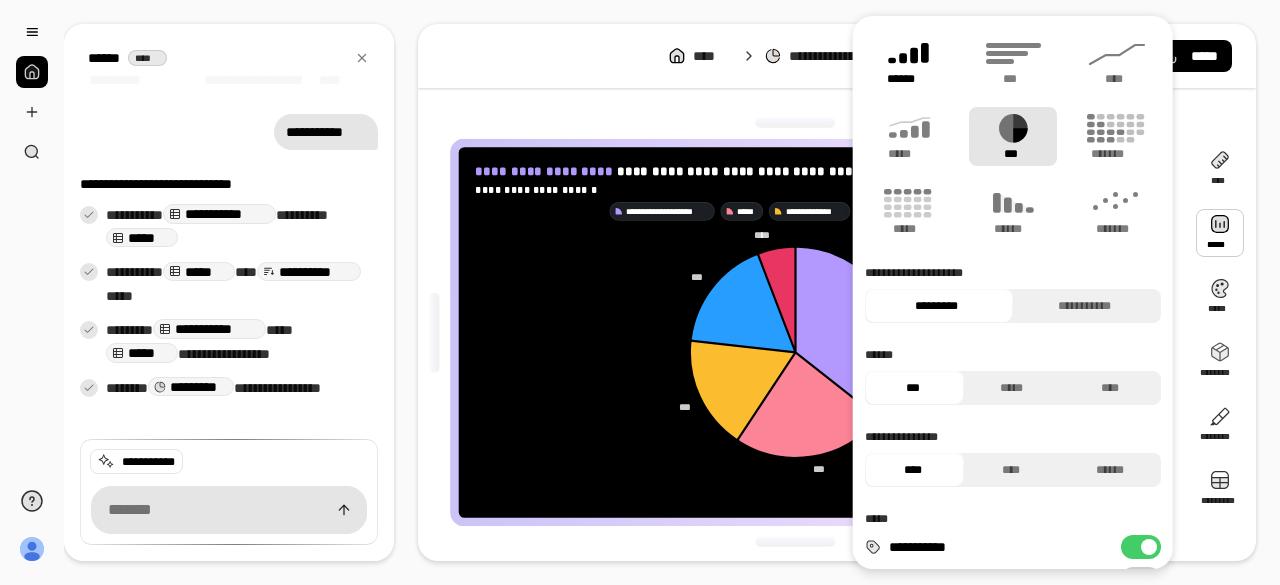 click 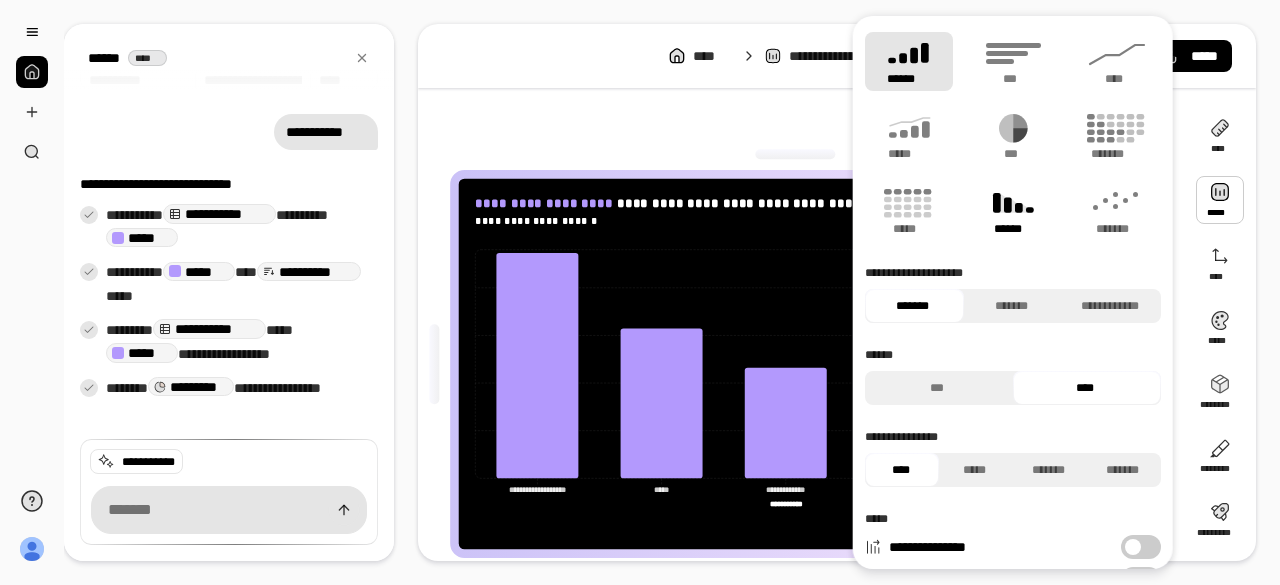 click 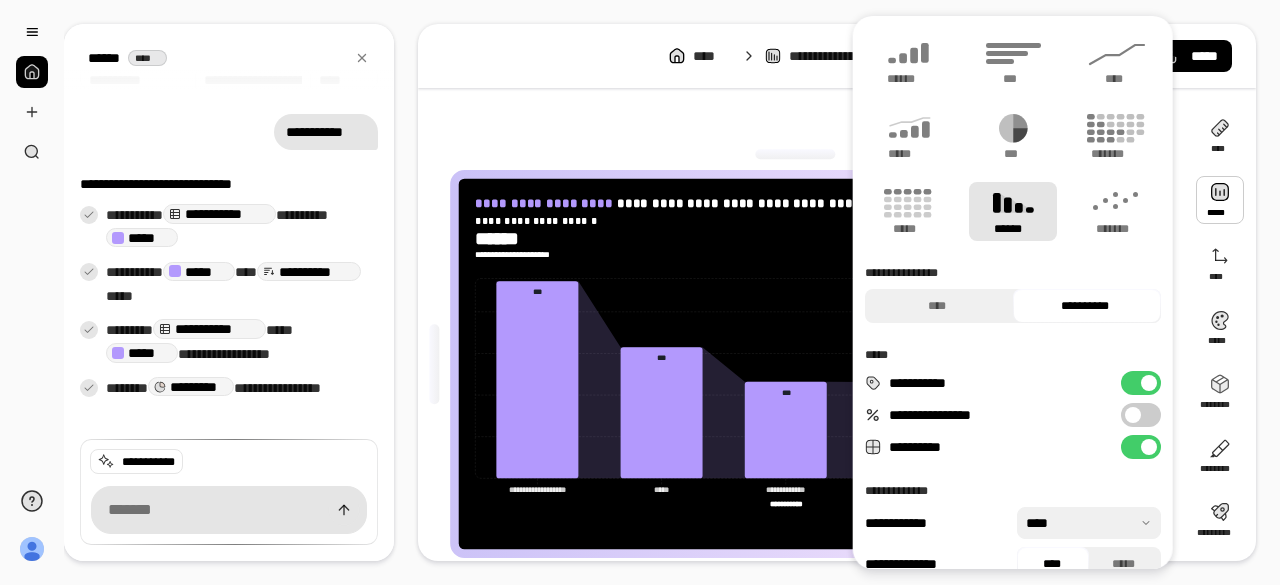 click at bounding box center [1133, 415] 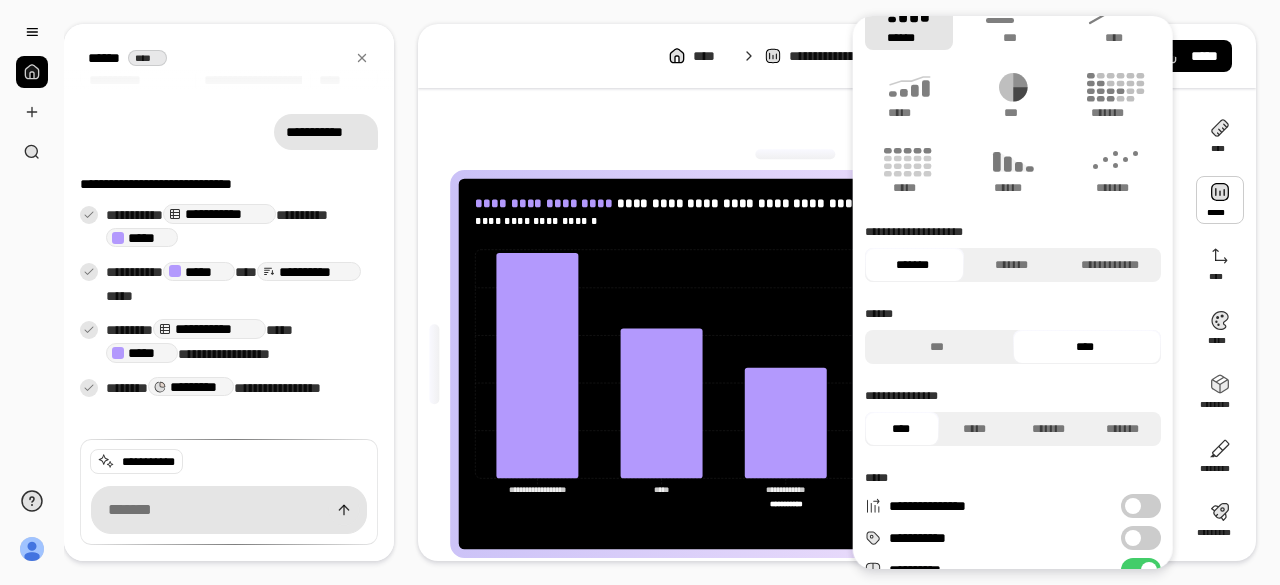 scroll, scrollTop: 0, scrollLeft: 0, axis: both 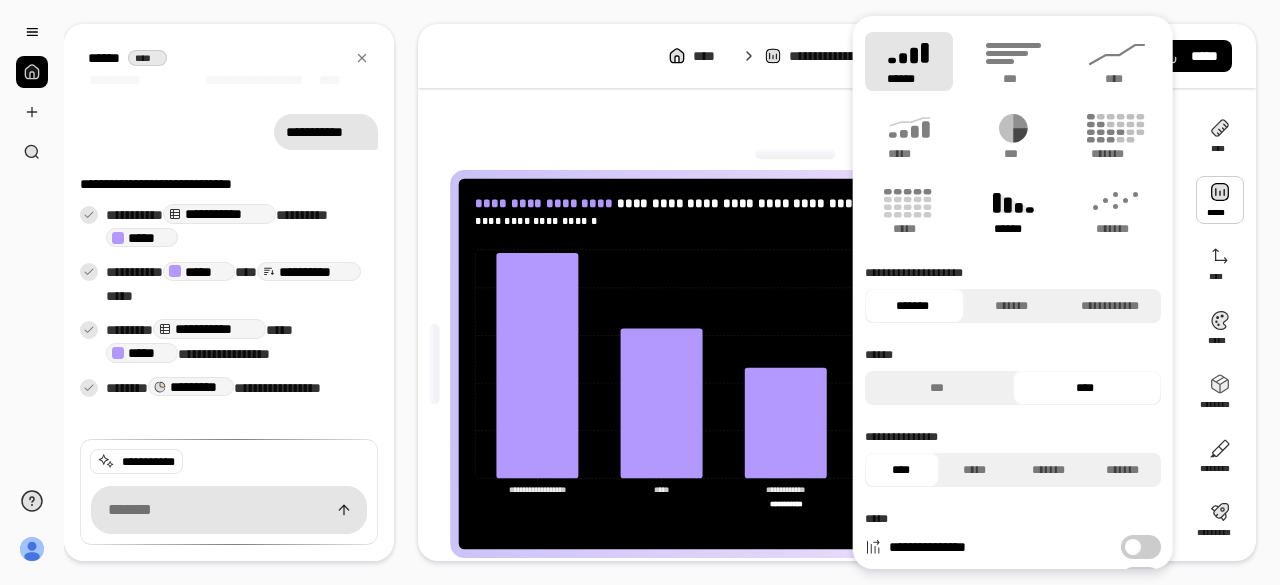 click 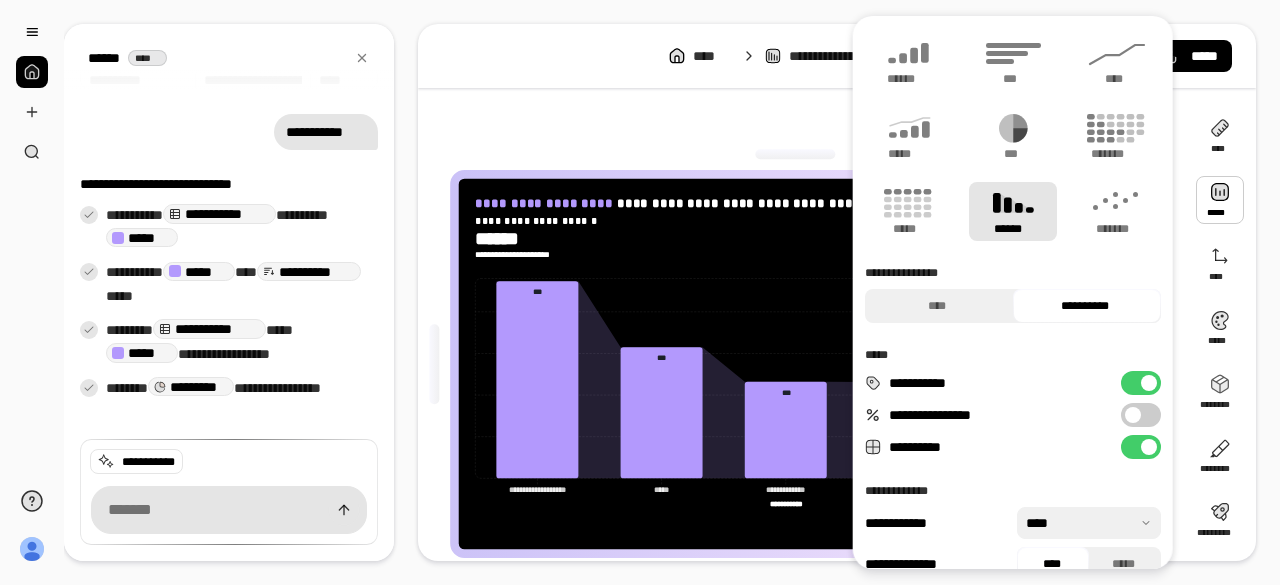 click at bounding box center [1133, 415] 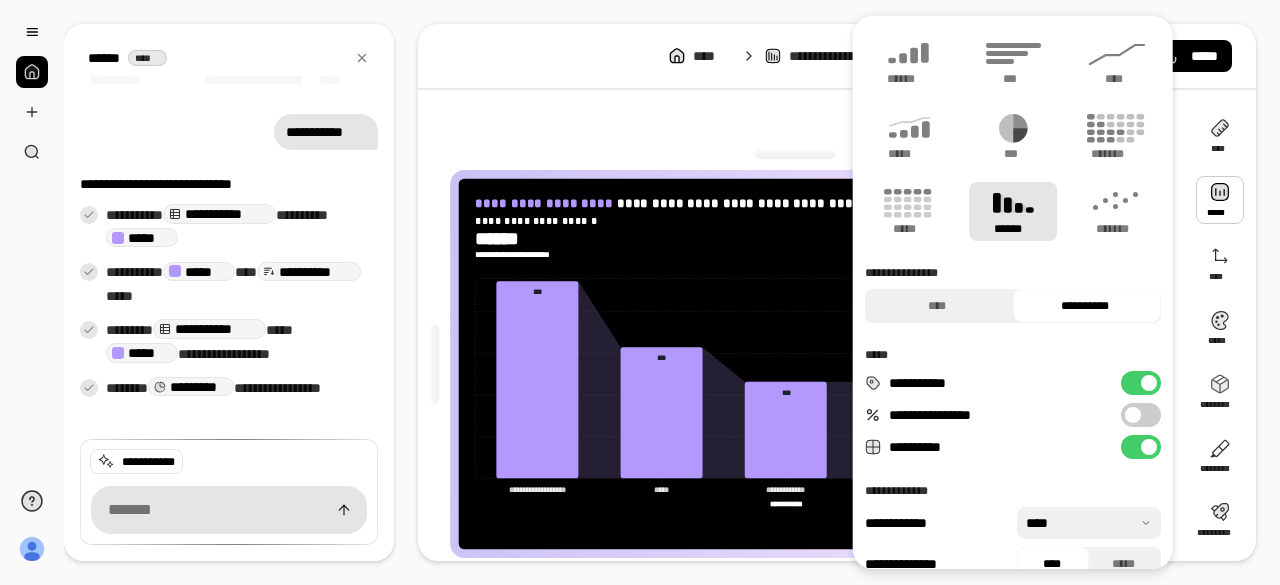 click at bounding box center (1133, 415) 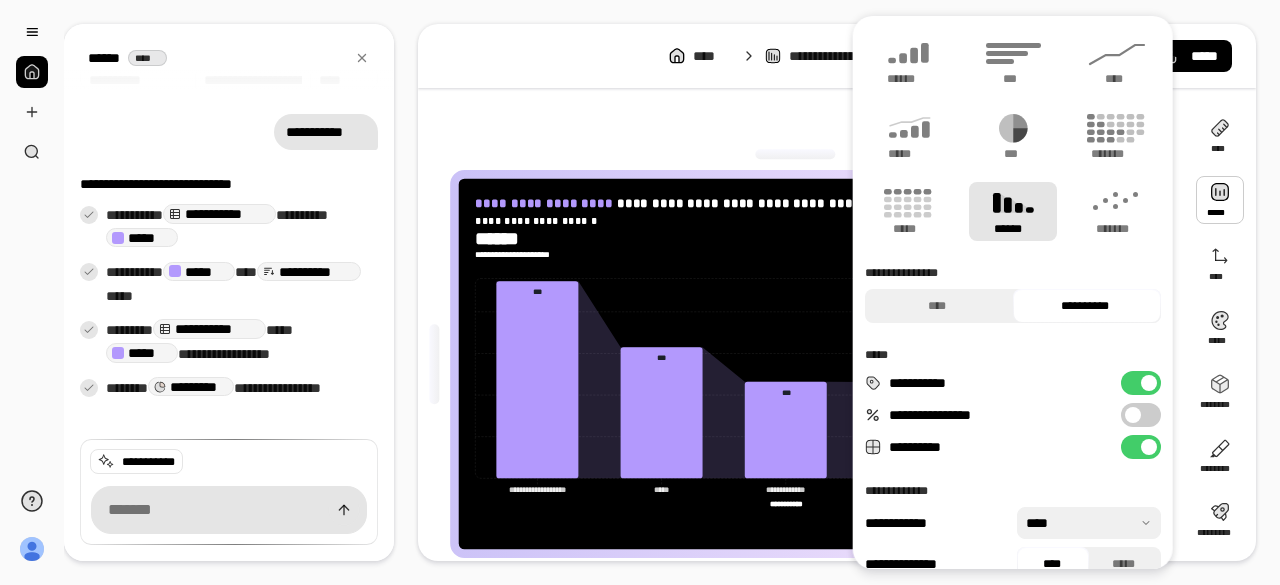 click at bounding box center [1133, 415] 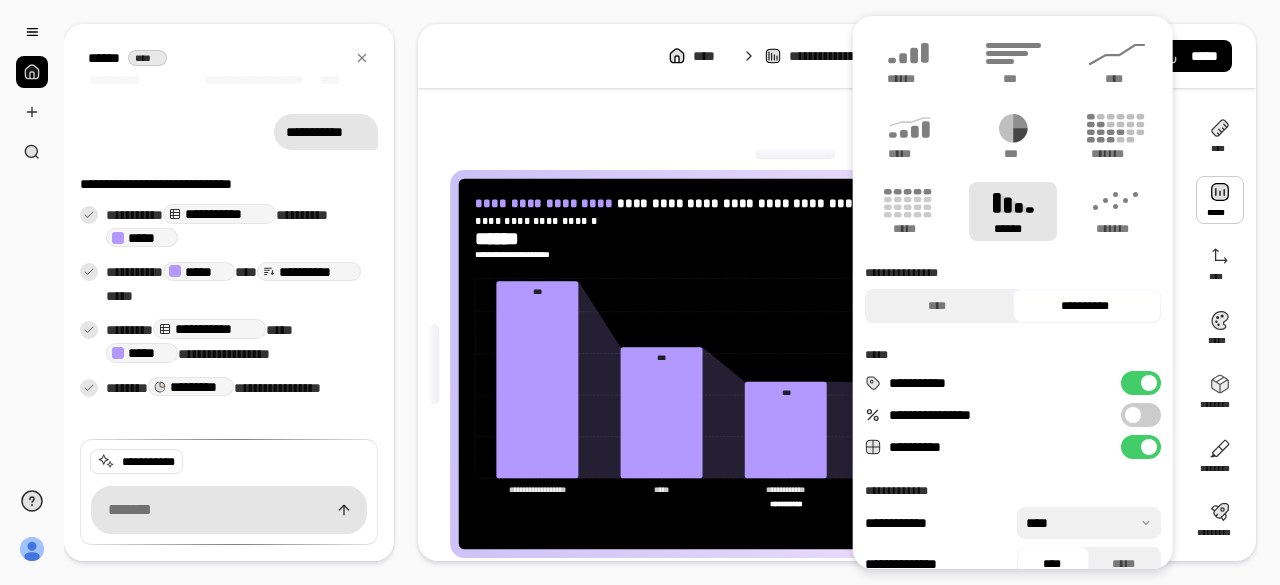 click at bounding box center (1133, 415) 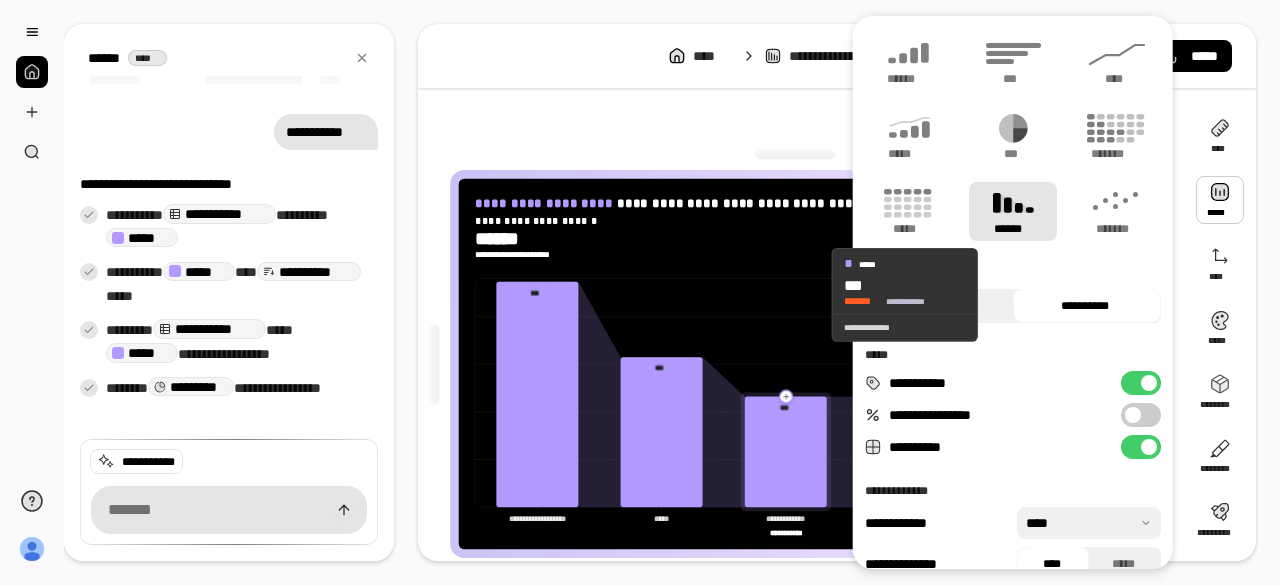 click 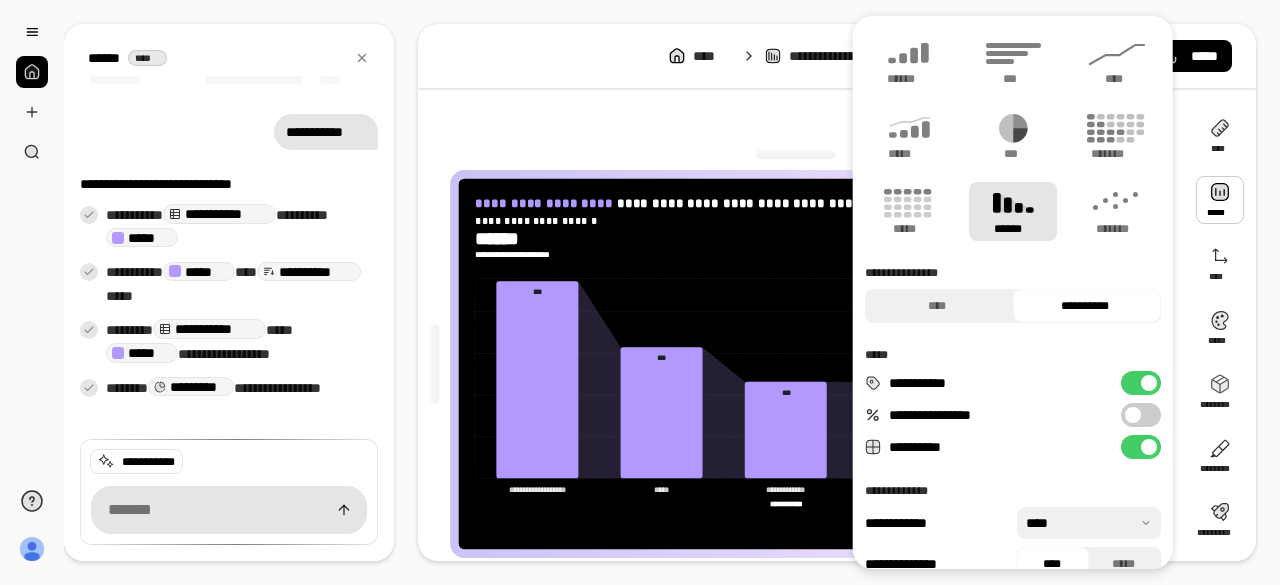 click on "**********" at bounding box center [1141, 415] 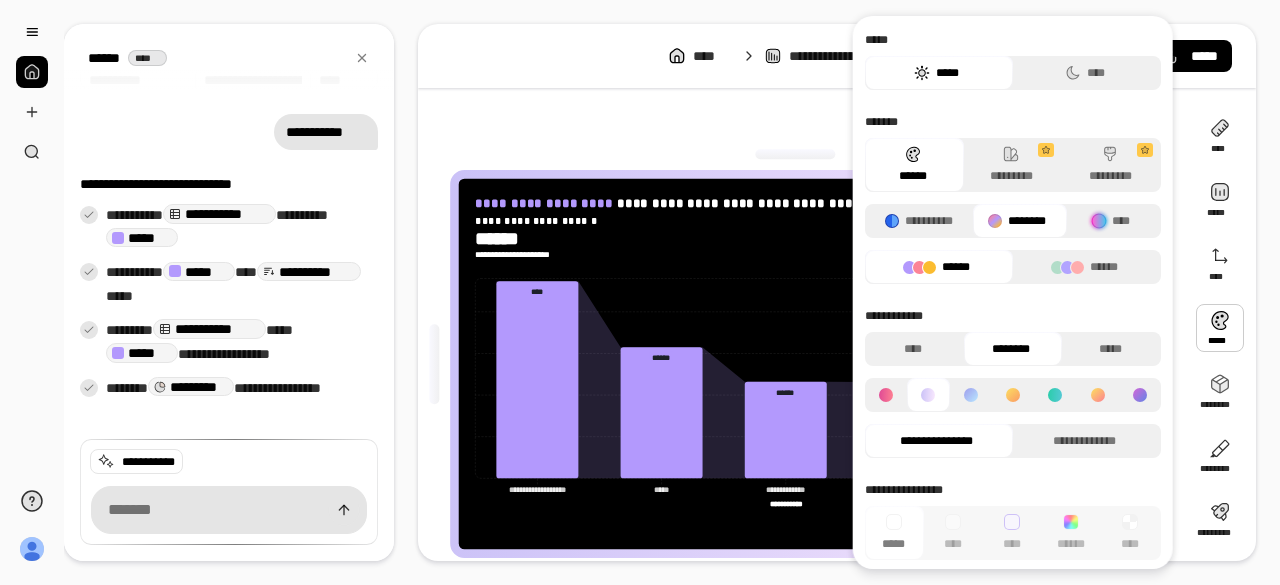 click at bounding box center (1220, 328) 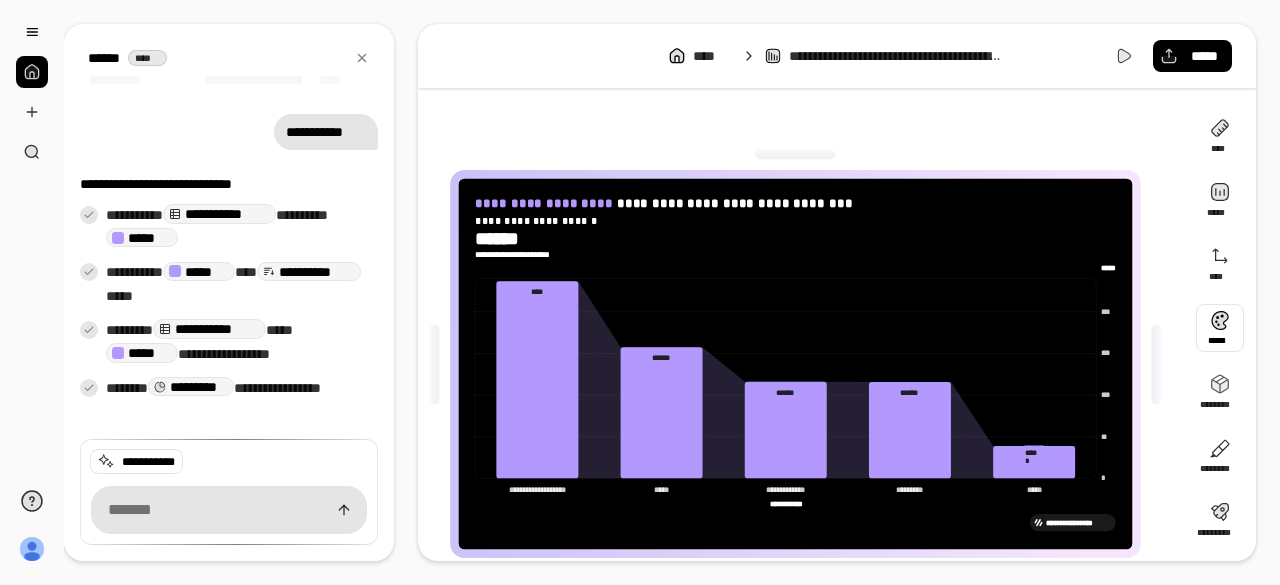 click at bounding box center (1220, 328) 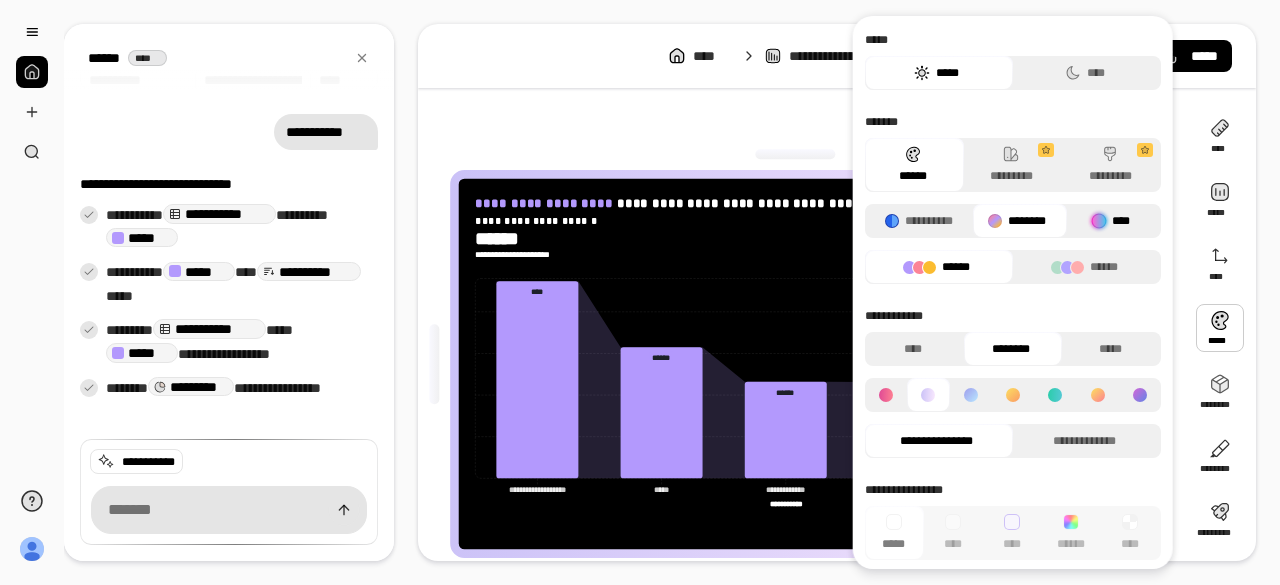 click at bounding box center (1099, 221) 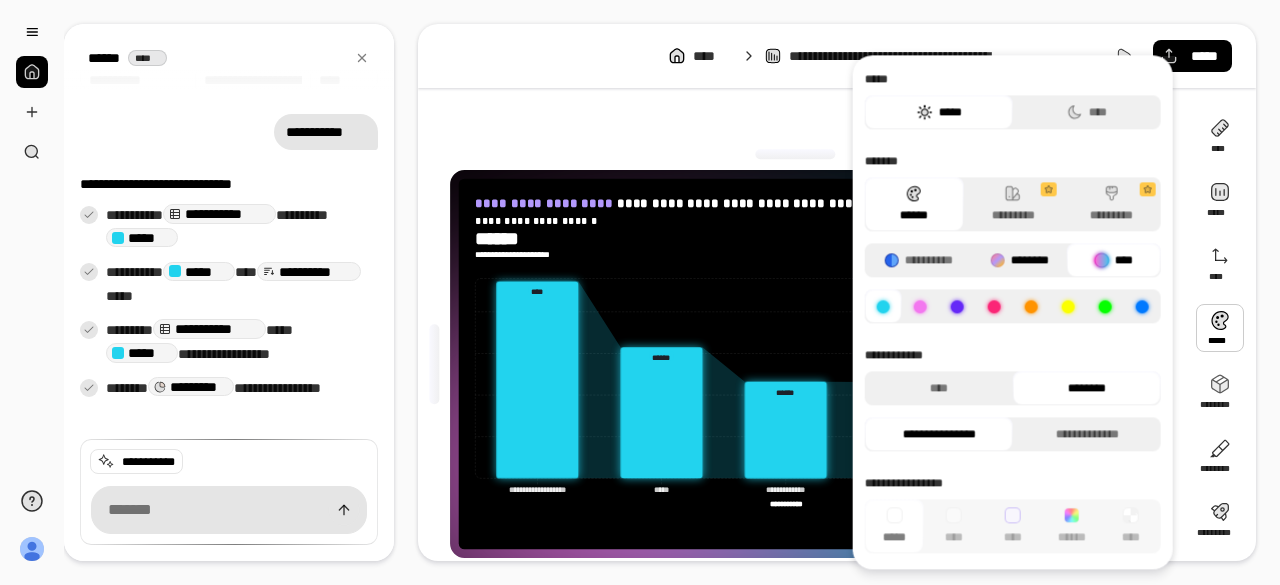 click on "********" at bounding box center (1019, 260) 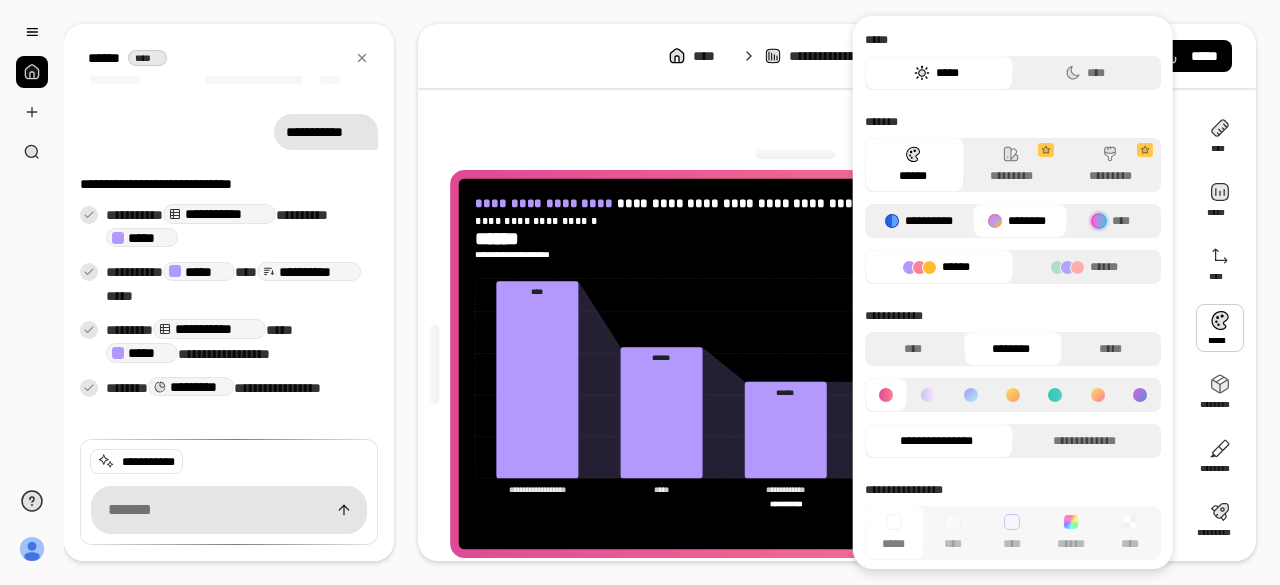 click on "**********" at bounding box center [919, 221] 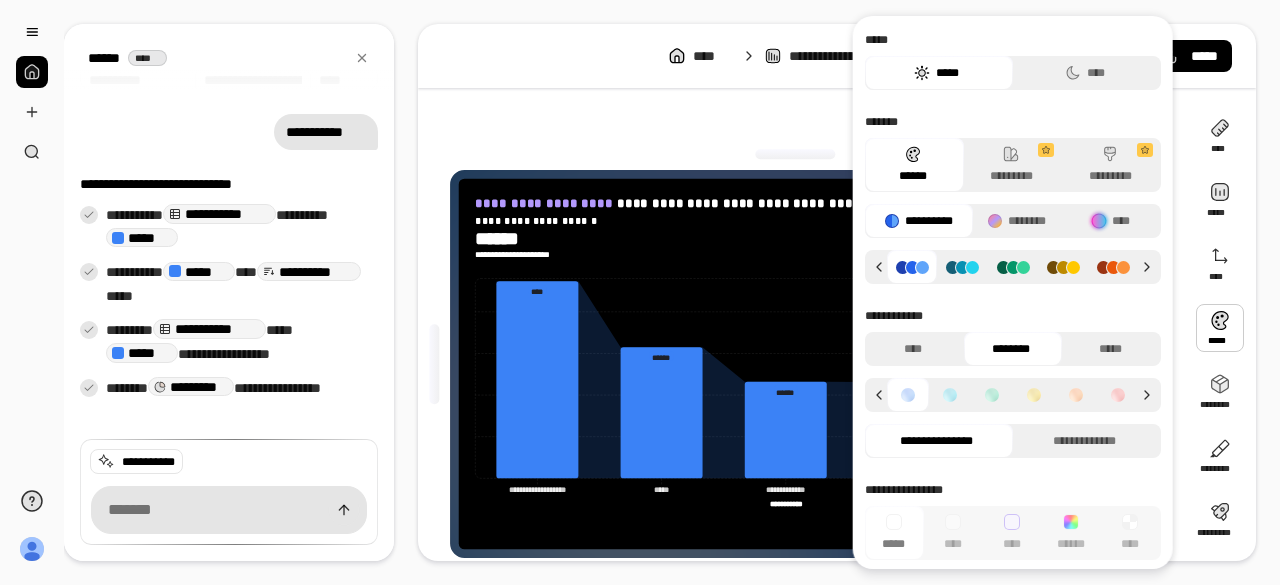 click on "*****" at bounding box center [936, 73] 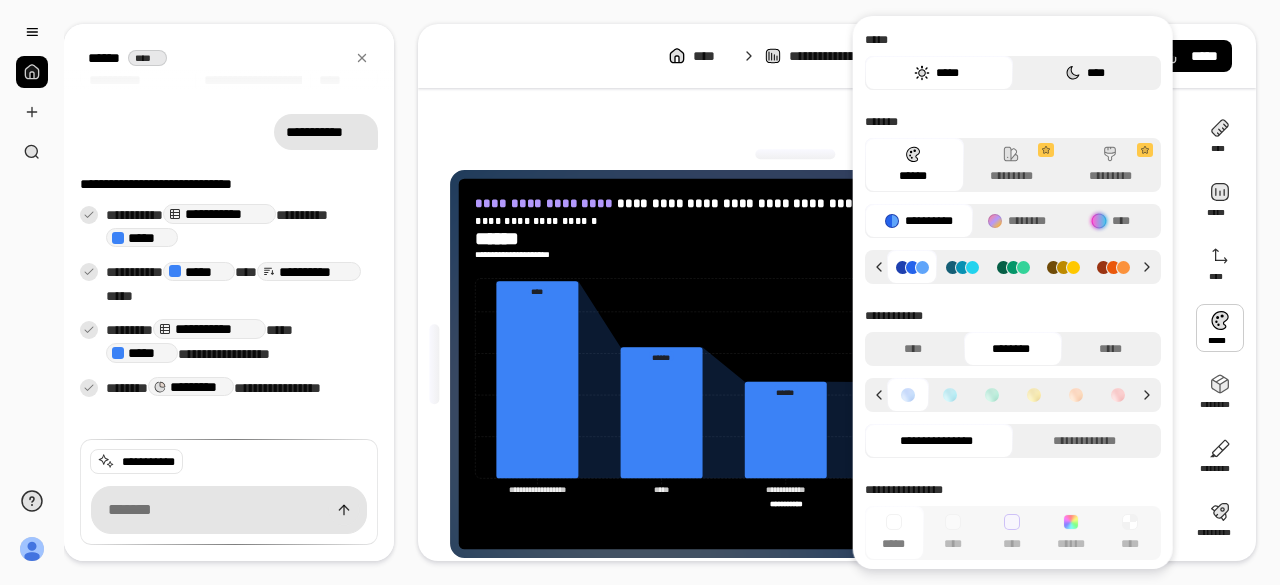 click on "****" at bounding box center [1084, 73] 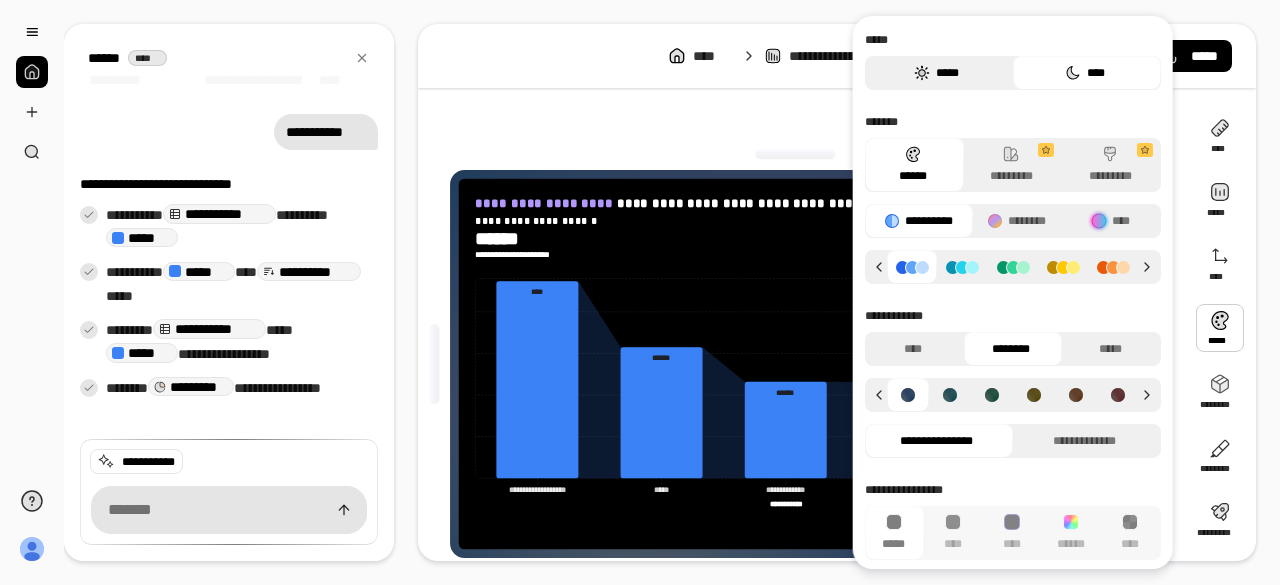 click on "*****" at bounding box center [936, 73] 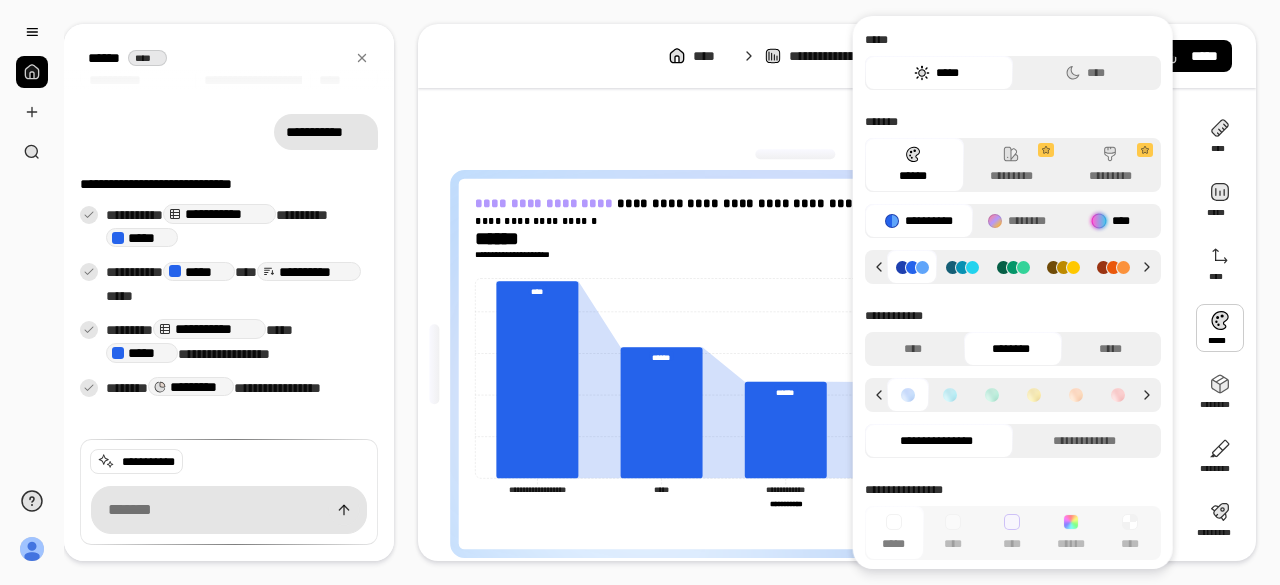 click on "****" at bounding box center [1111, 221] 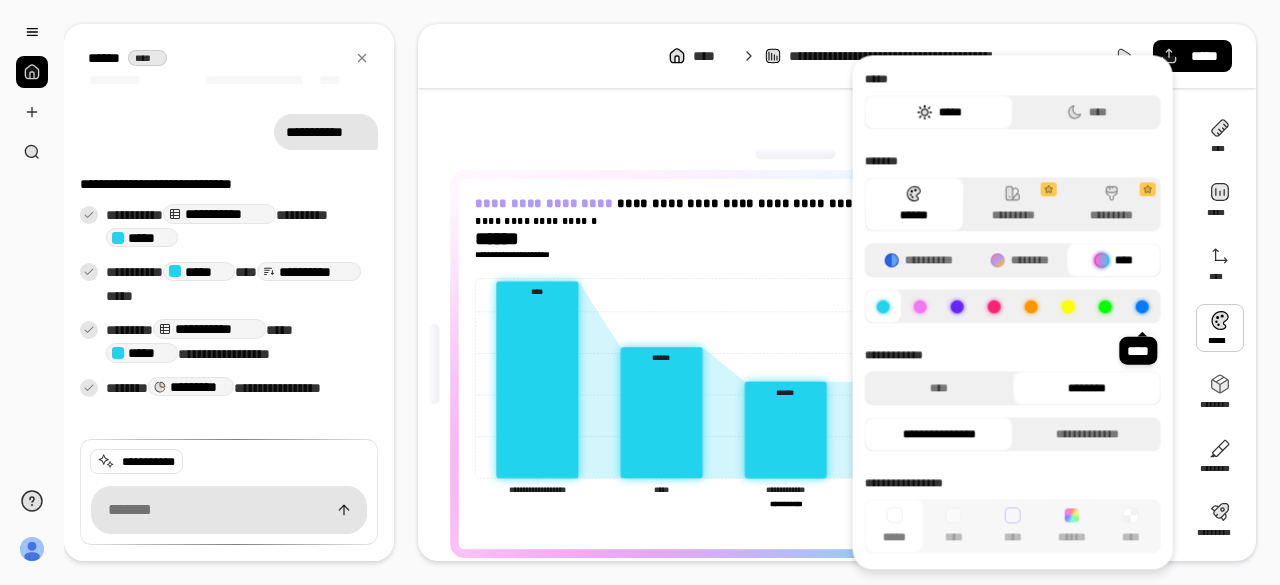 click 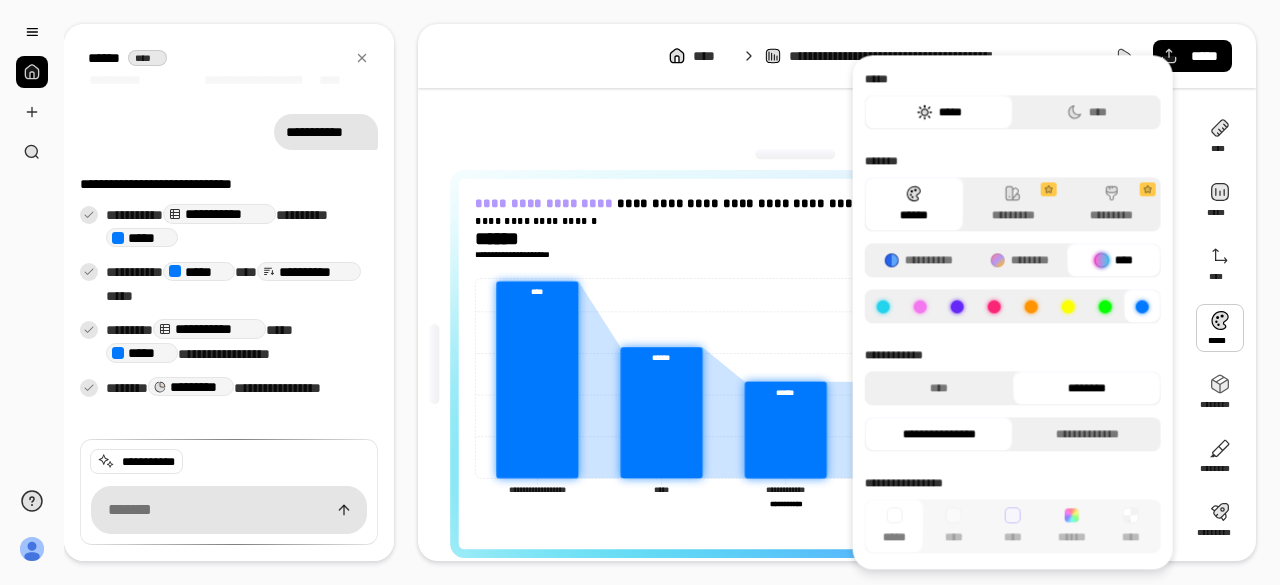 click 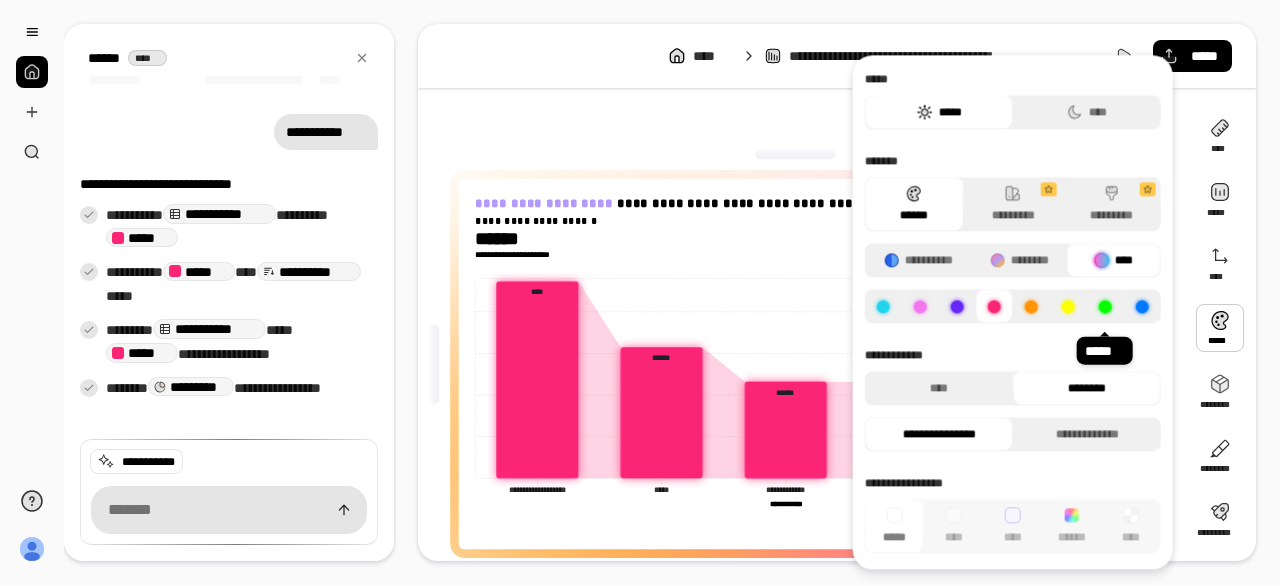 click 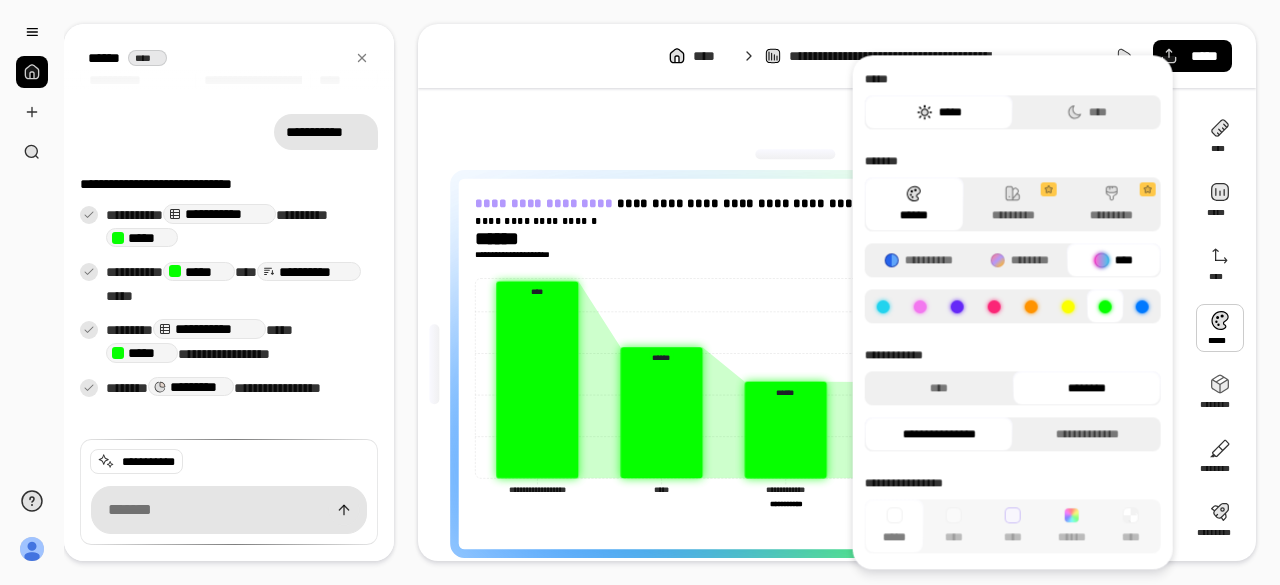 click 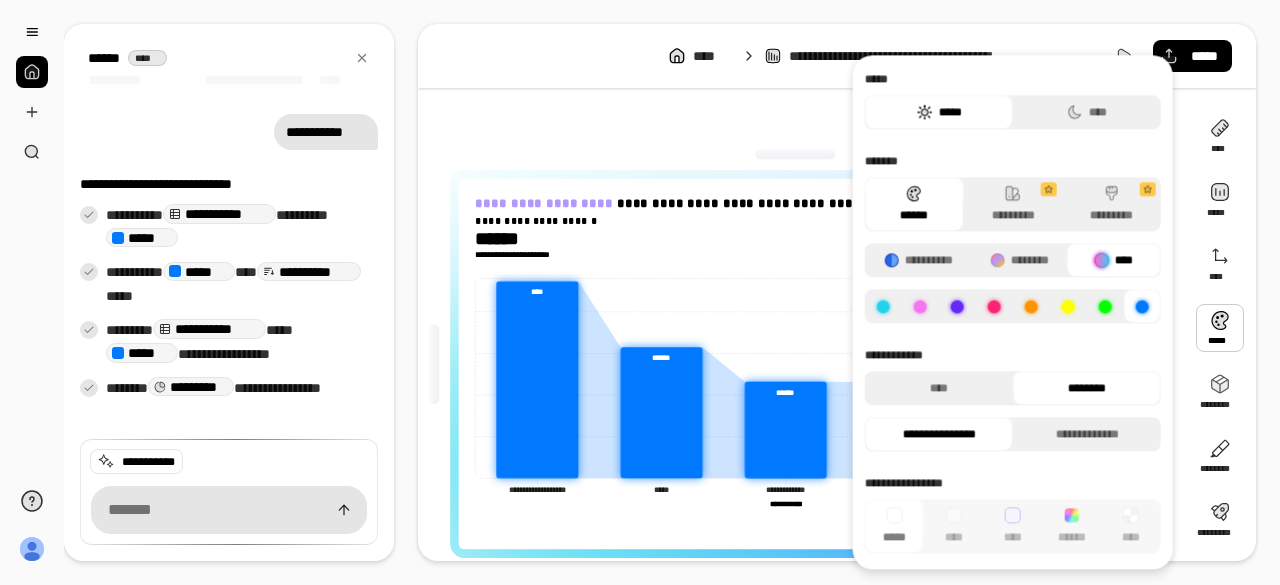 click on "********" at bounding box center (1087, 388) 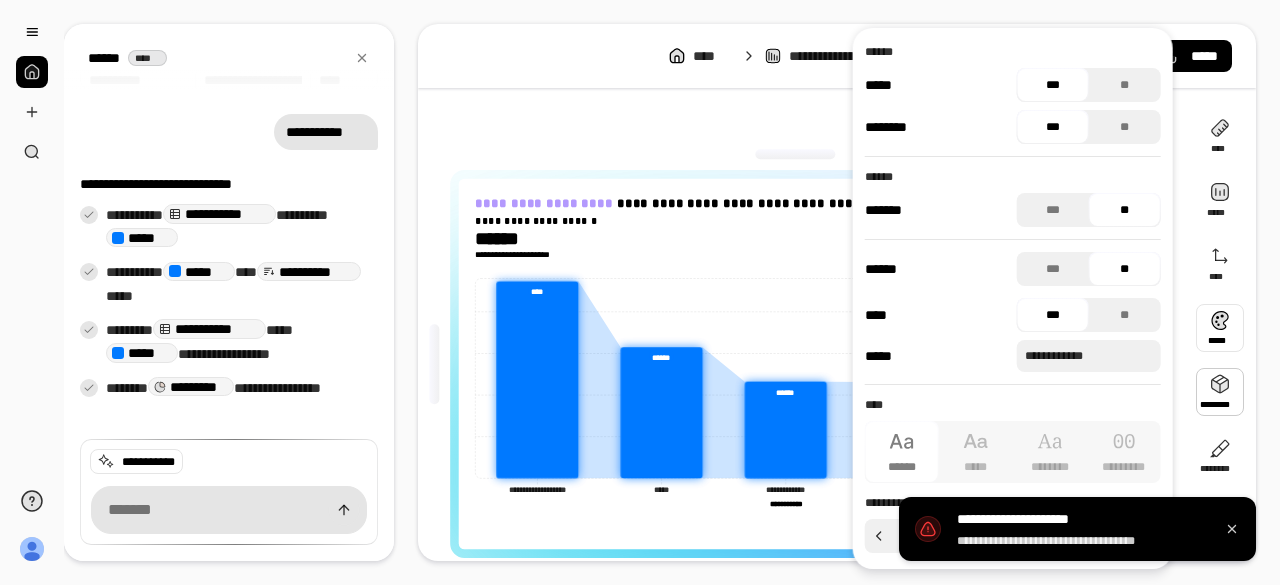 click at bounding box center (796, 154) 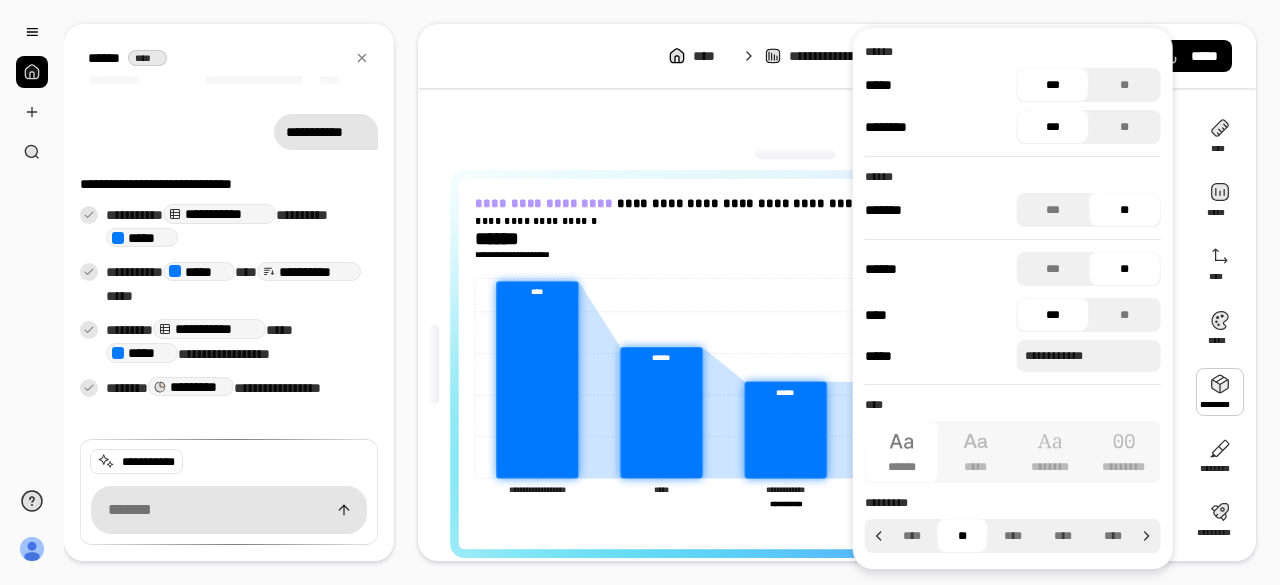 click on "**********" at bounding box center [837, 56] 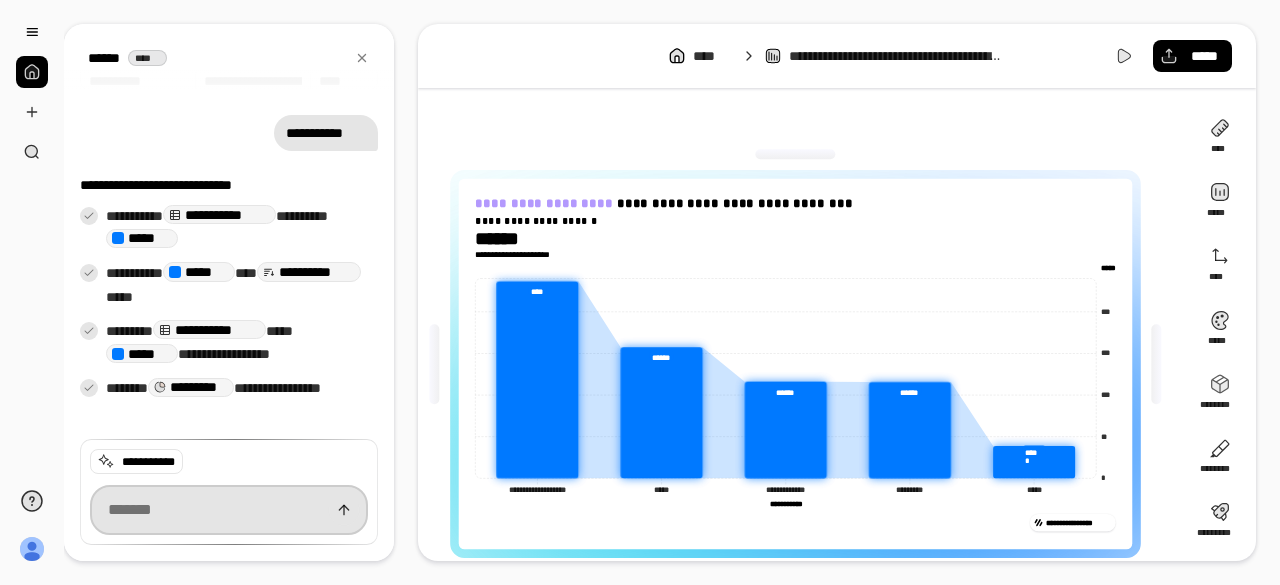 click at bounding box center [229, 510] 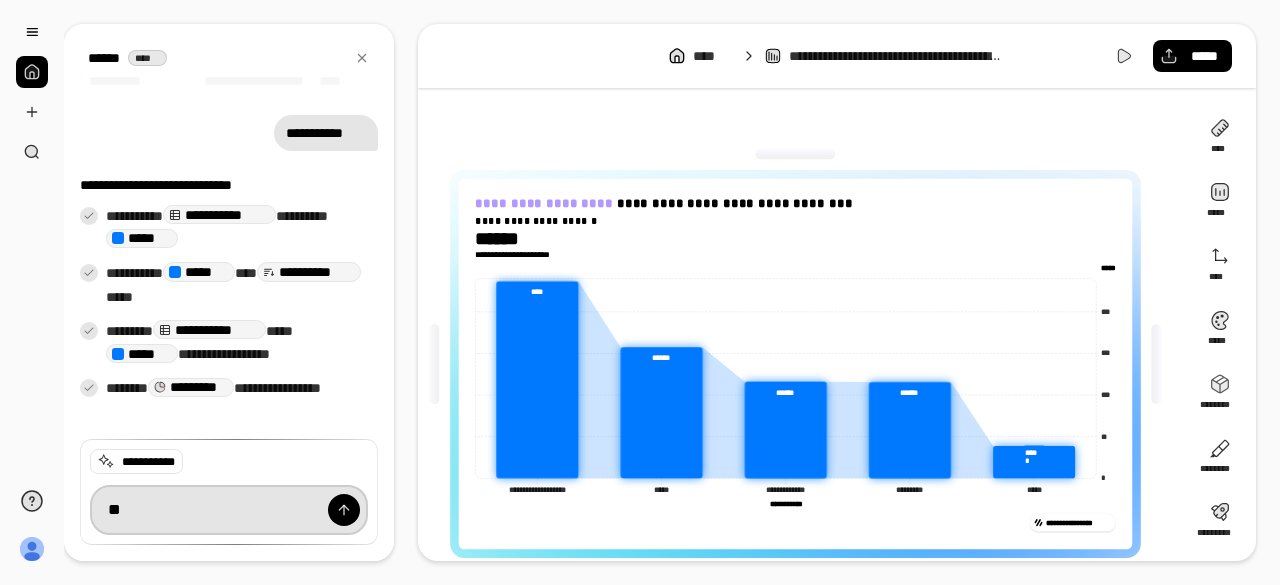 type on "*" 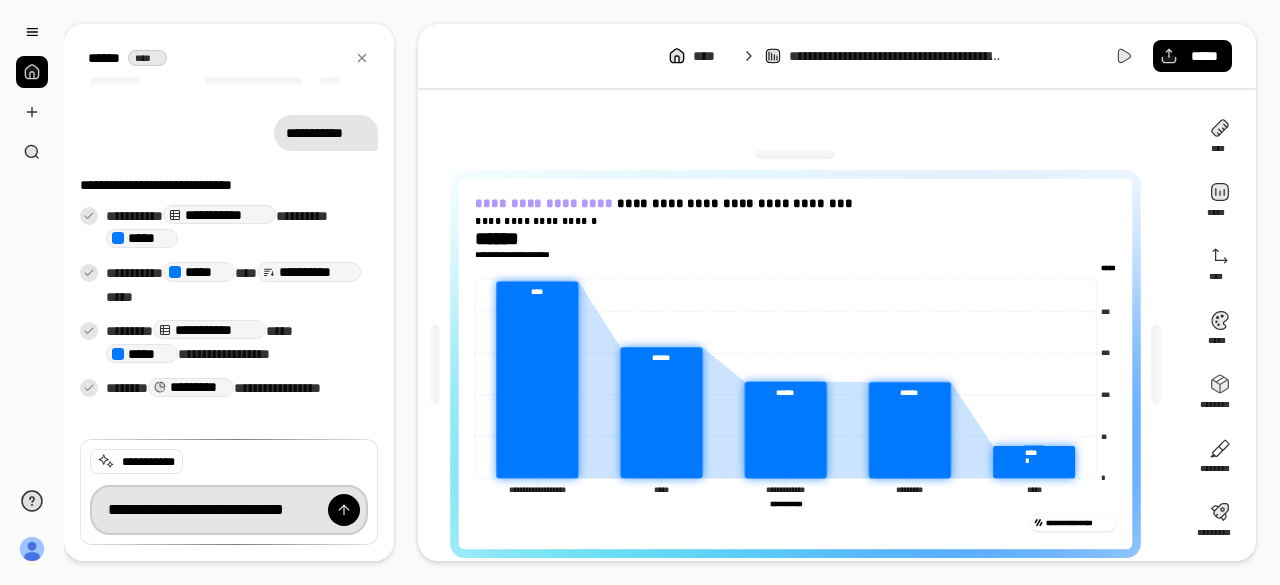 scroll, scrollTop: 0, scrollLeft: 4, axis: horizontal 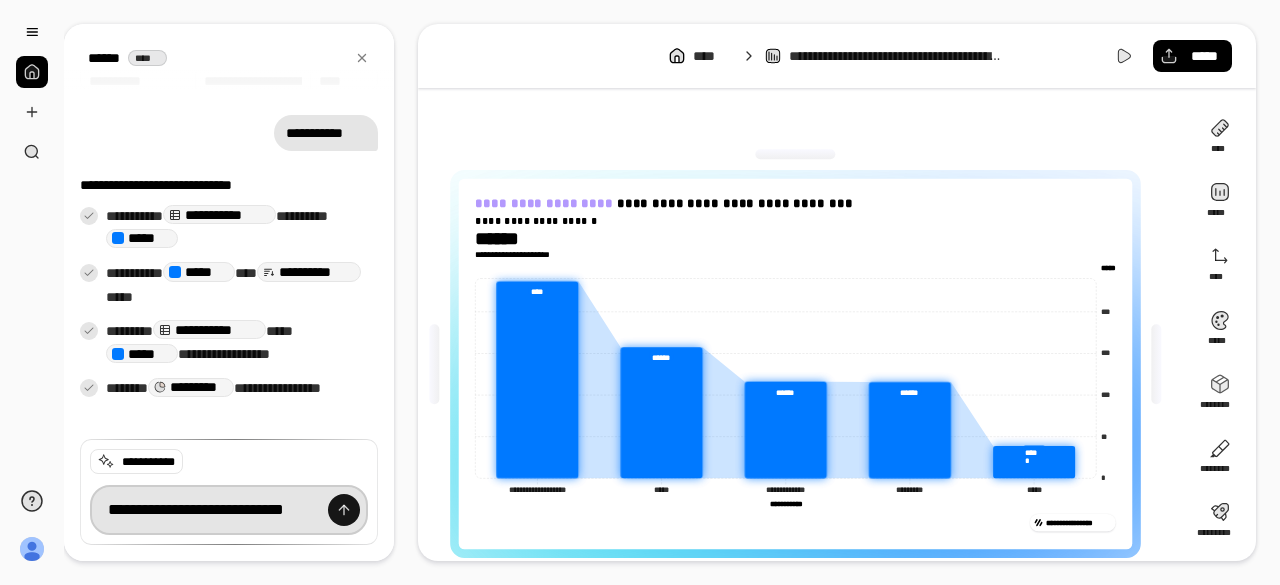 type on "**********" 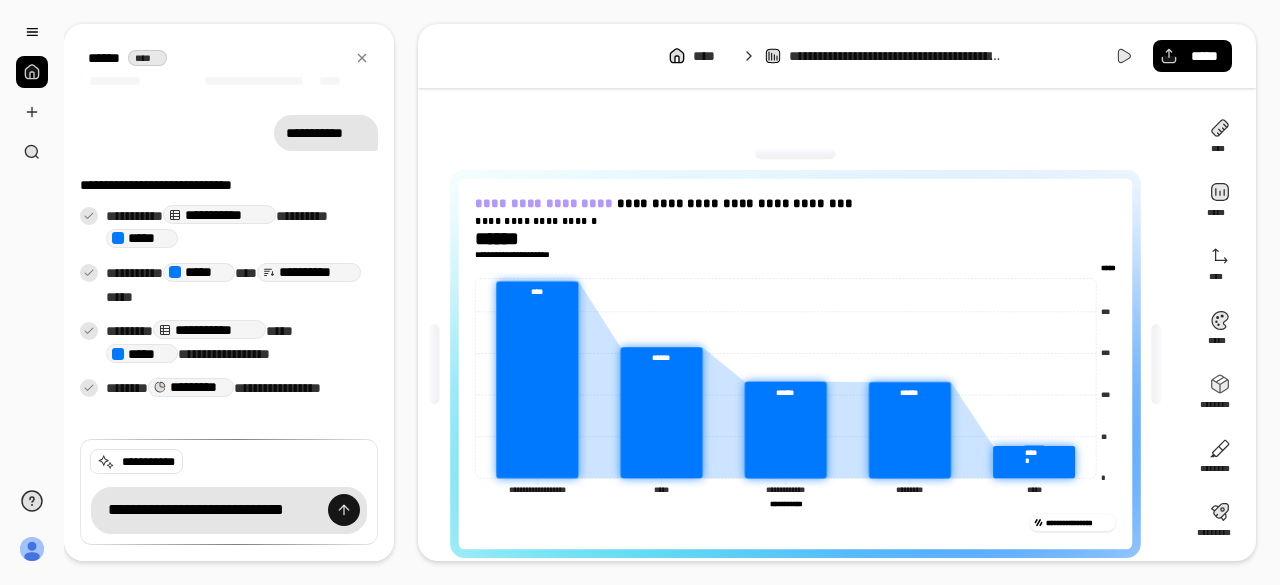 click at bounding box center [344, 510] 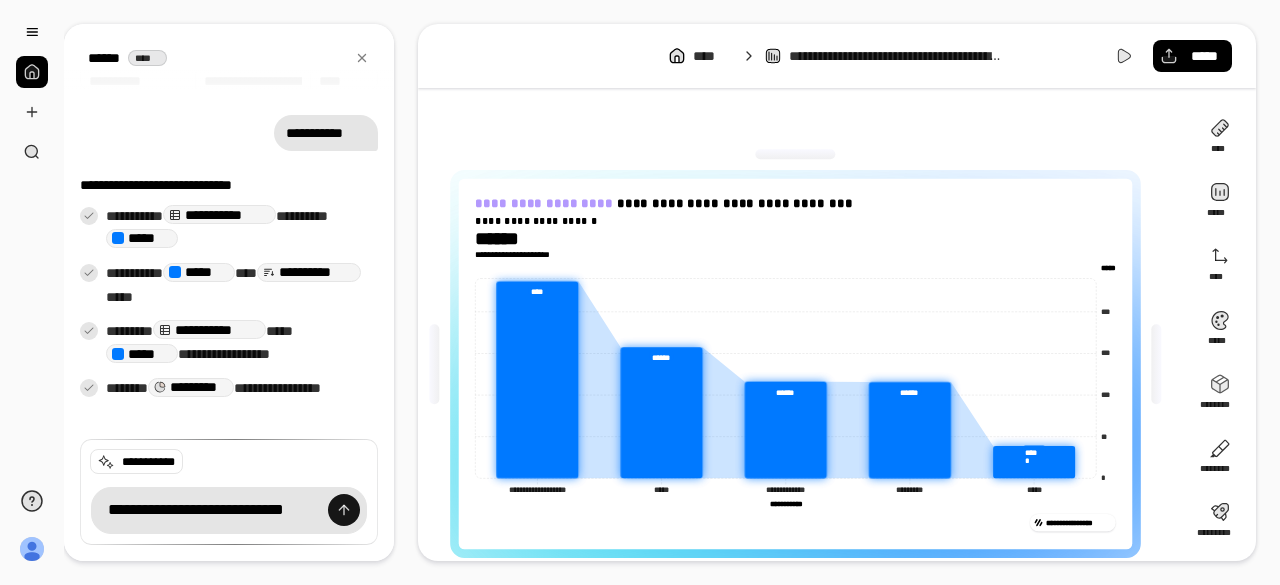 type 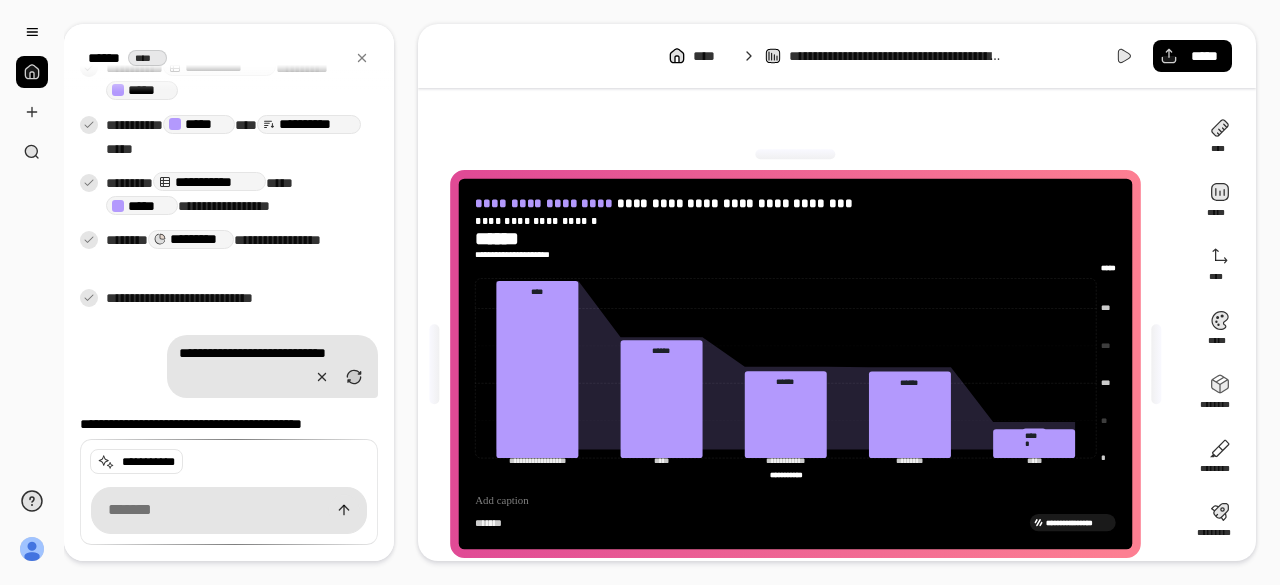 scroll, scrollTop: 298, scrollLeft: 0, axis: vertical 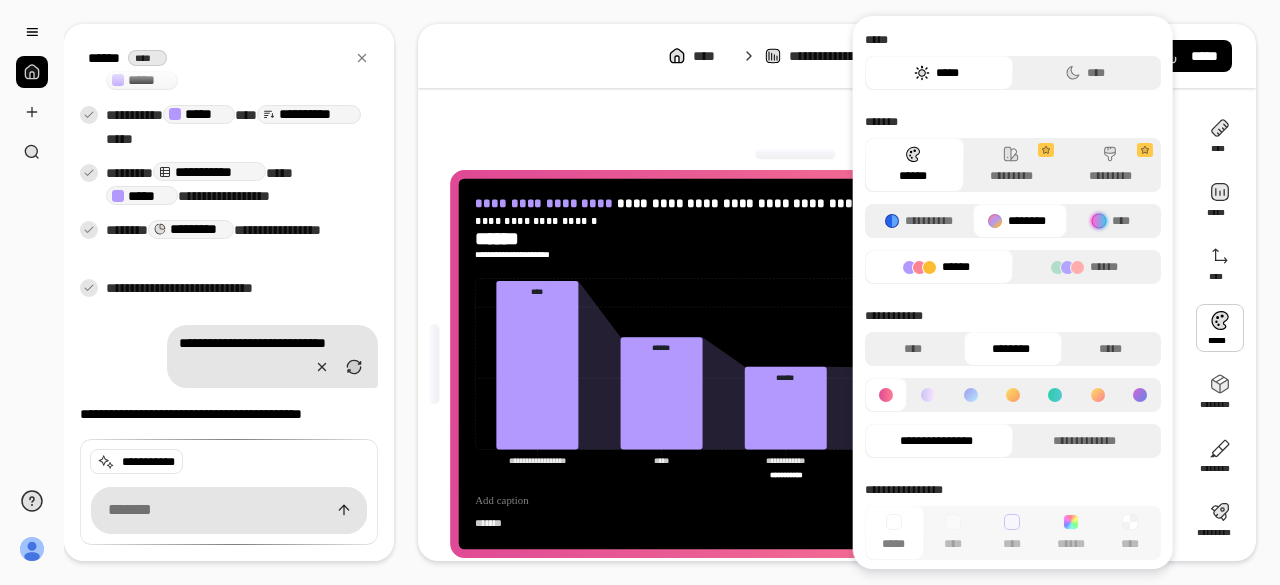 click on "*****" at bounding box center (936, 73) 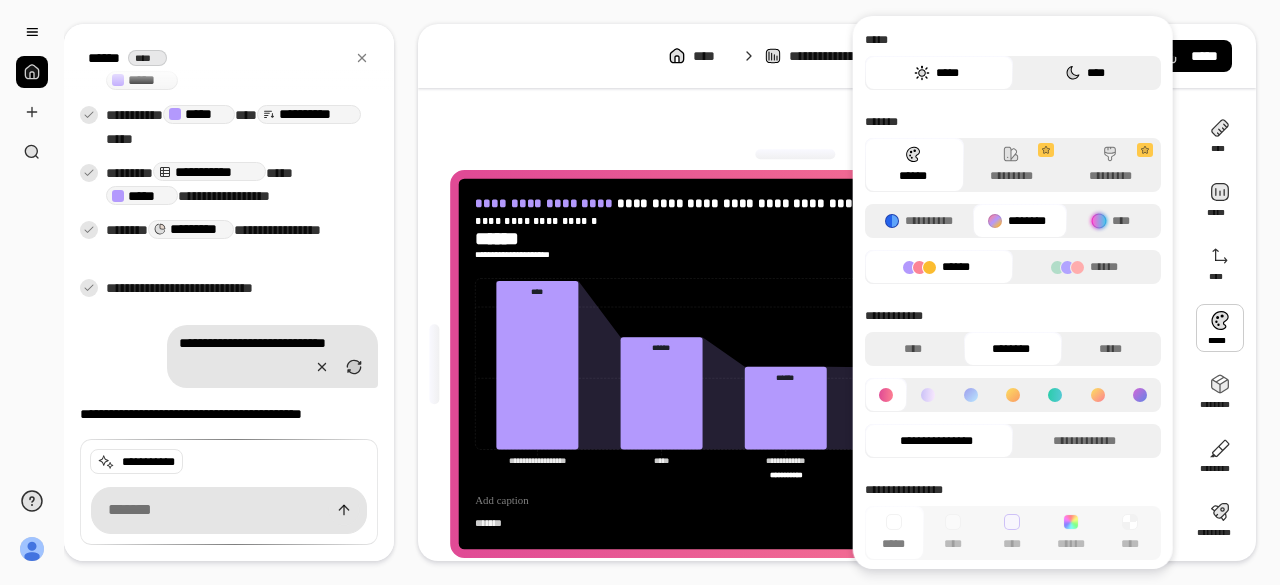 click on "****" at bounding box center (1084, 73) 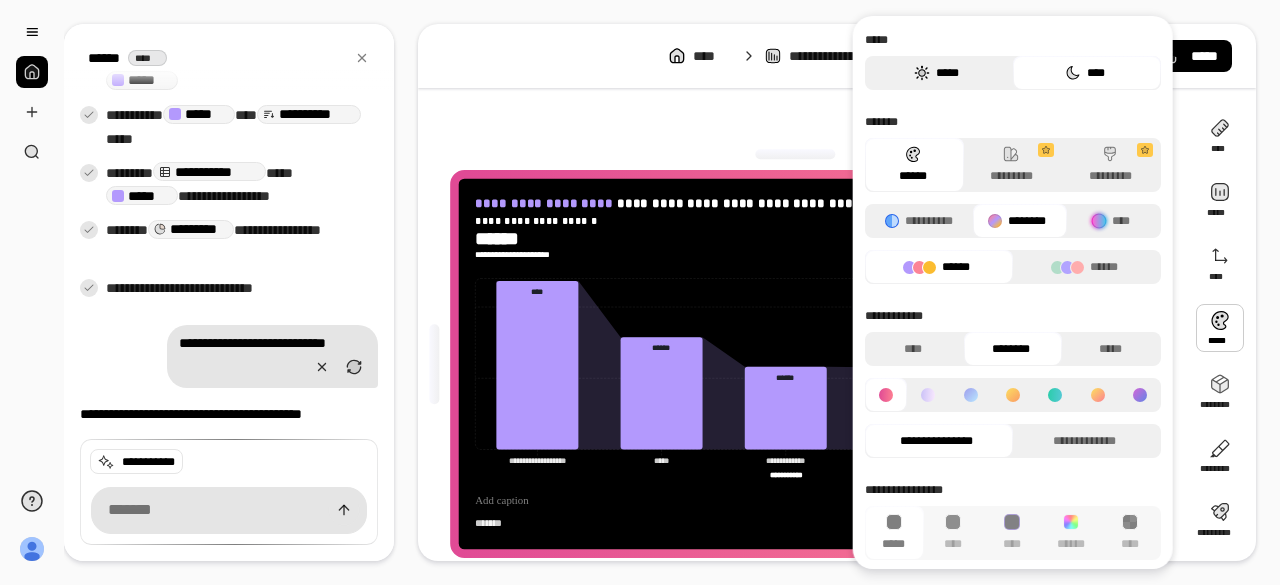 click on "*****" at bounding box center (936, 73) 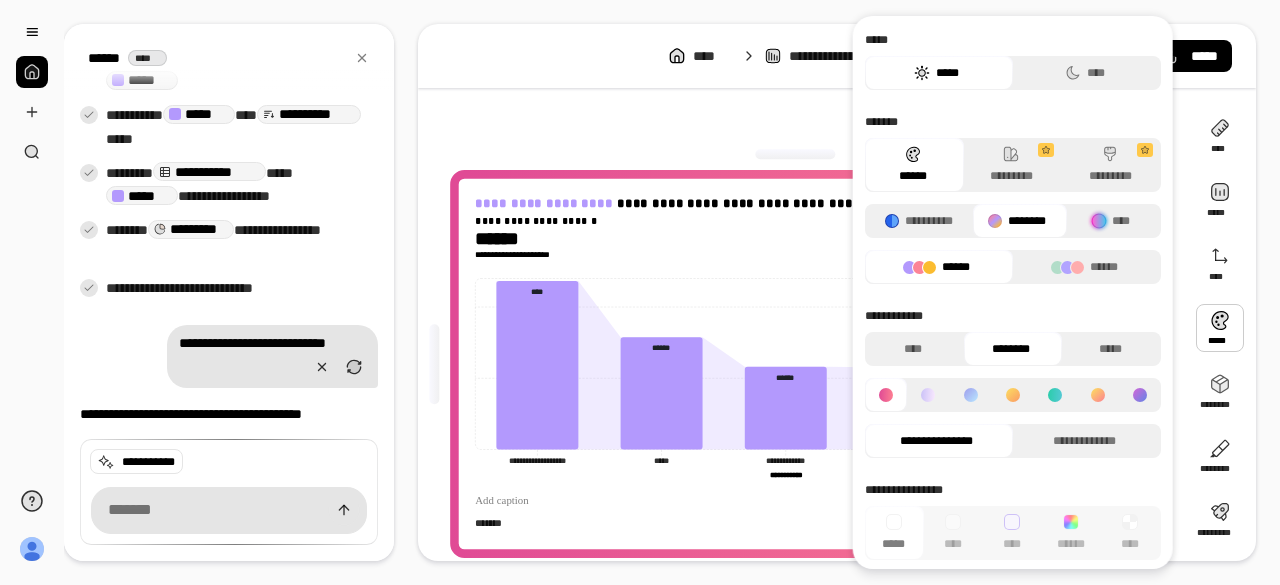 click on "******" at bounding box center [936, 267] 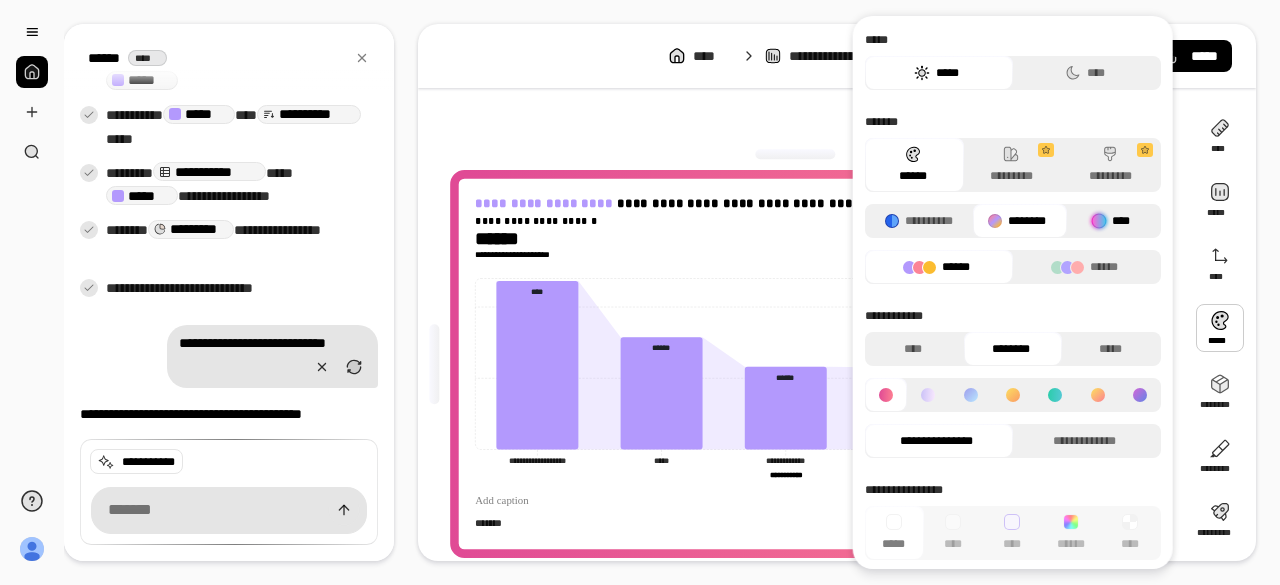click on "****" at bounding box center (1111, 221) 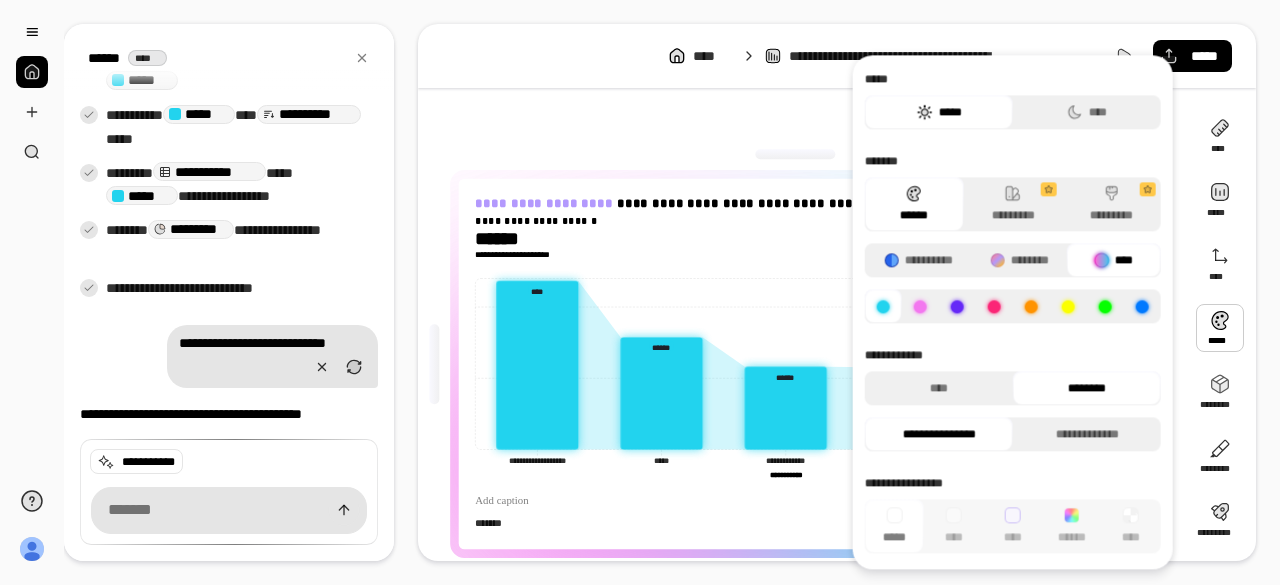 click at bounding box center [796, 154] 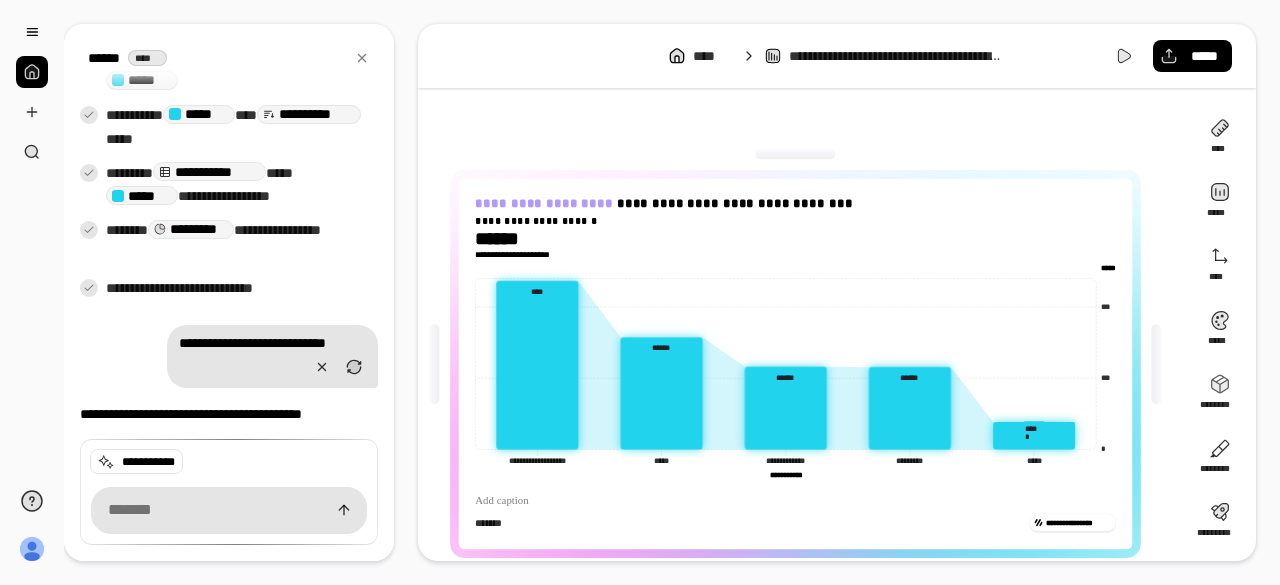 click on "**********" at bounding box center (803, 364) 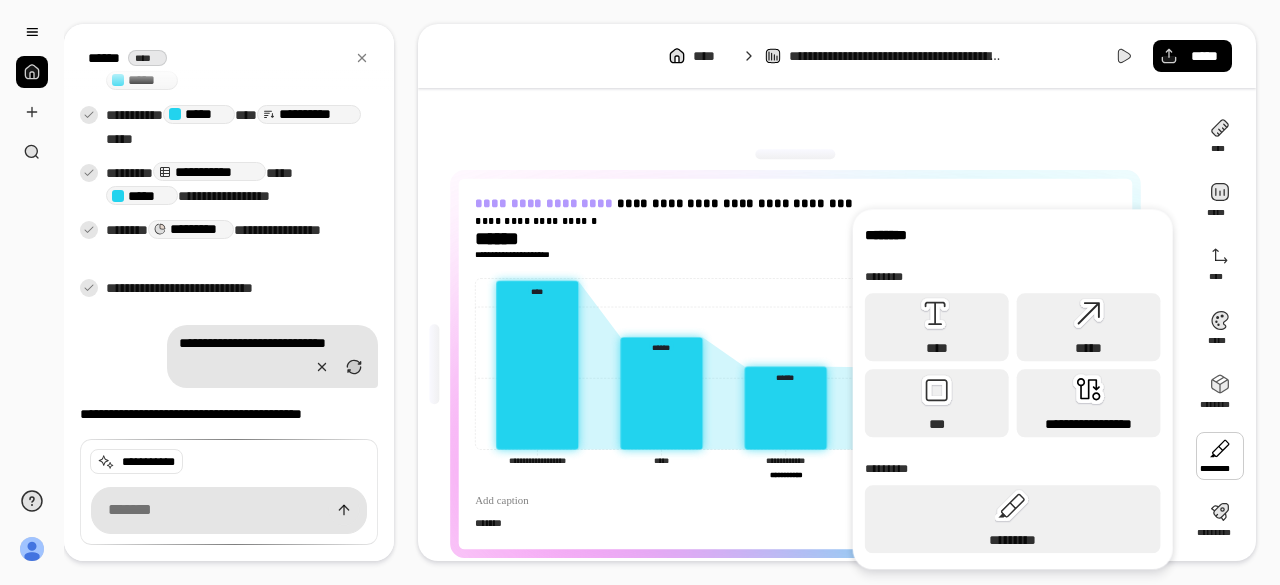 click 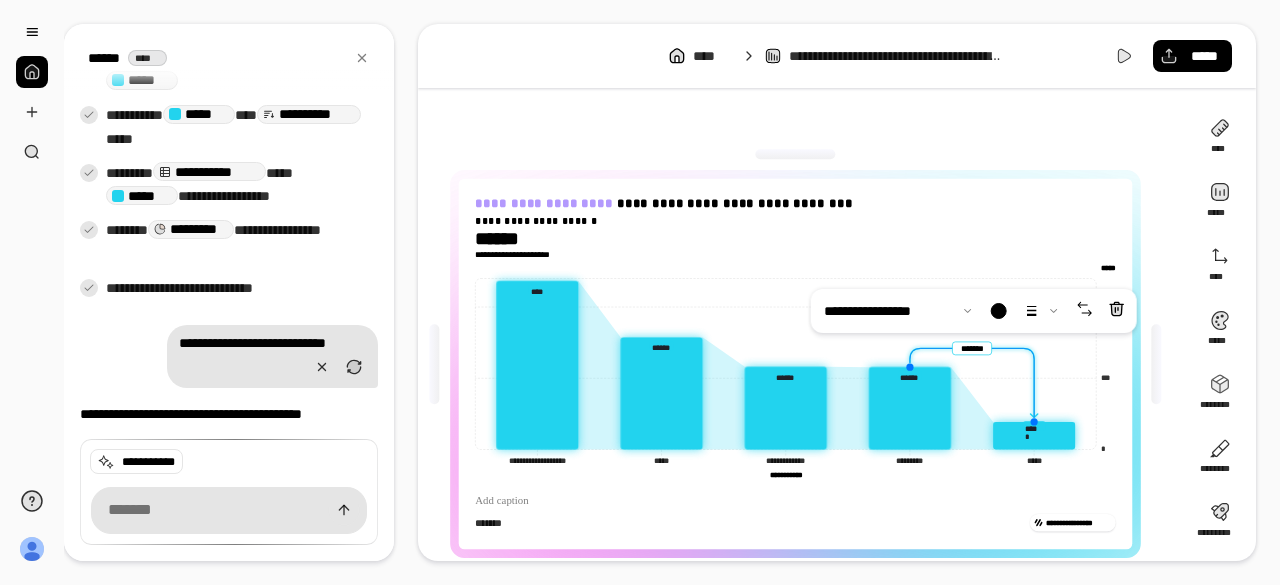 click 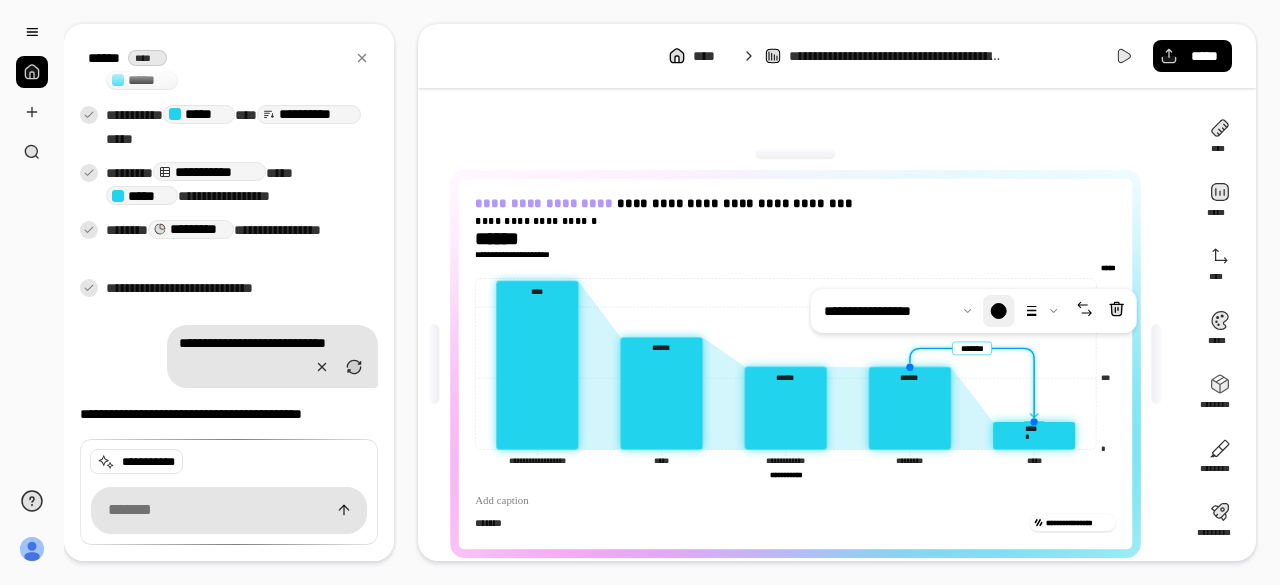 click at bounding box center [999, 311] 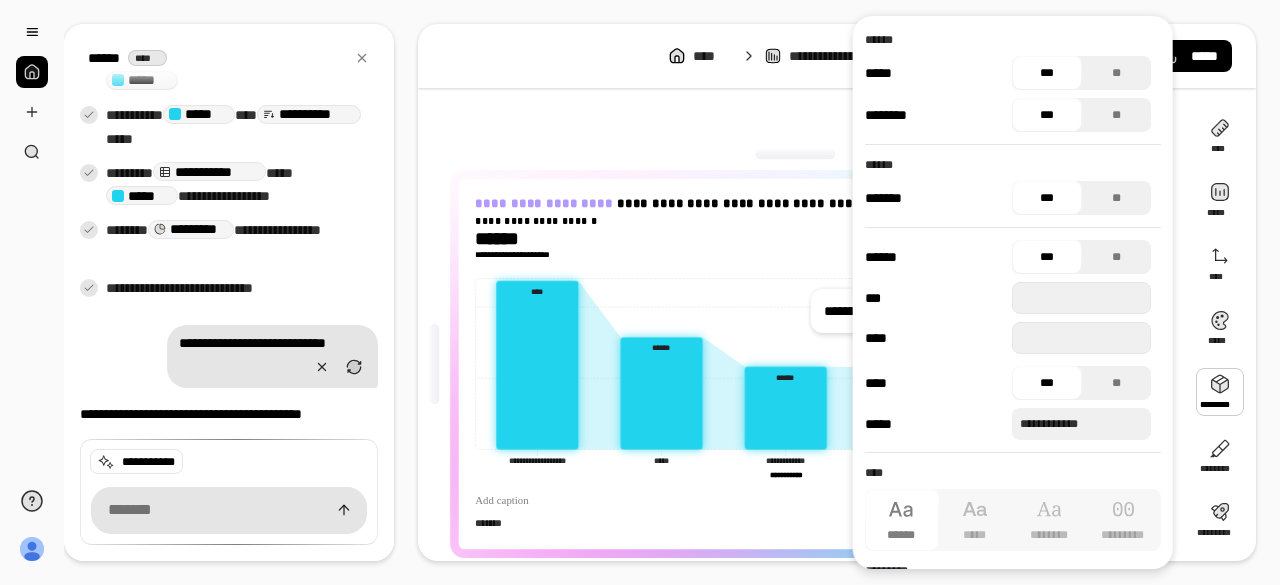 click 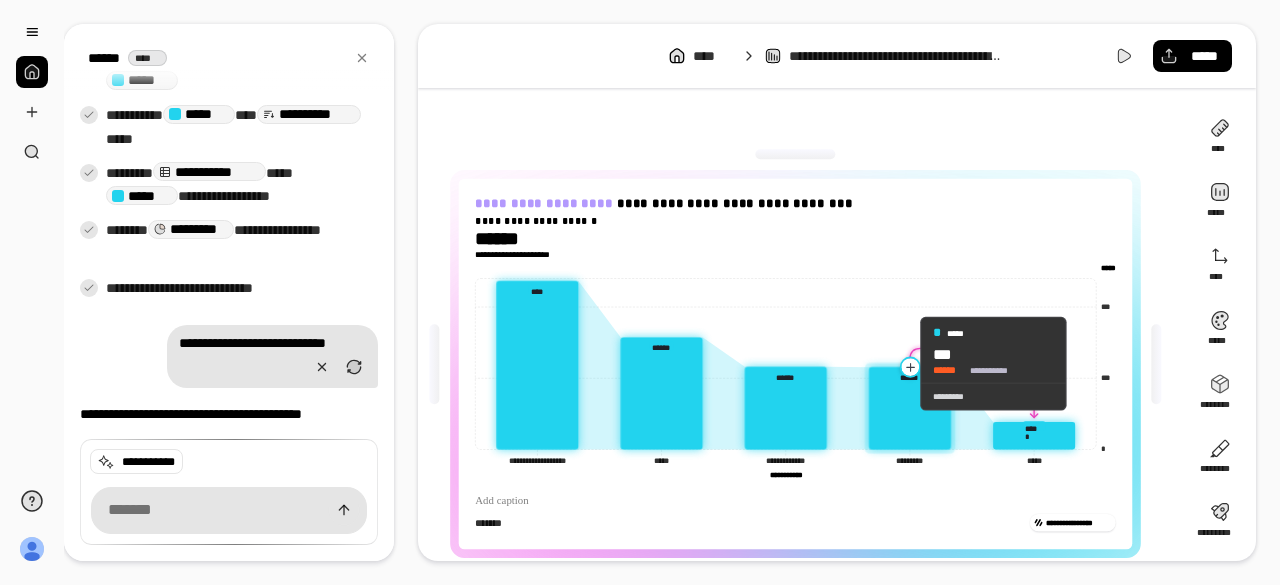 click 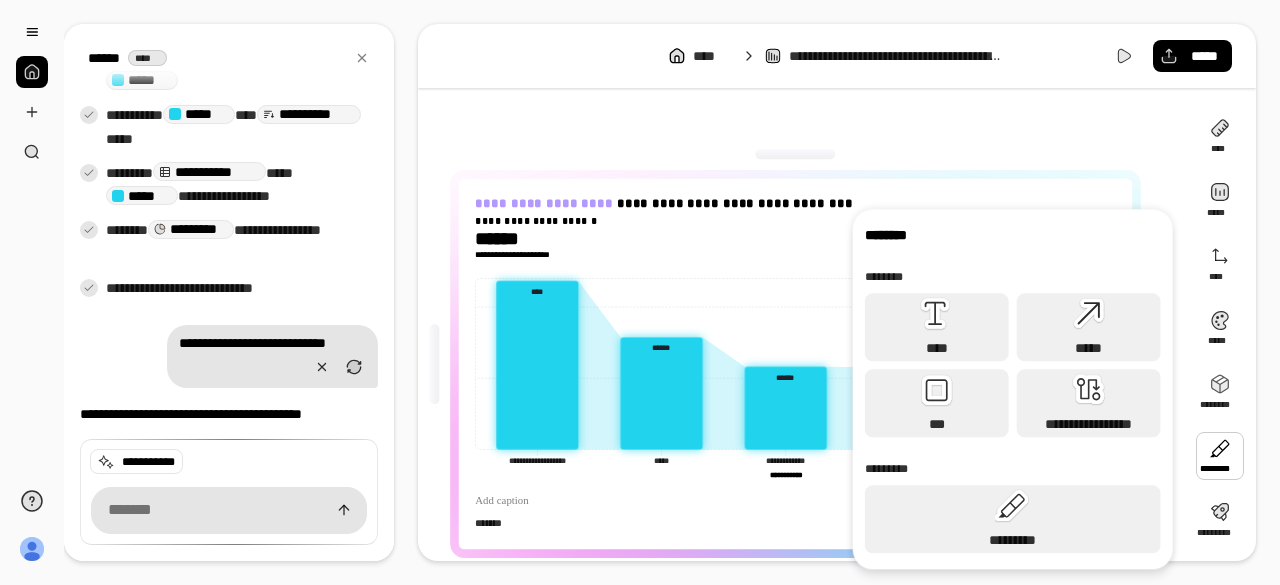 click at bounding box center (1220, 456) 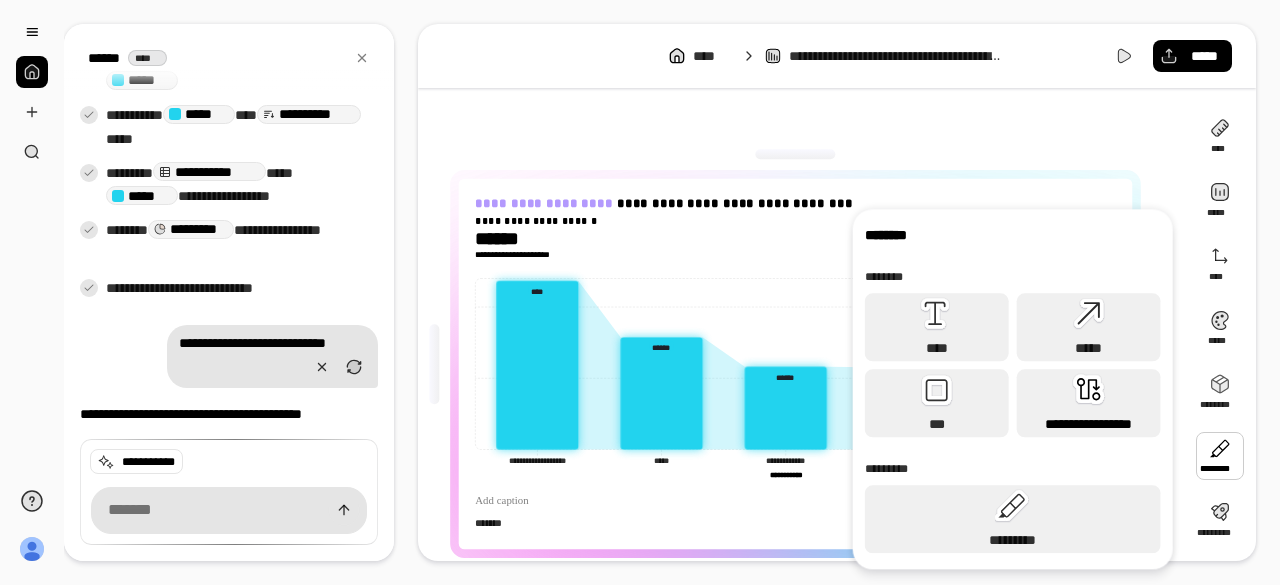 click 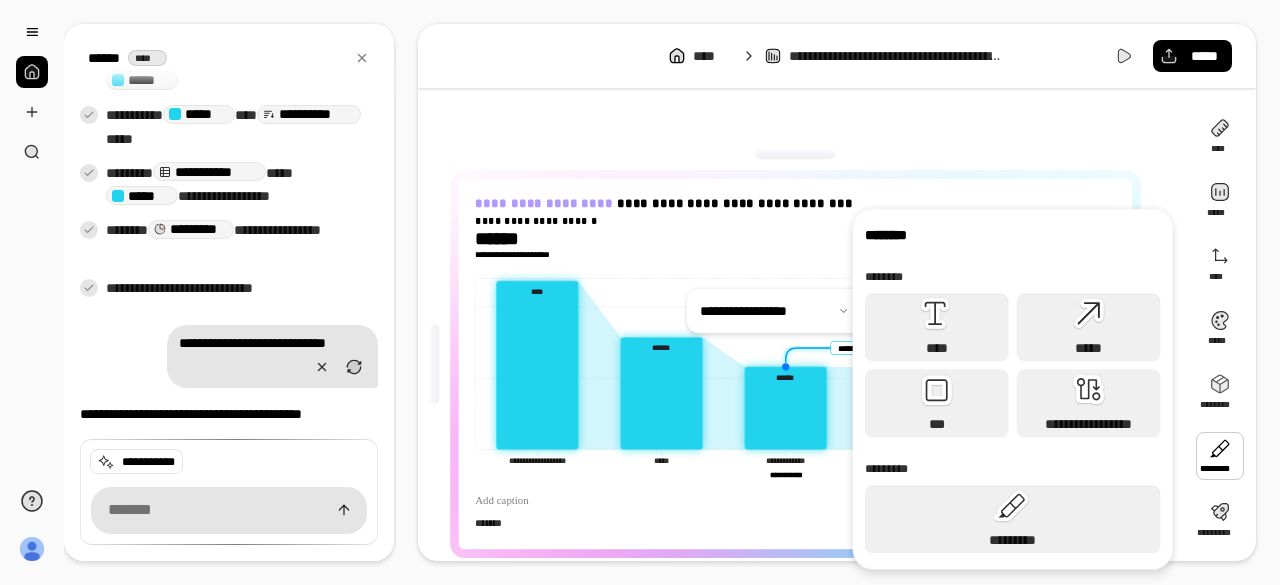 click 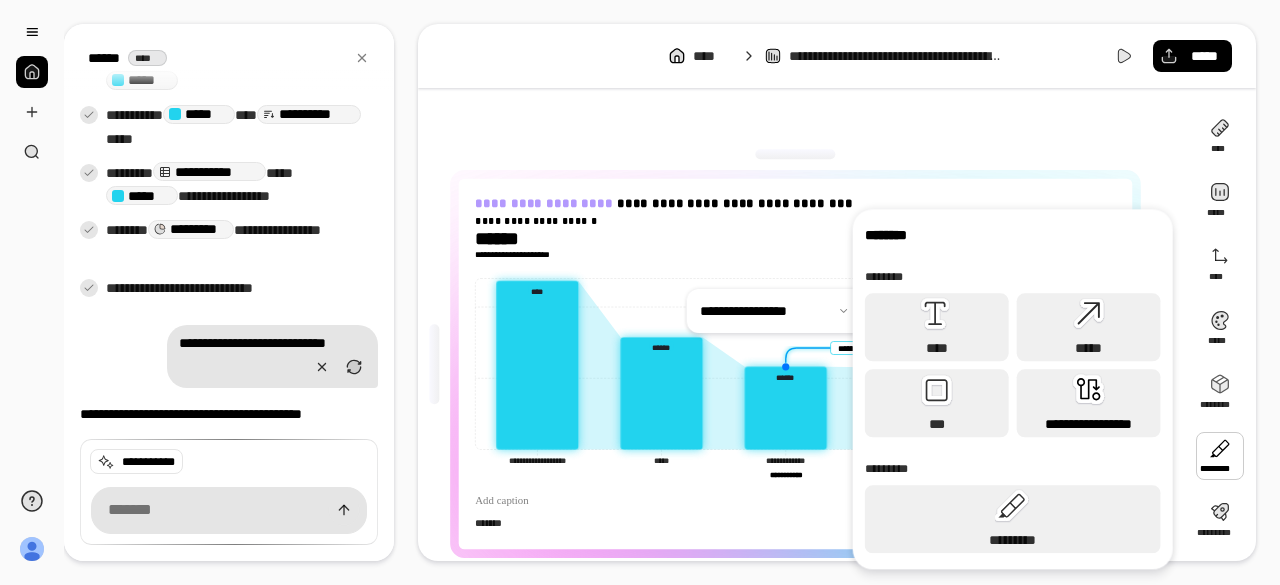 click on "**********" at bounding box center (1089, 403) 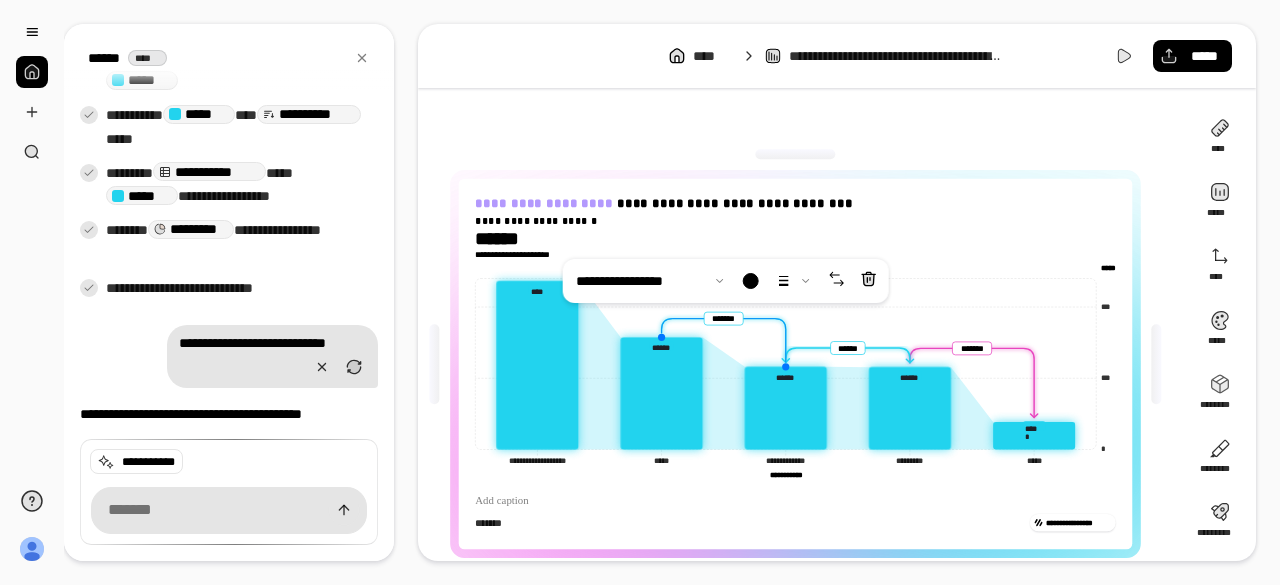 click 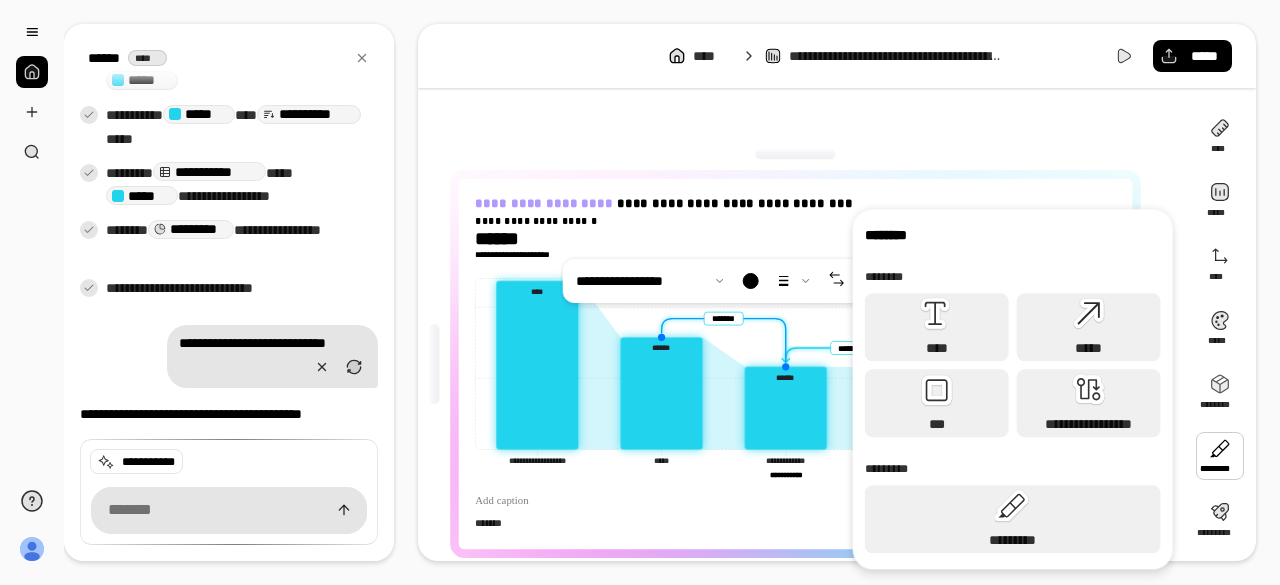 click at bounding box center [1220, 456] 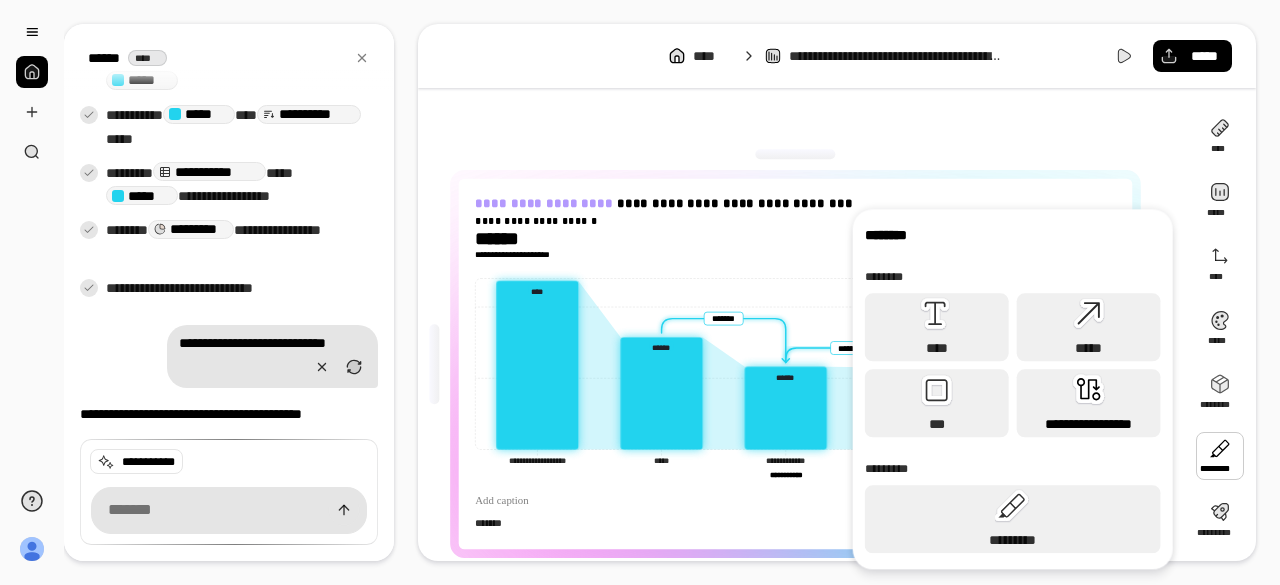 click on "**********" at bounding box center (1089, 424) 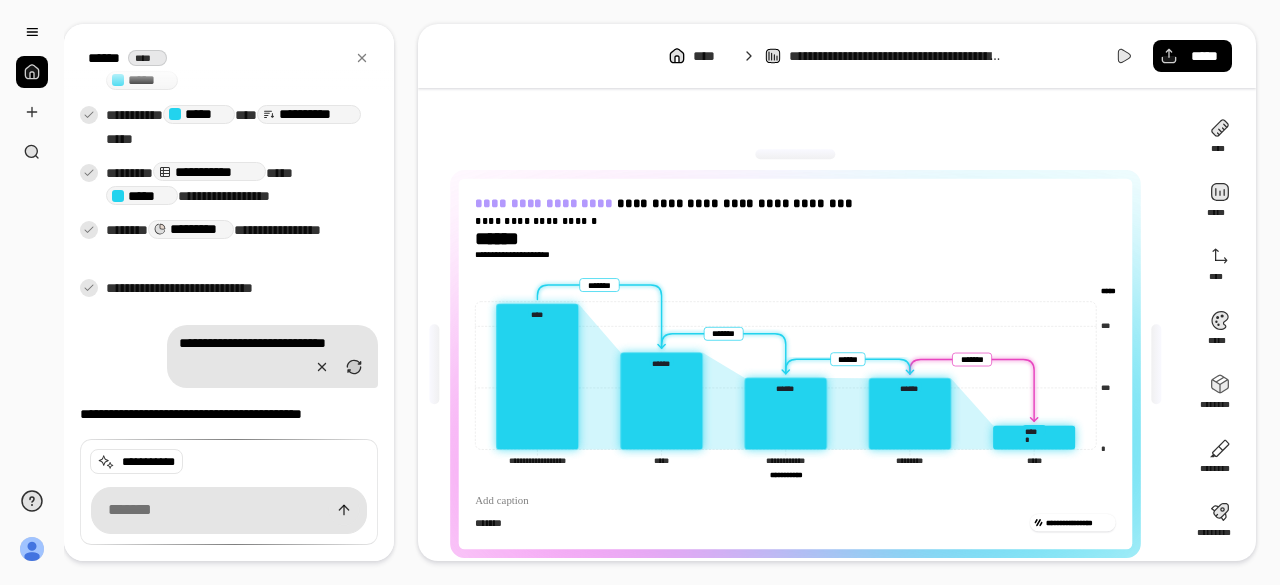 click on "**********" 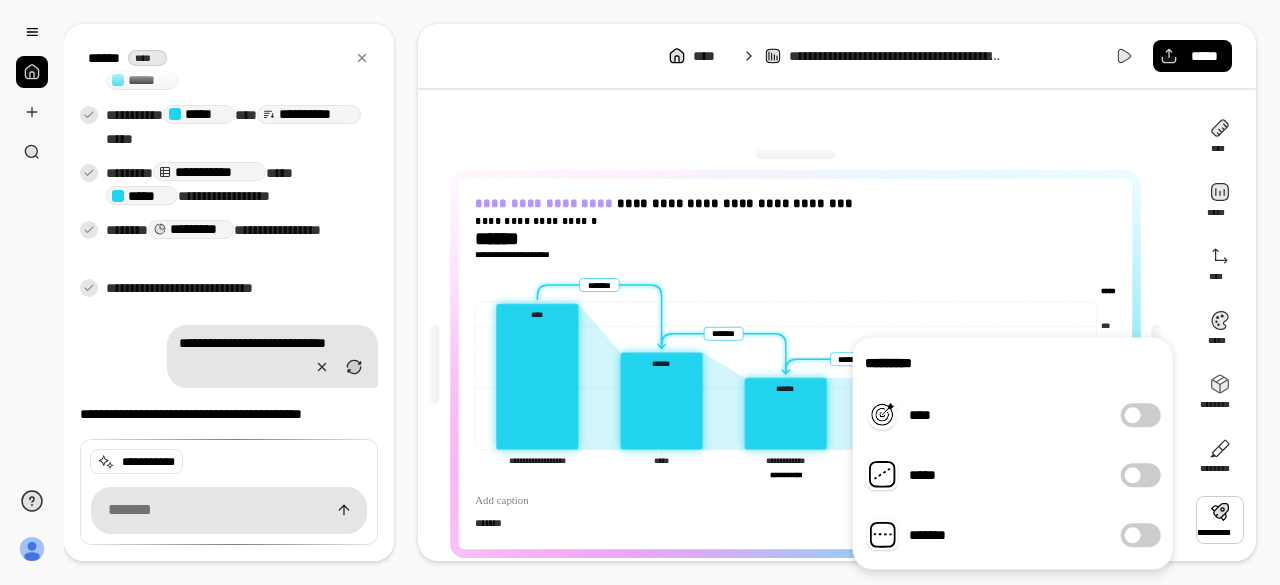 click at bounding box center (1133, 415) 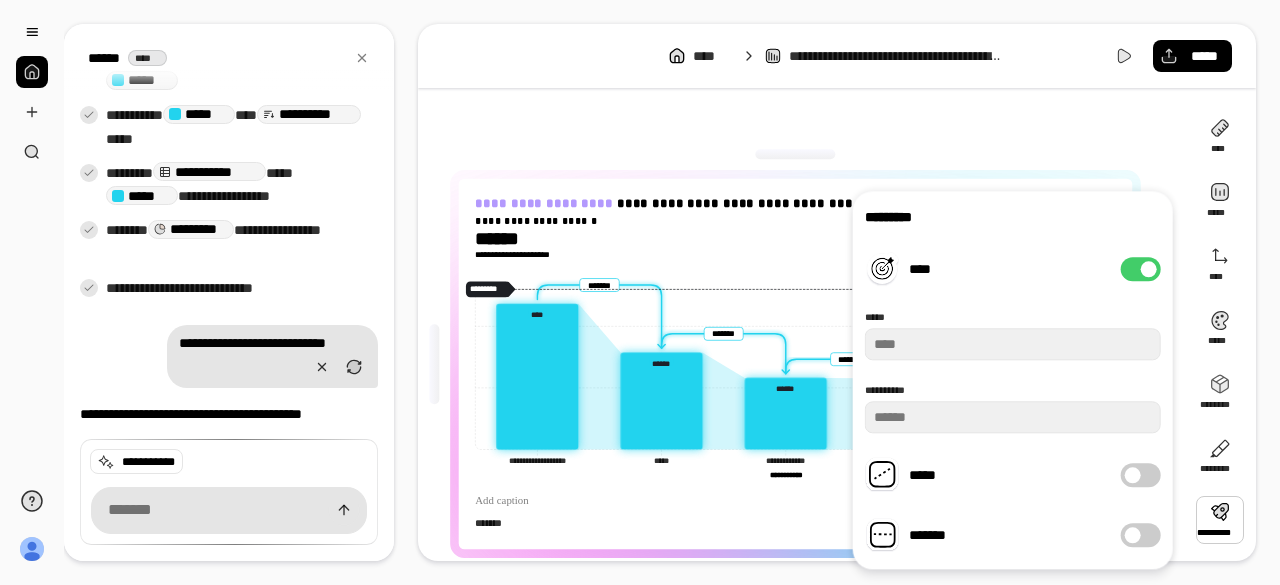 click on "*****" at bounding box center [1141, 475] 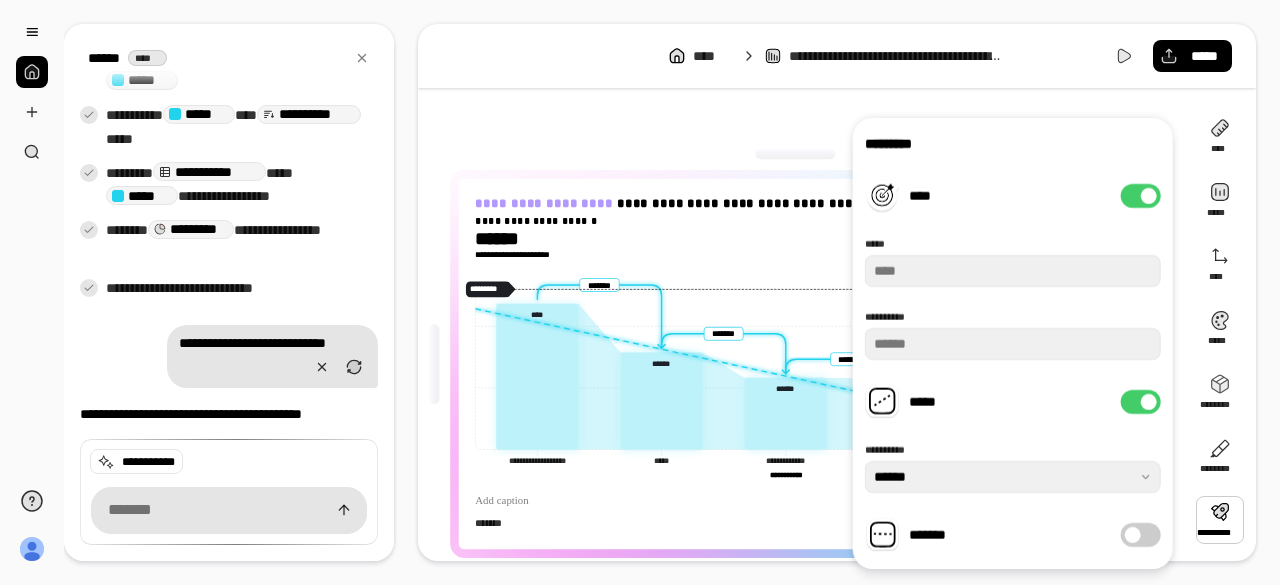 click at bounding box center [1149, 402] 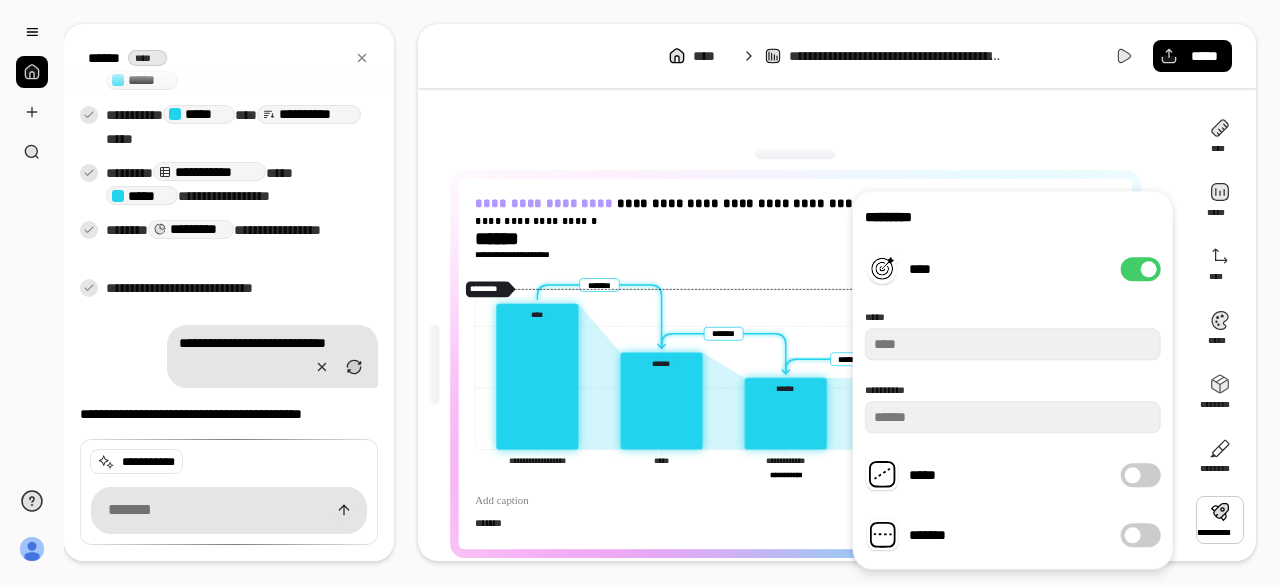 click on "*******" at bounding box center (1141, 535) 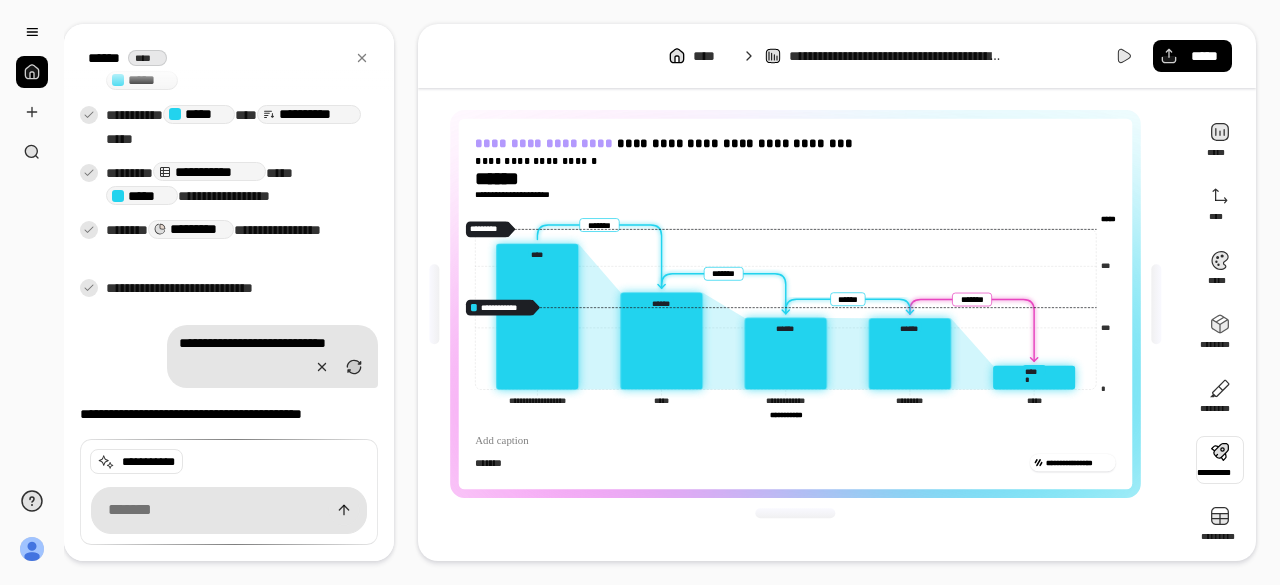 scroll, scrollTop: 62, scrollLeft: 0, axis: vertical 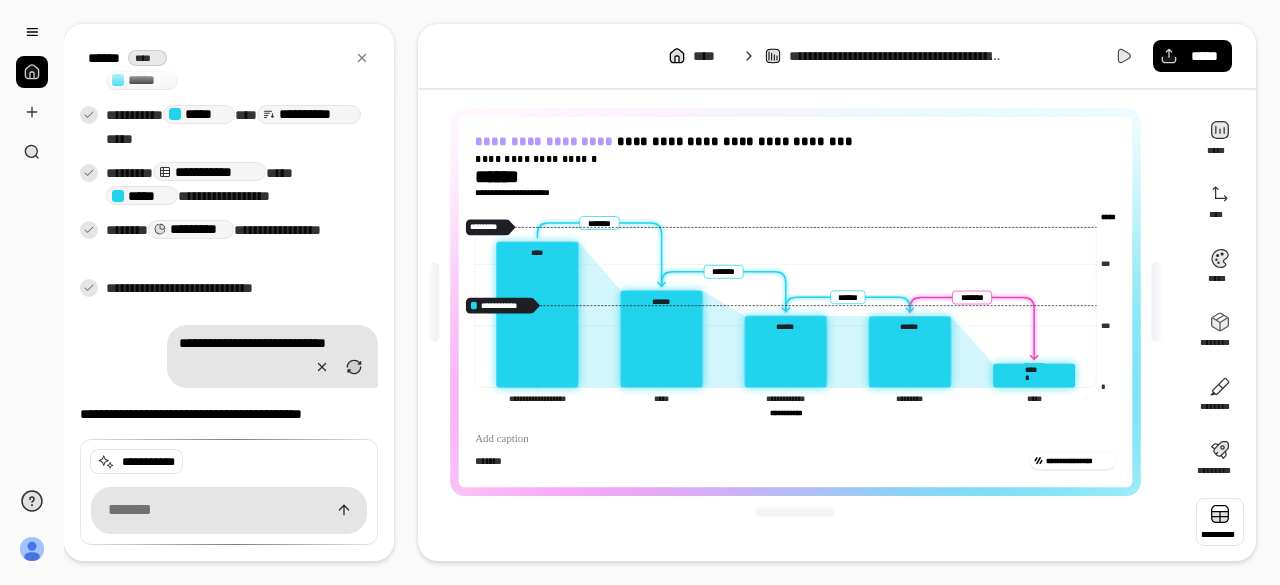 click at bounding box center (1220, 522) 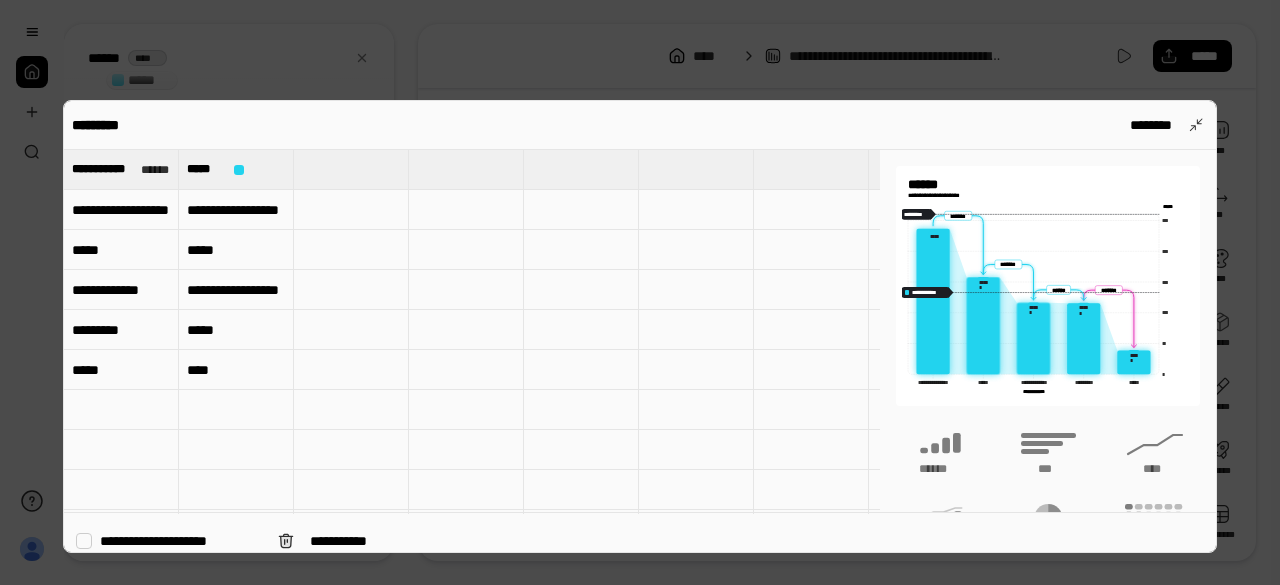 click at bounding box center [121, 410] 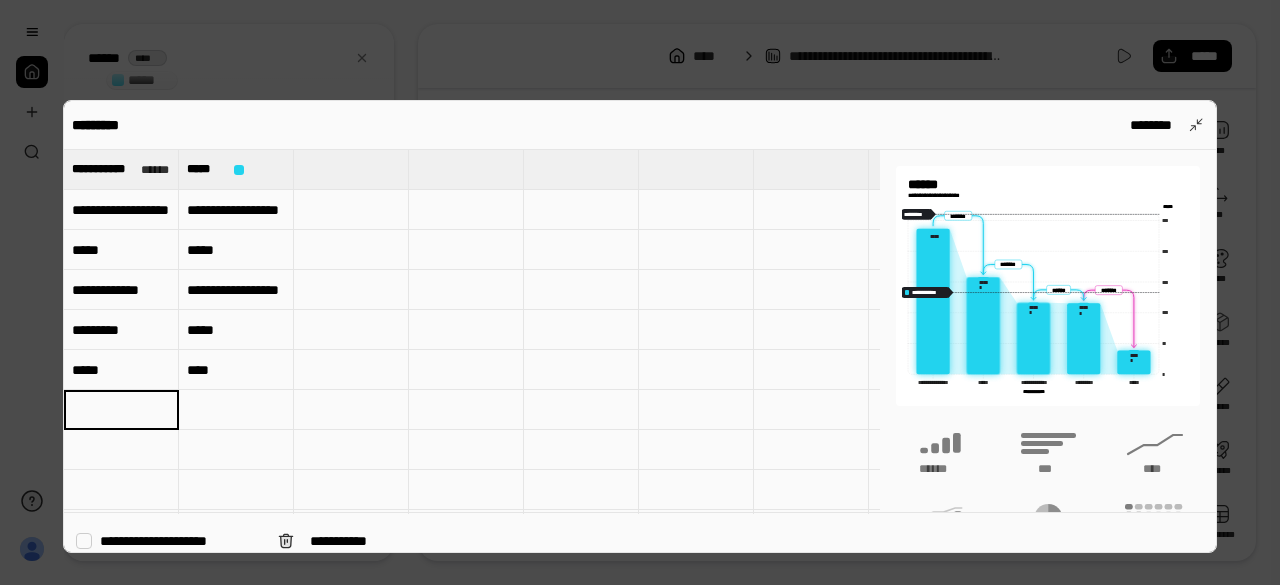 type on "*" 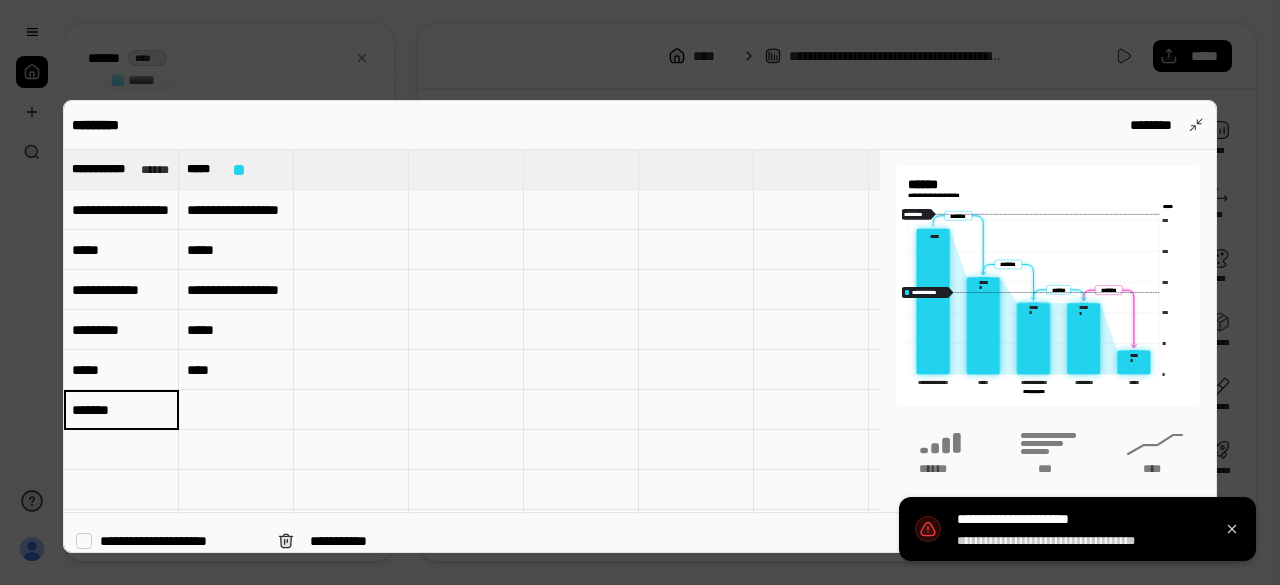 type on "********" 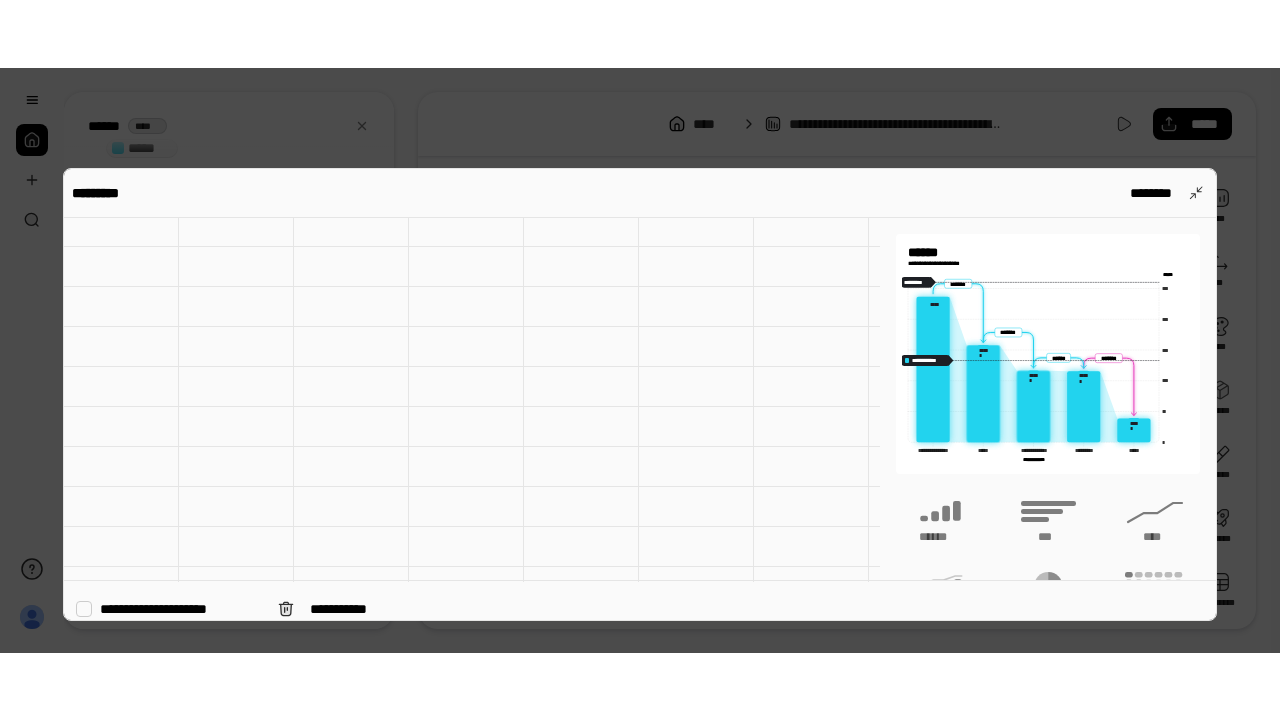 scroll, scrollTop: 0, scrollLeft: 0, axis: both 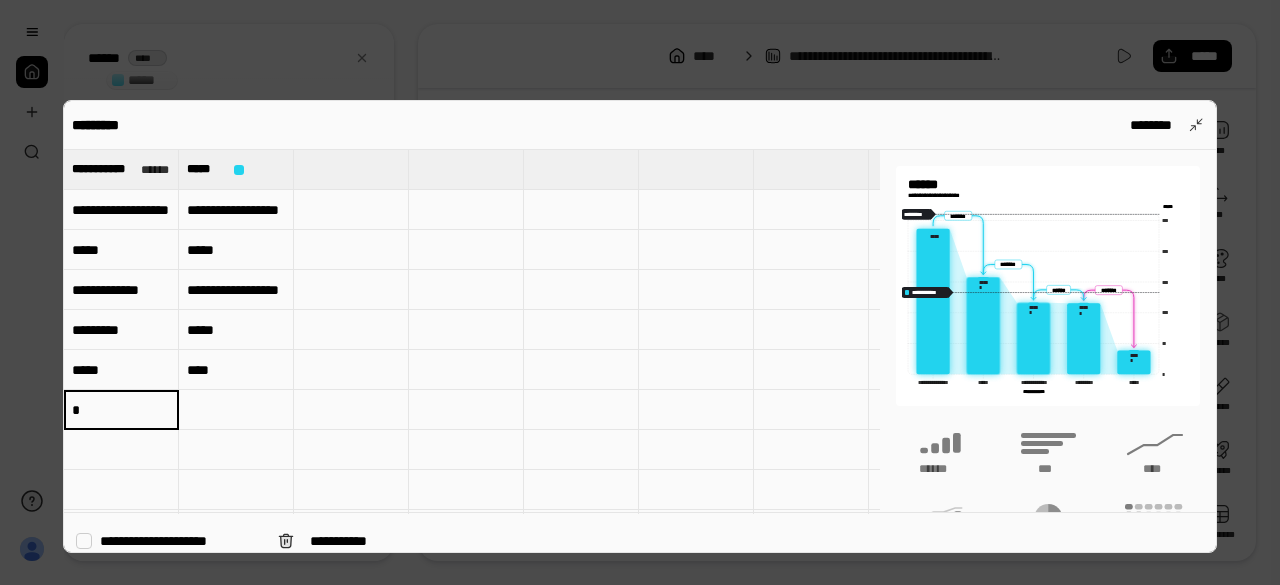 click at bounding box center [236, 410] 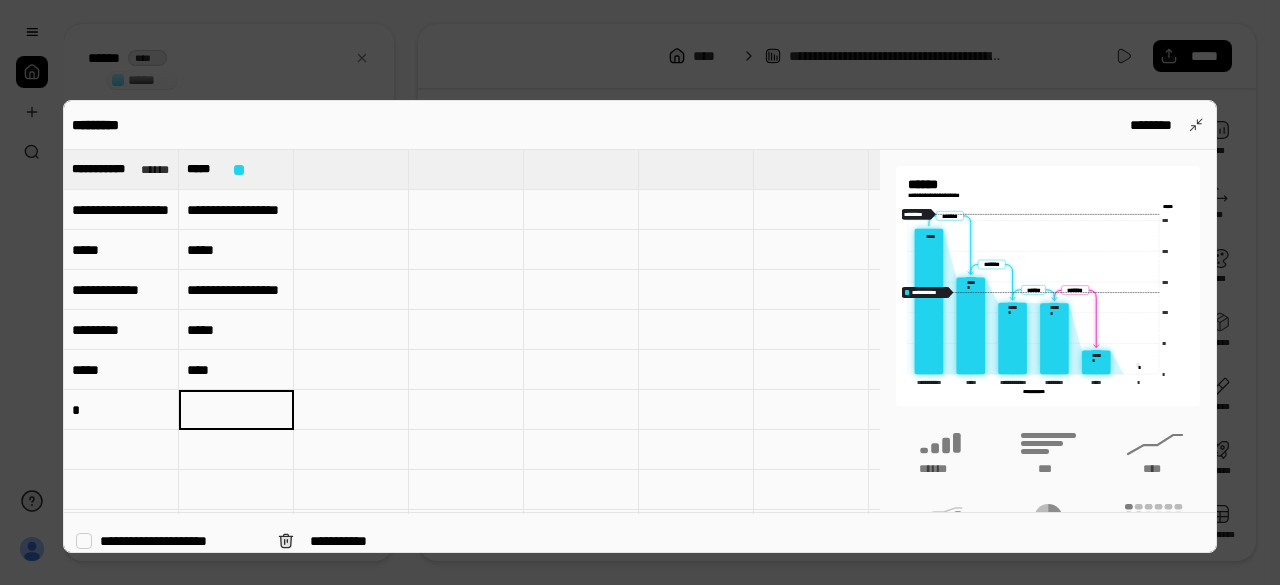 click on "*" at bounding box center (121, 410) 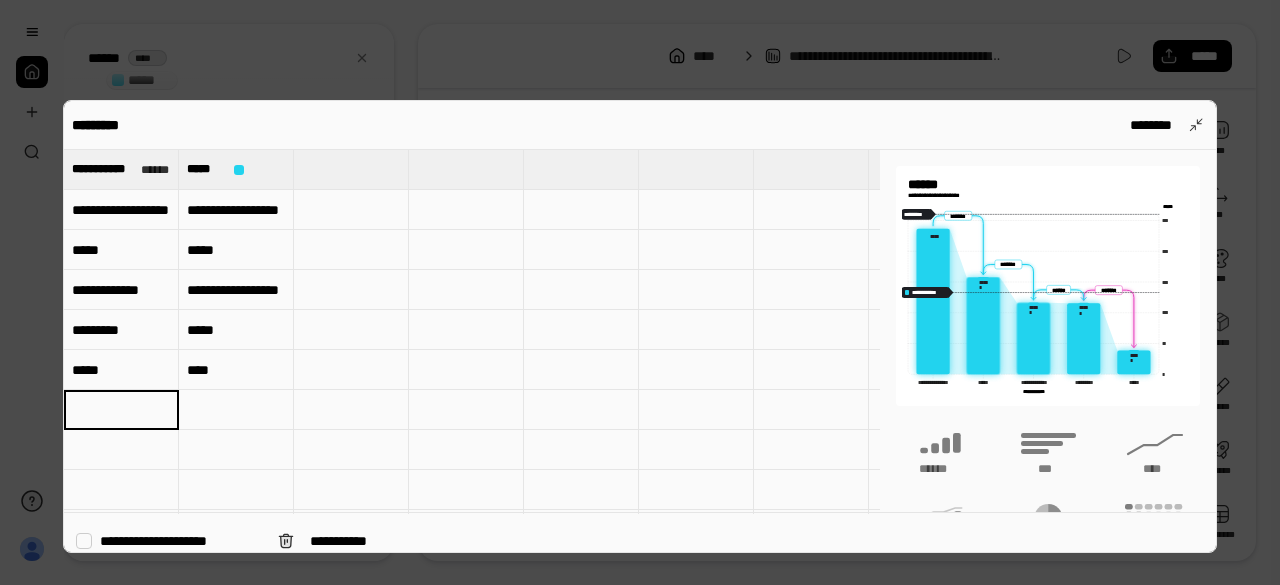 click at bounding box center [121, 410] 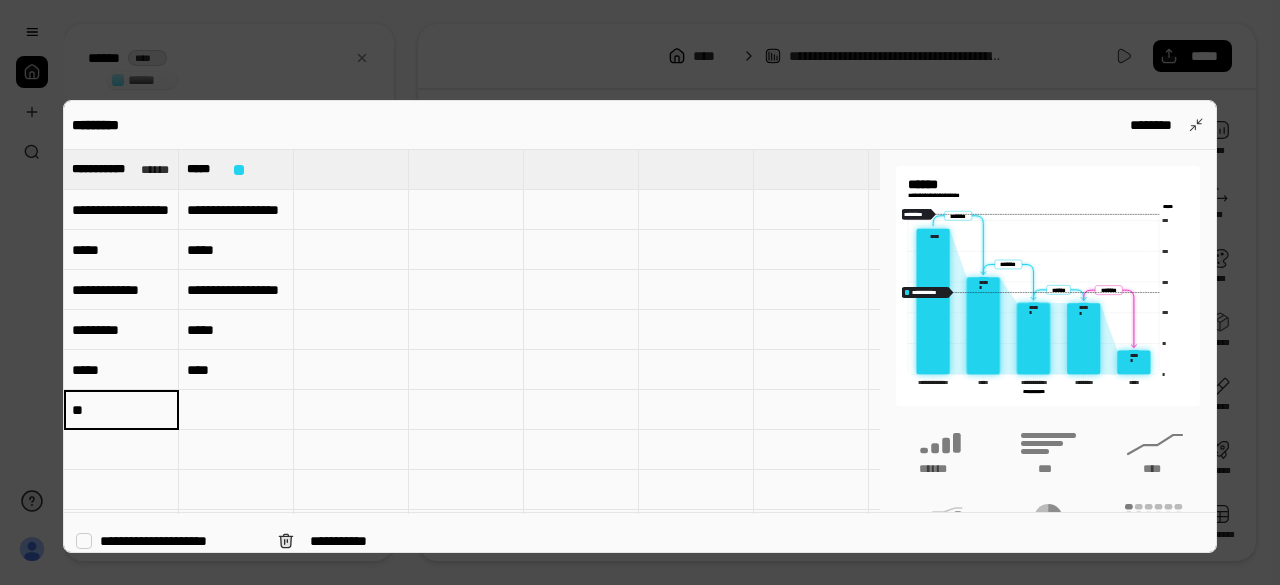 type on "*" 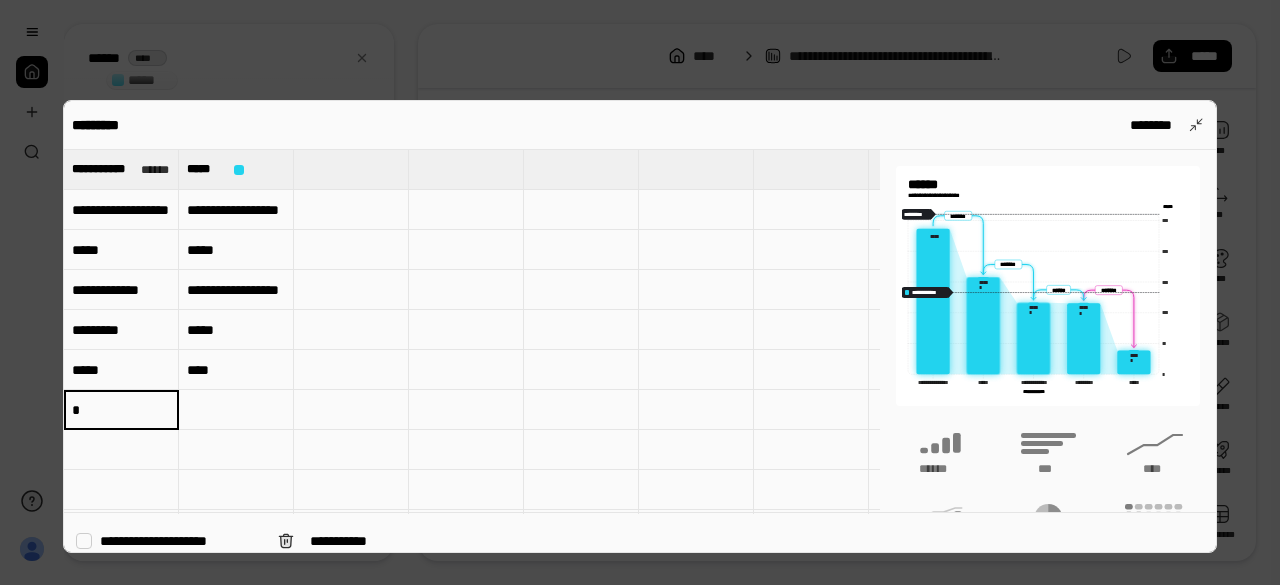 type 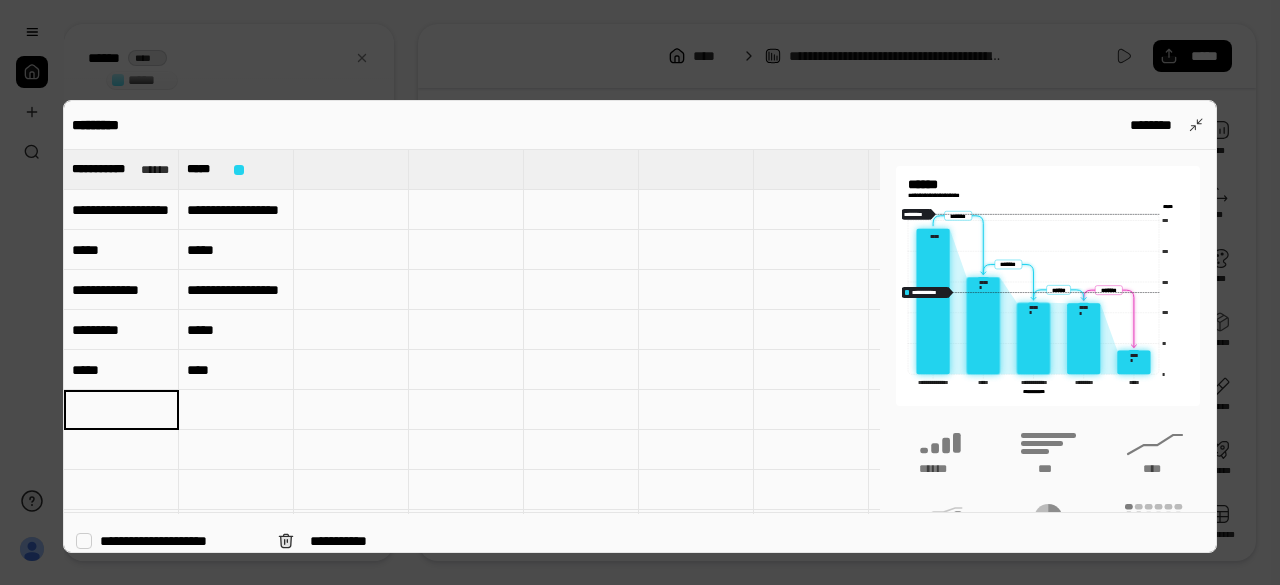 click at bounding box center (640, 292) 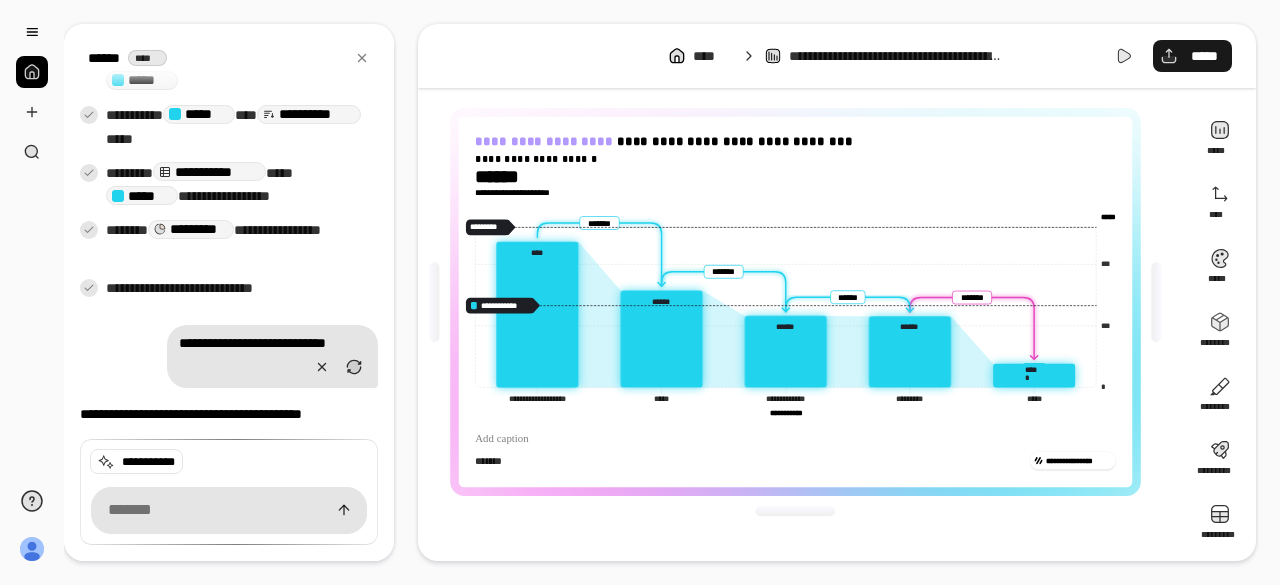 click on "*****" at bounding box center (1192, 56) 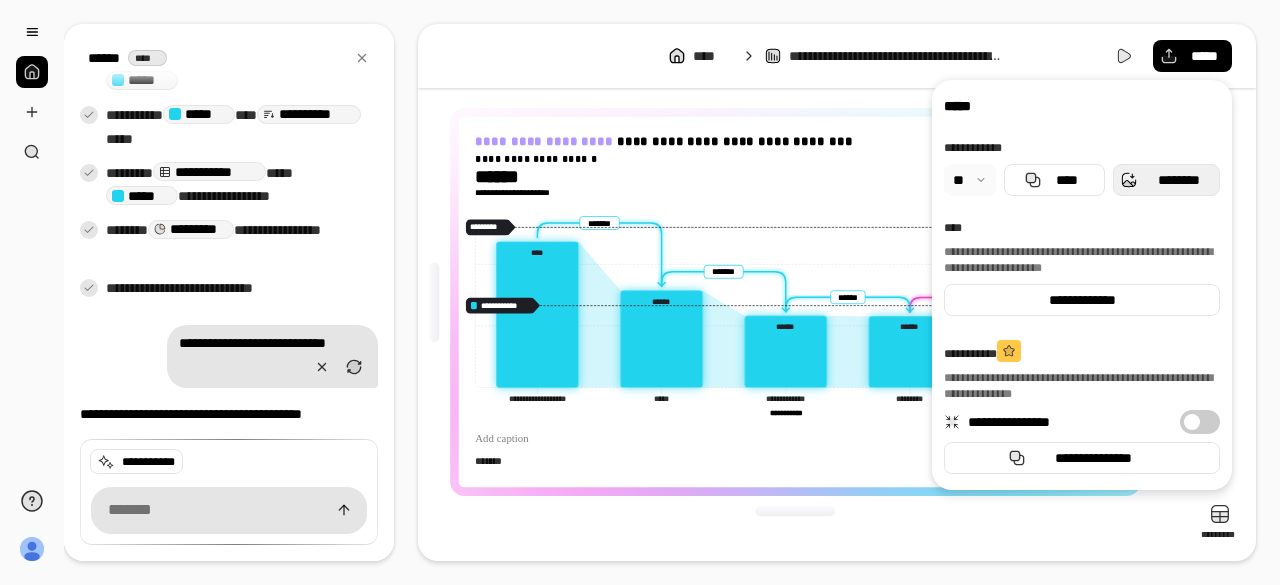 click on "********" at bounding box center [1178, 180] 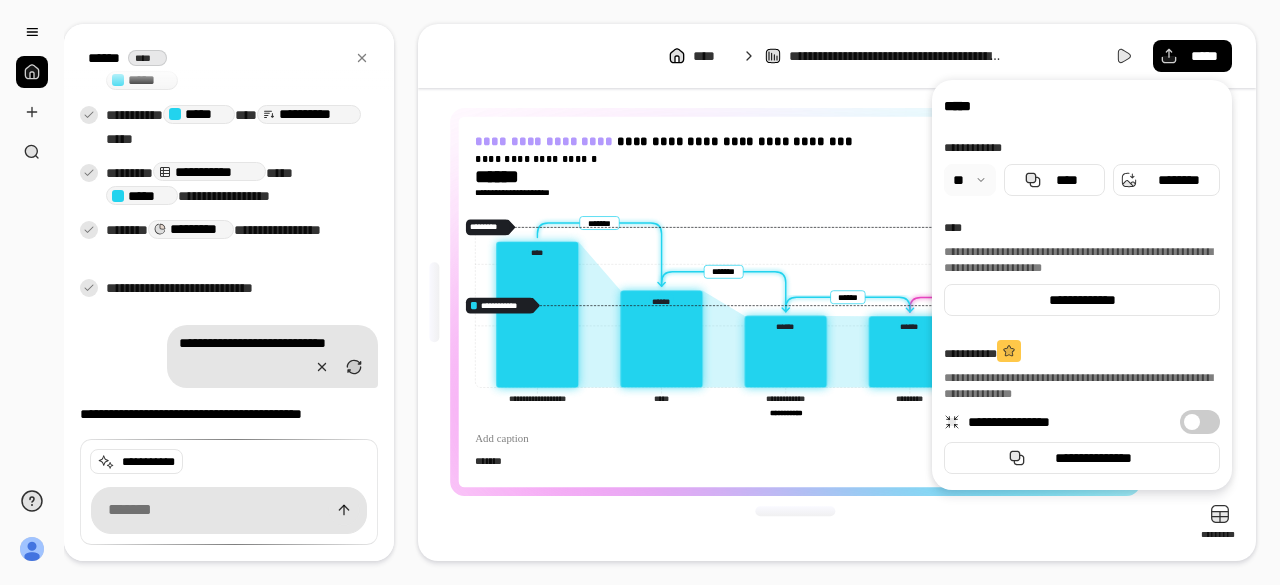 click on "**********" at bounding box center (837, 56) 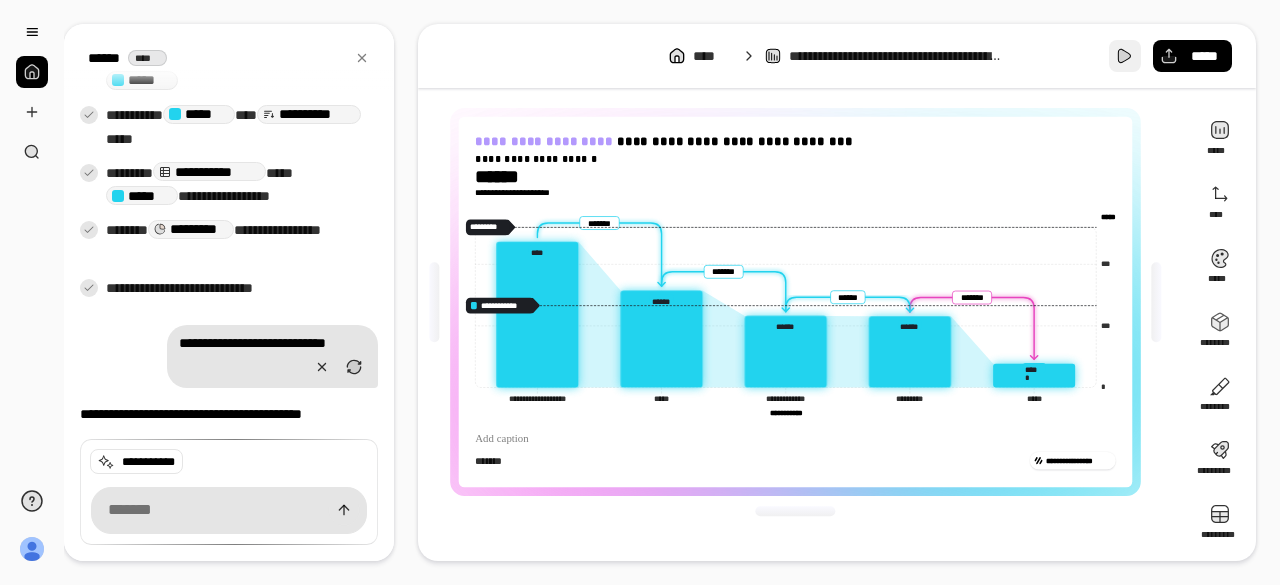 click at bounding box center [1125, 56] 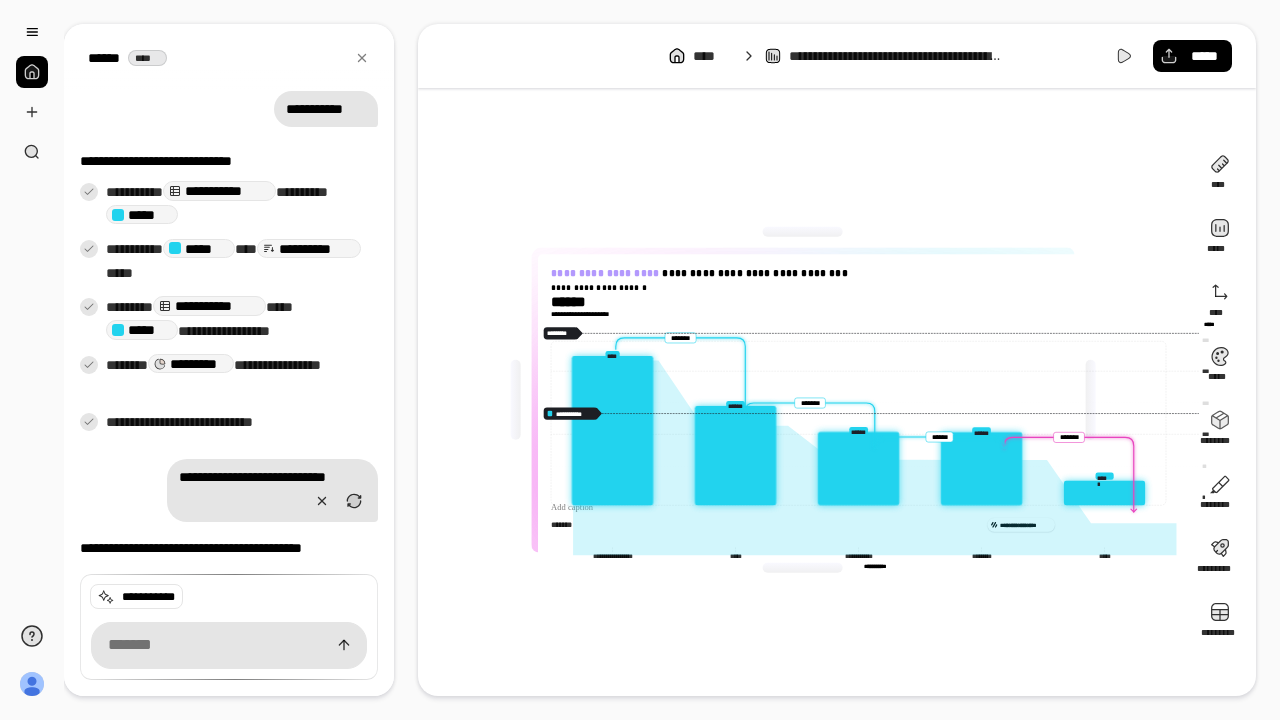 scroll, scrollTop: 164, scrollLeft: 0, axis: vertical 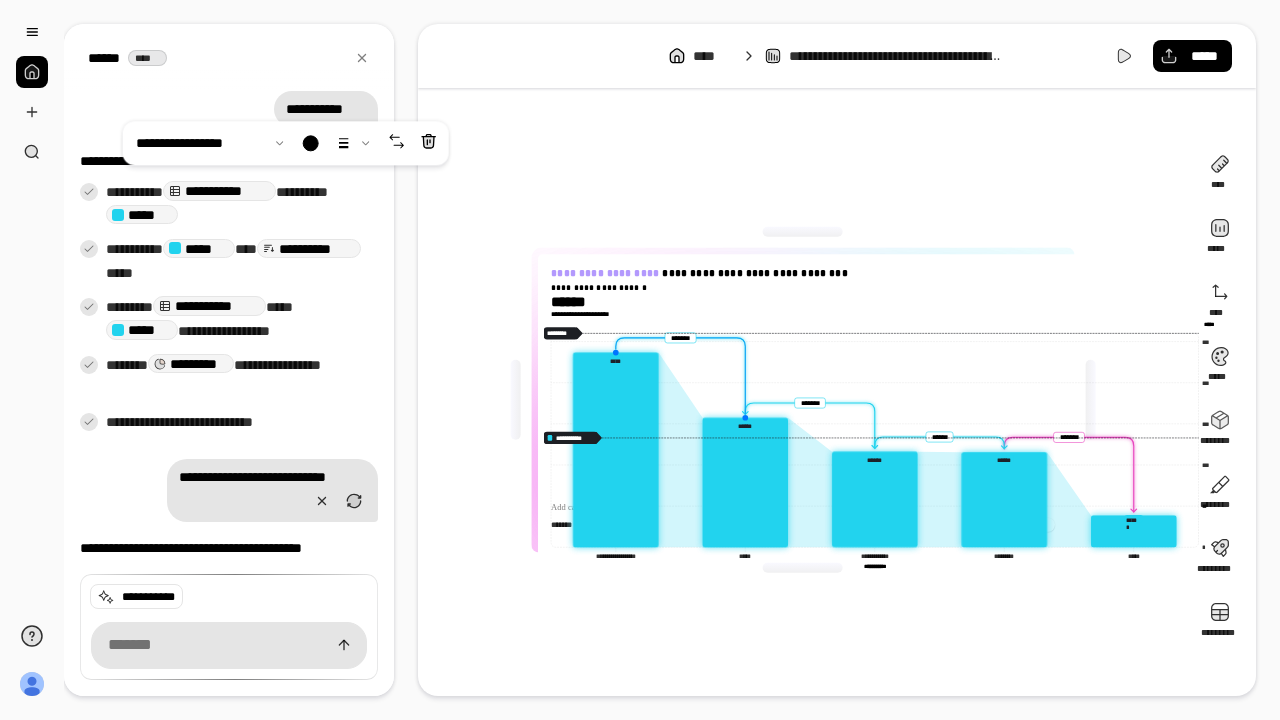 click 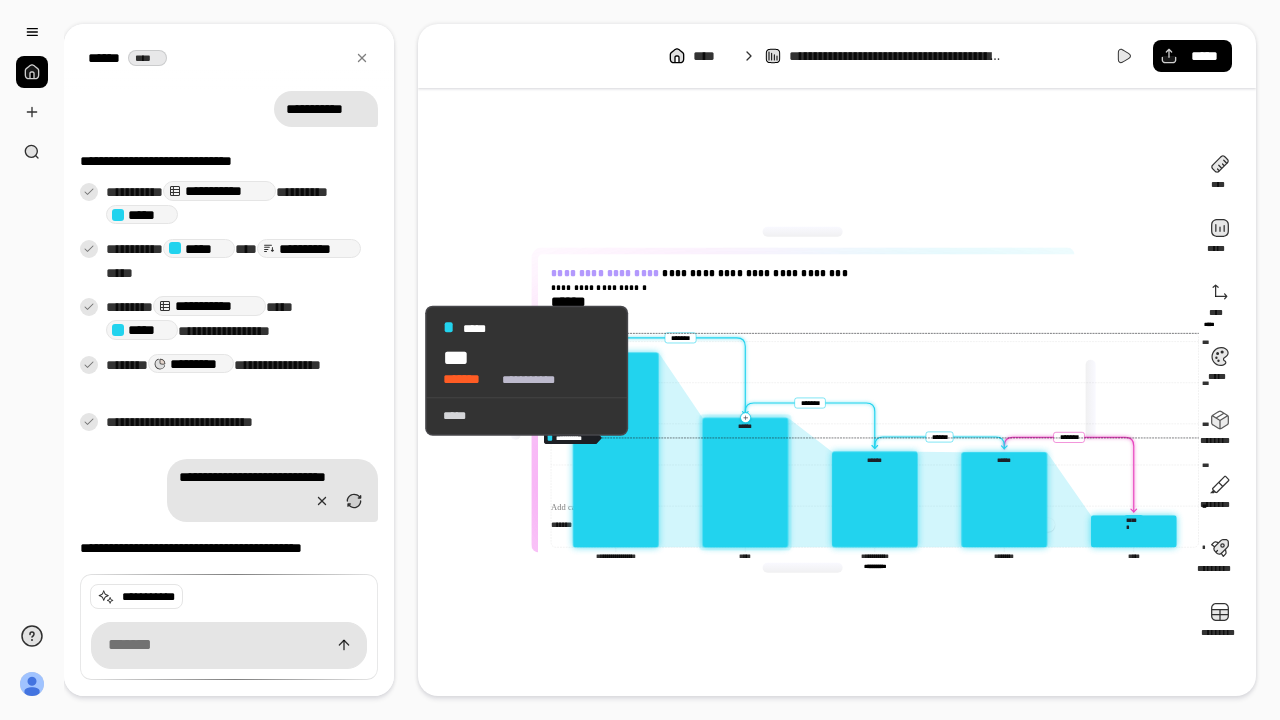 click 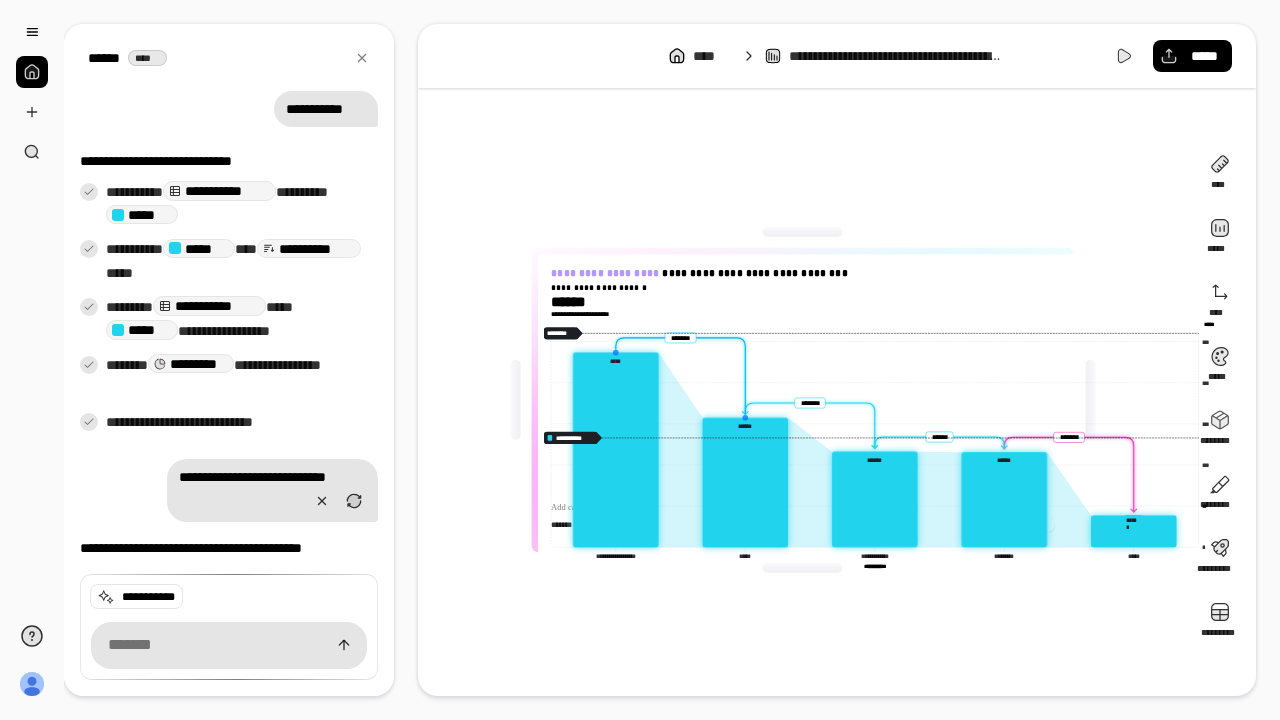 click 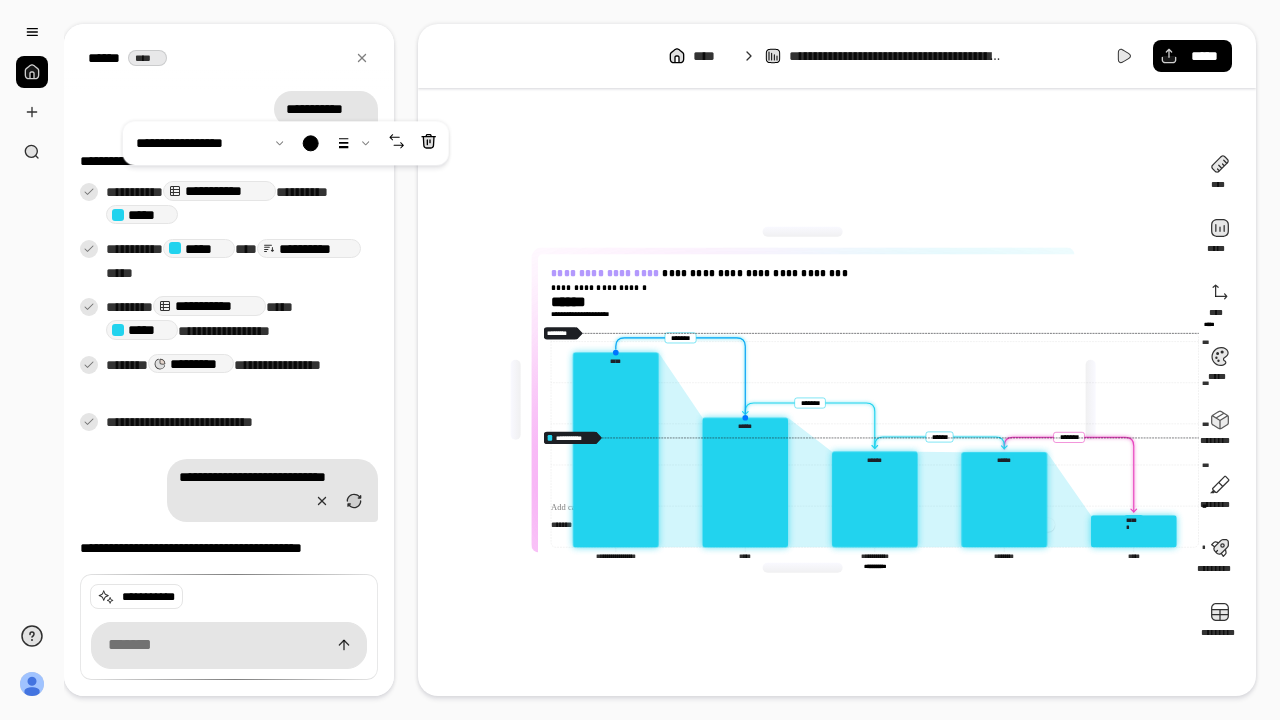 click 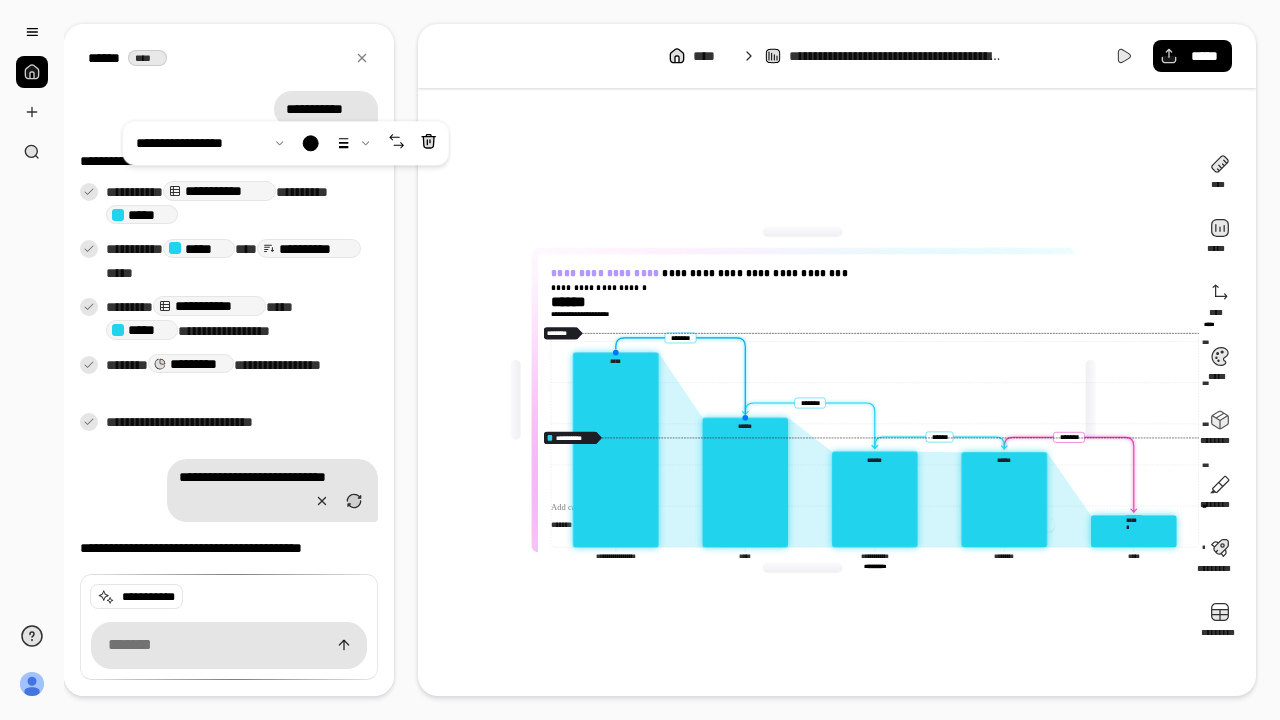 click 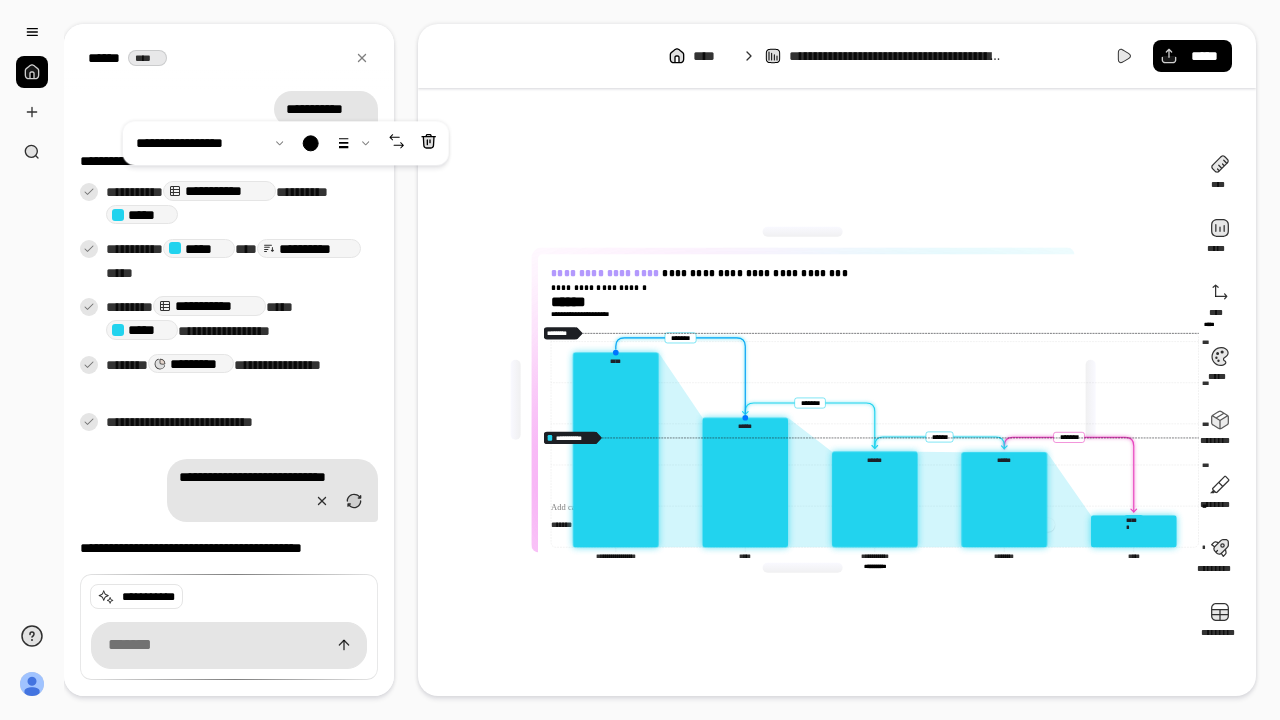 click 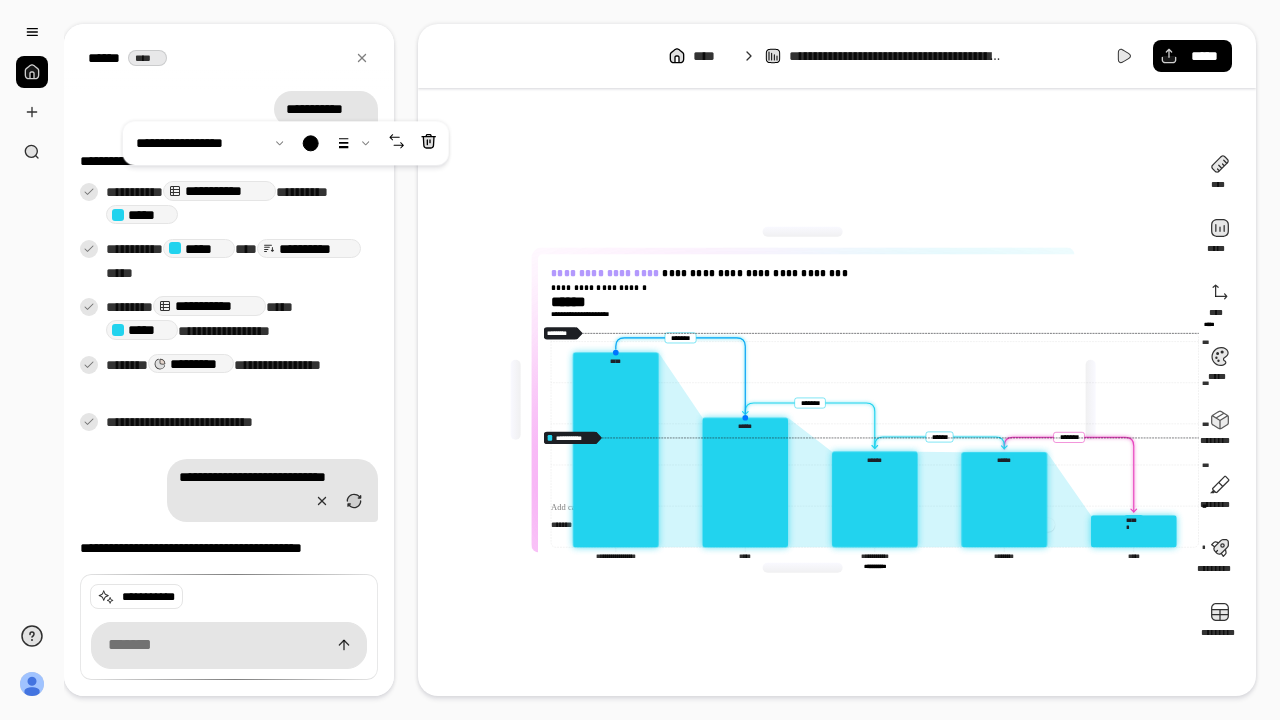drag, startPoint x: 400, startPoint y: 319, endPoint x: 369, endPoint y: 350, distance: 43.840622 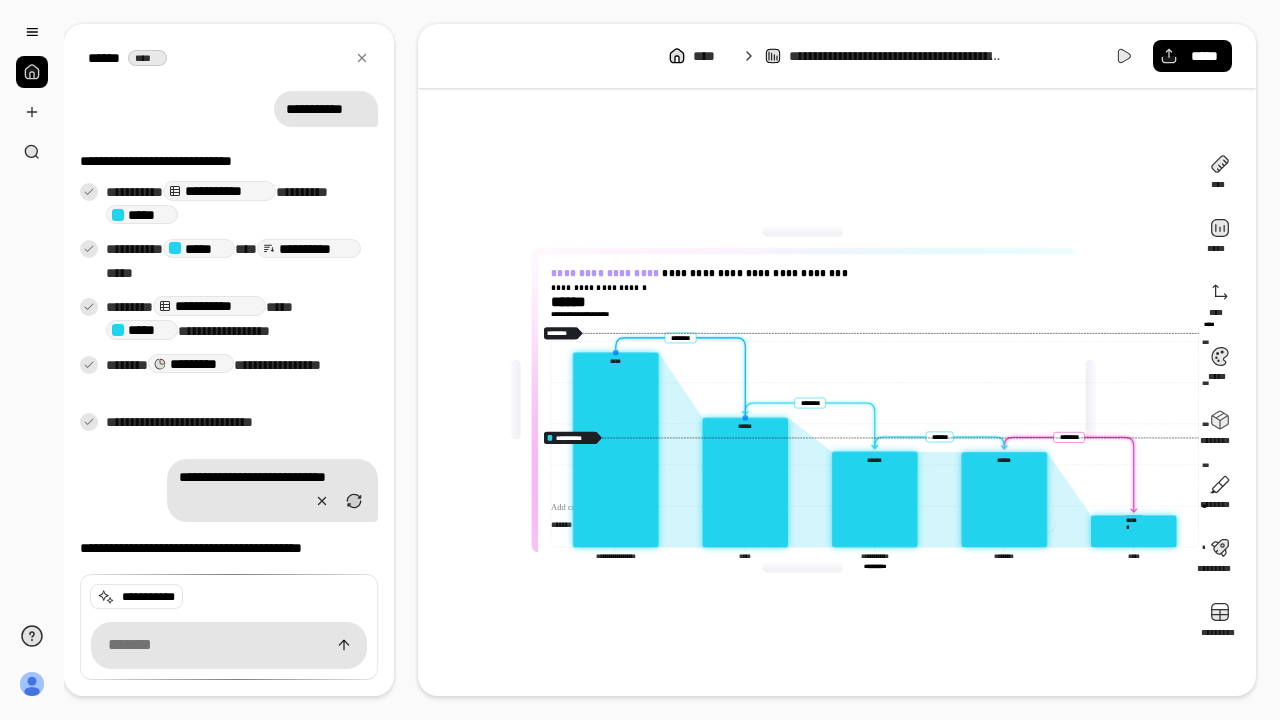 click 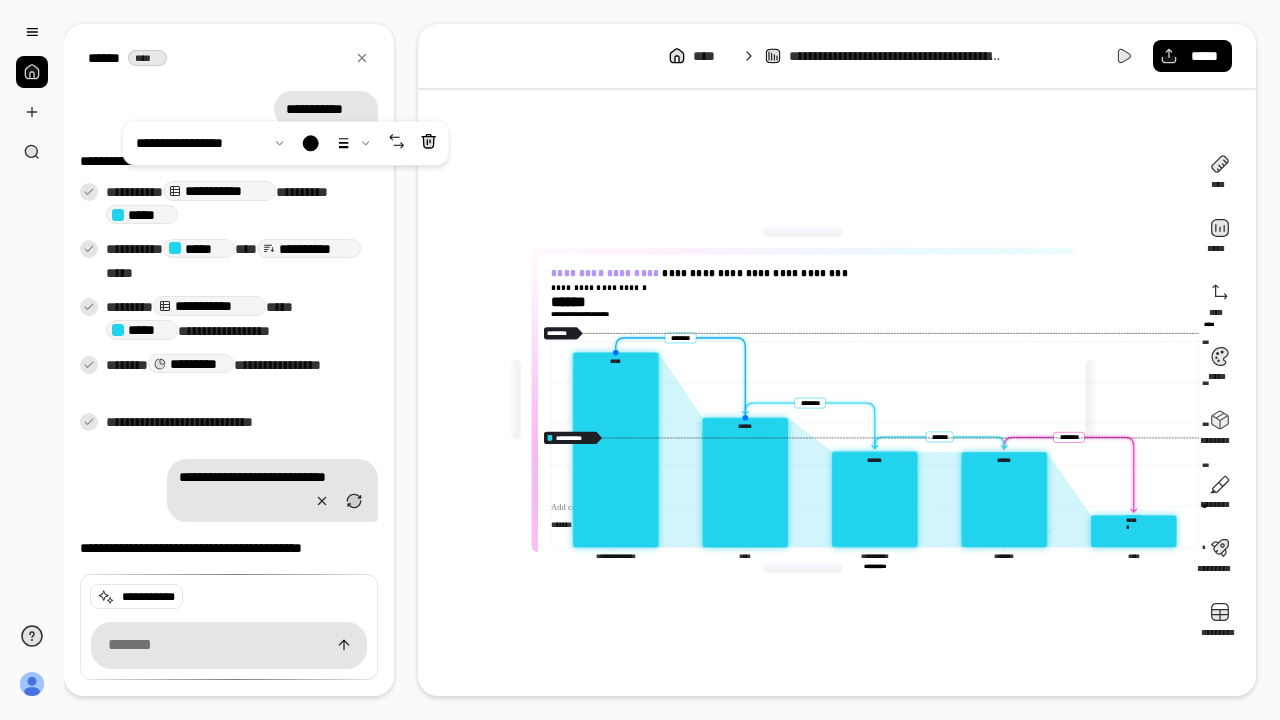 click 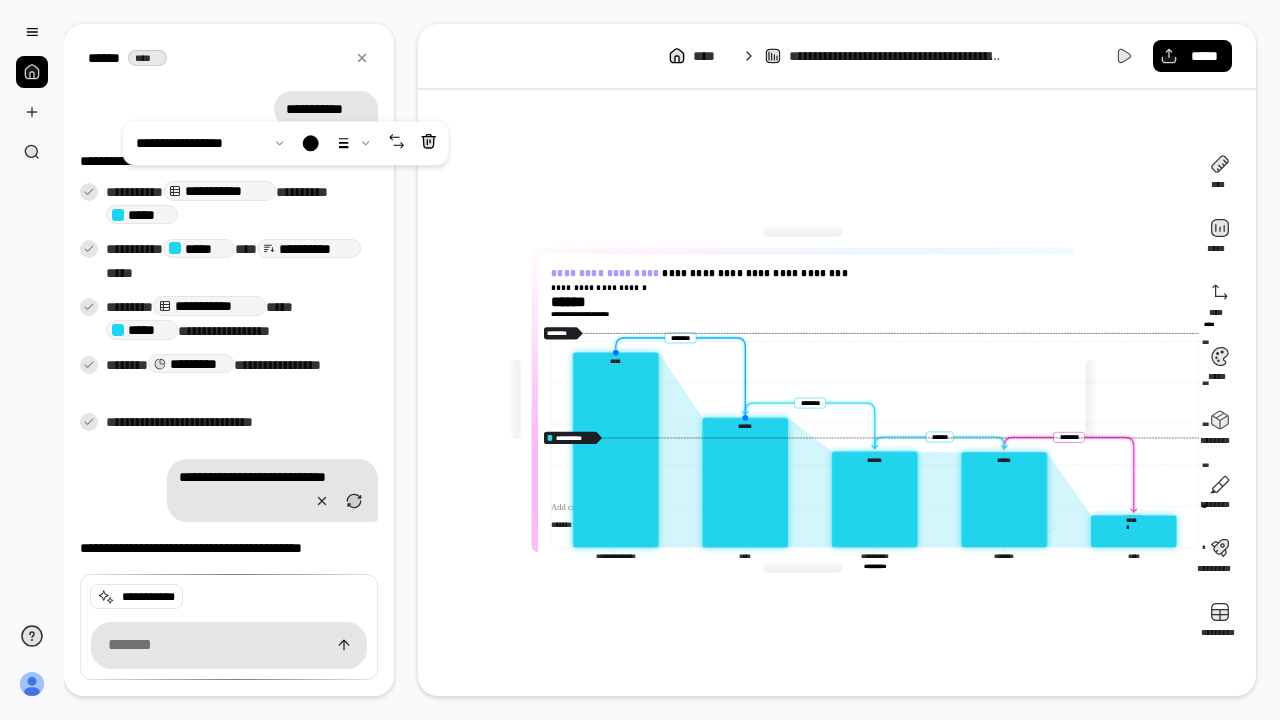 click 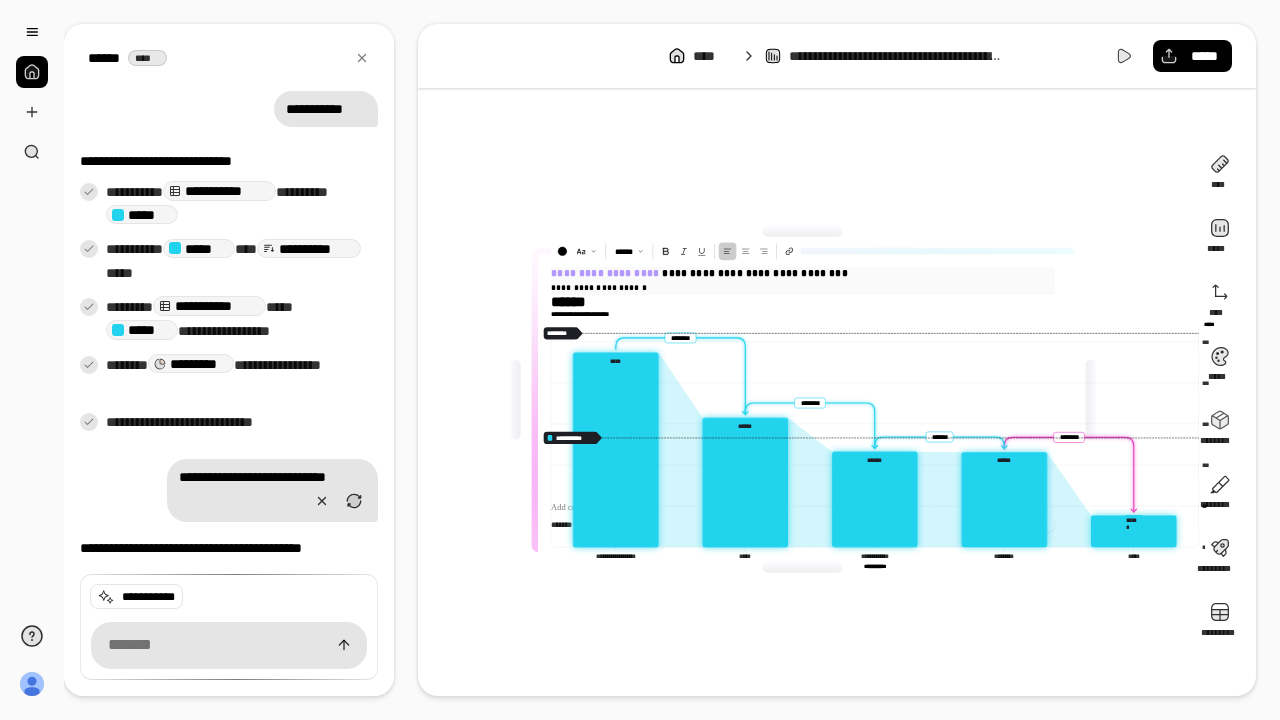 click on "**********" at bounding box center [882, 287] 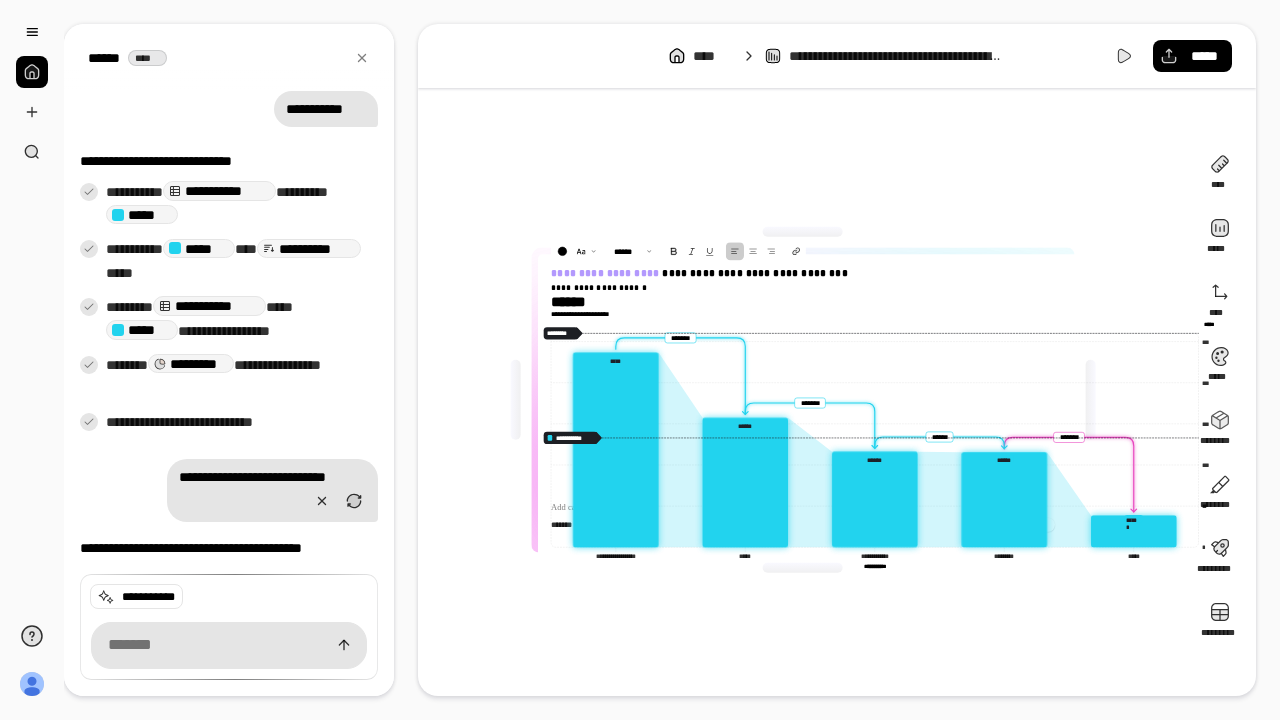 click on "**********" 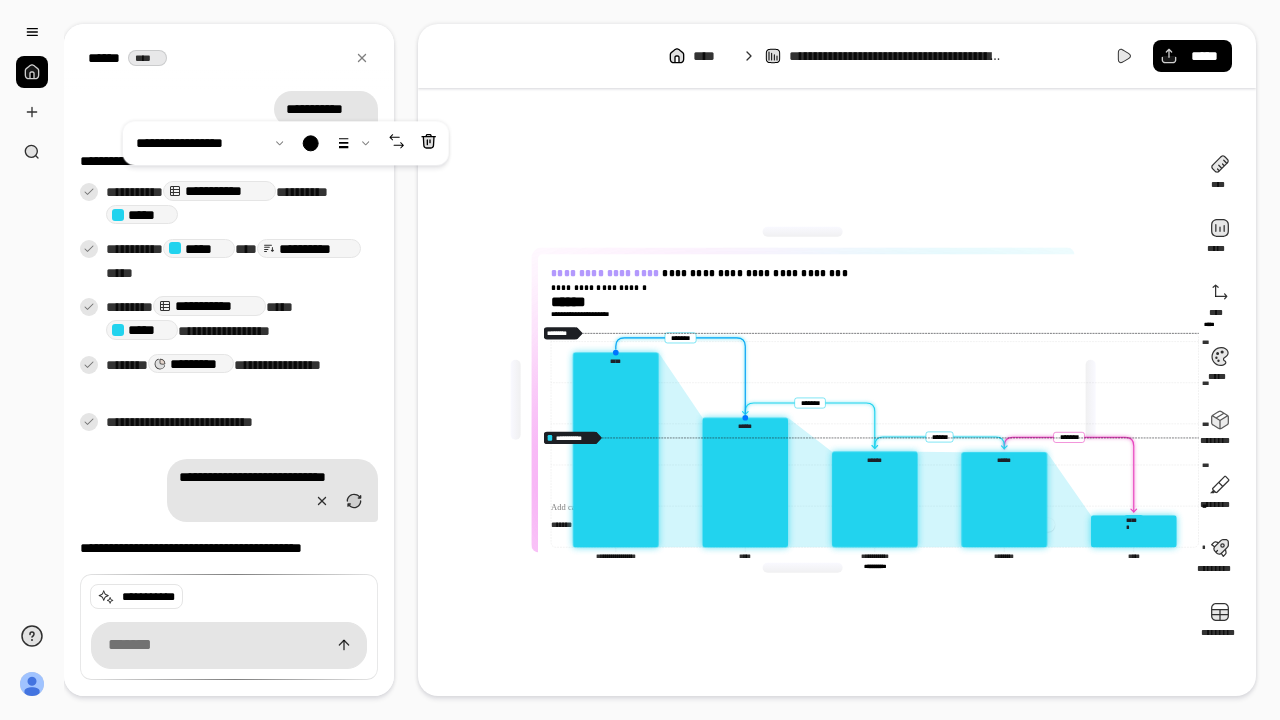 click 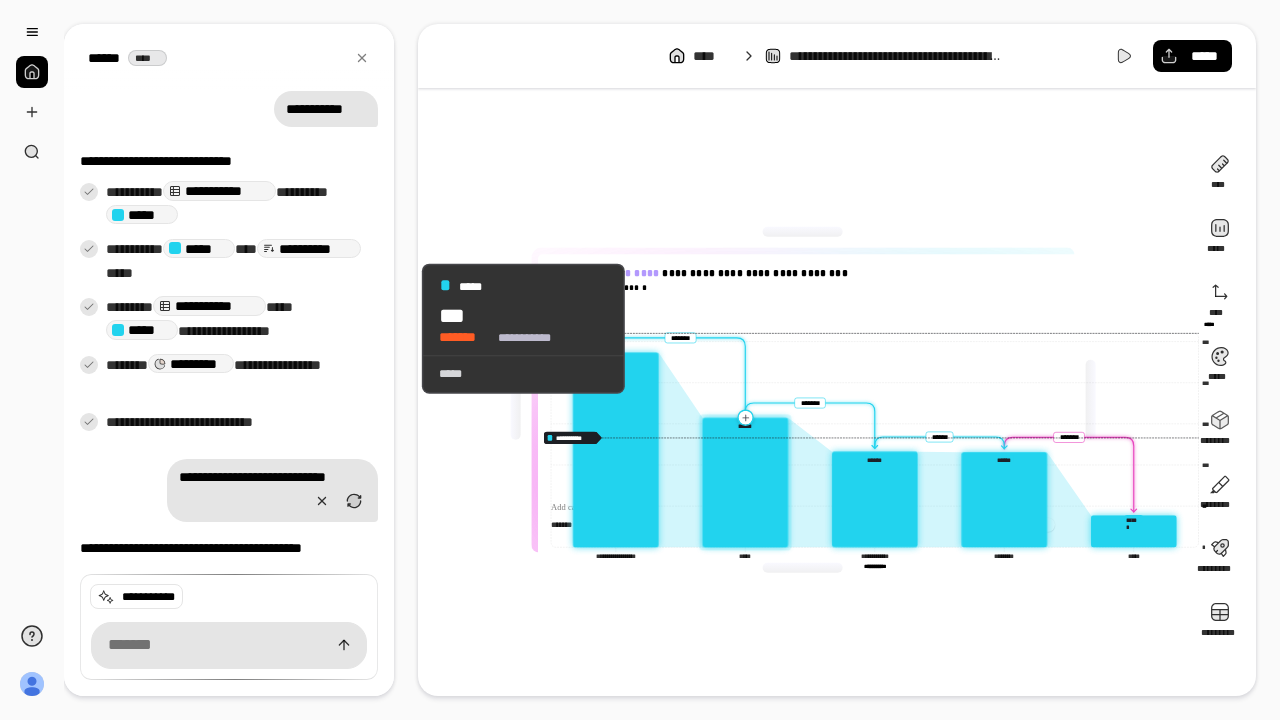 click 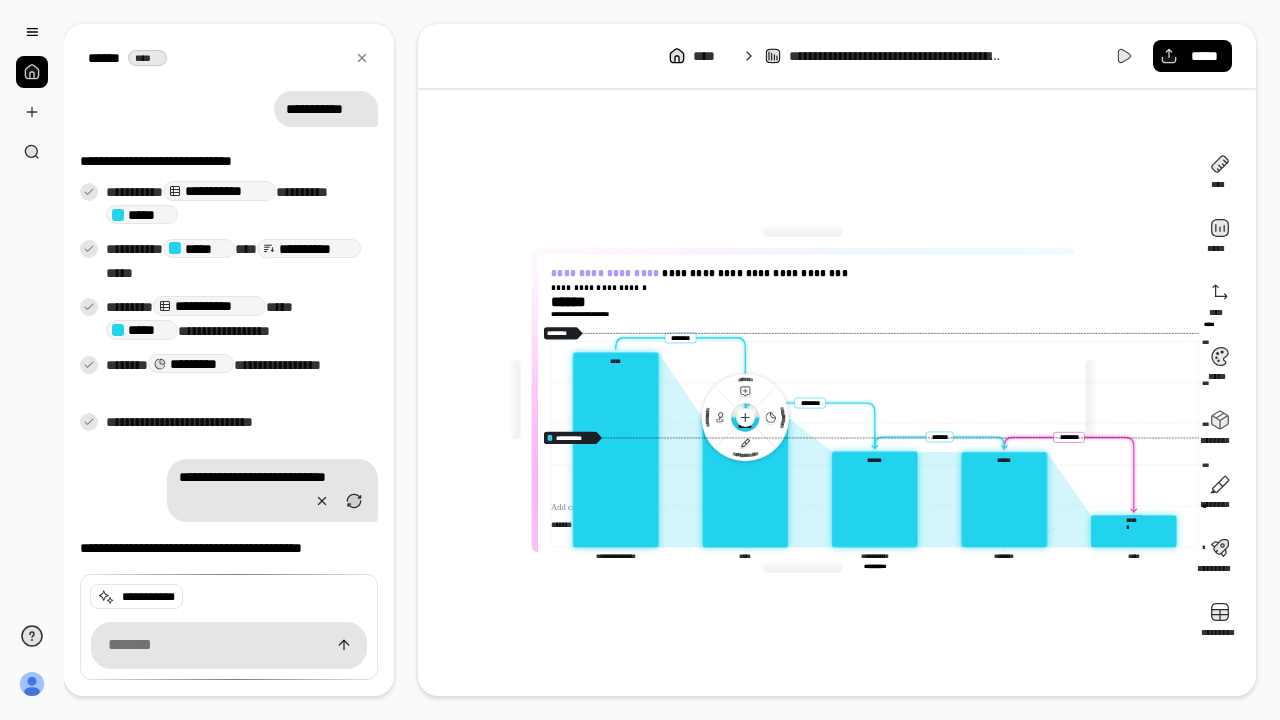 click on "**********" at bounding box center [882, 306] 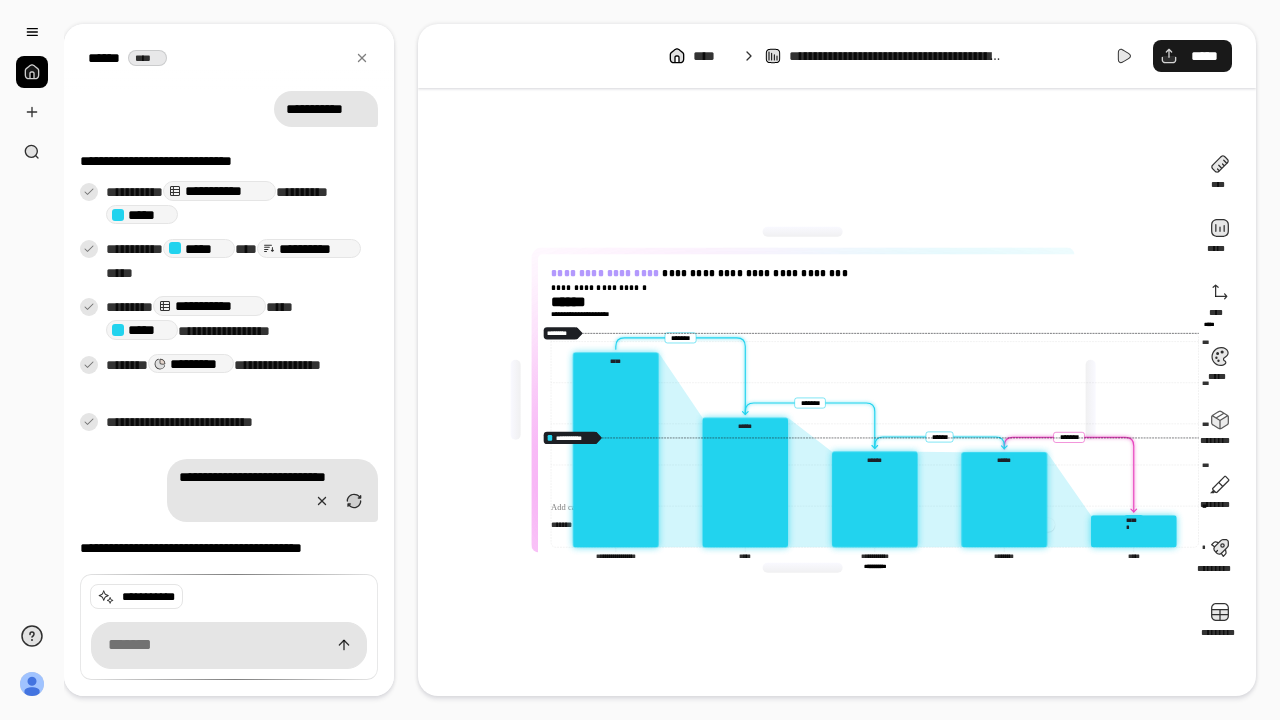 scroll, scrollTop: 298, scrollLeft: 0, axis: vertical 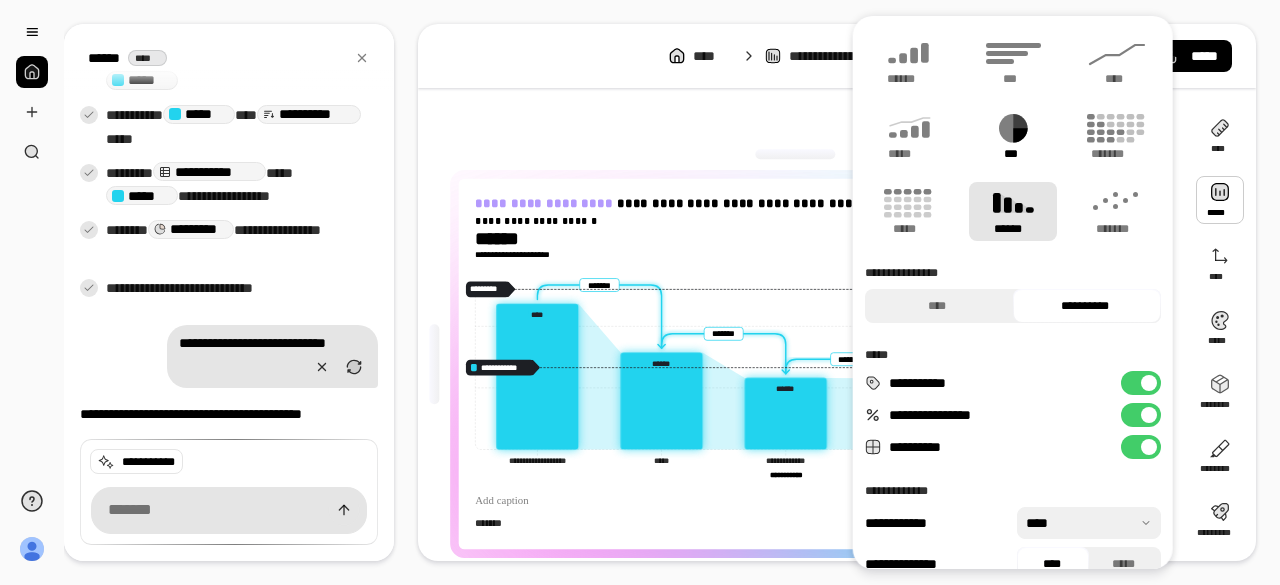 click on "***" at bounding box center [1013, 154] 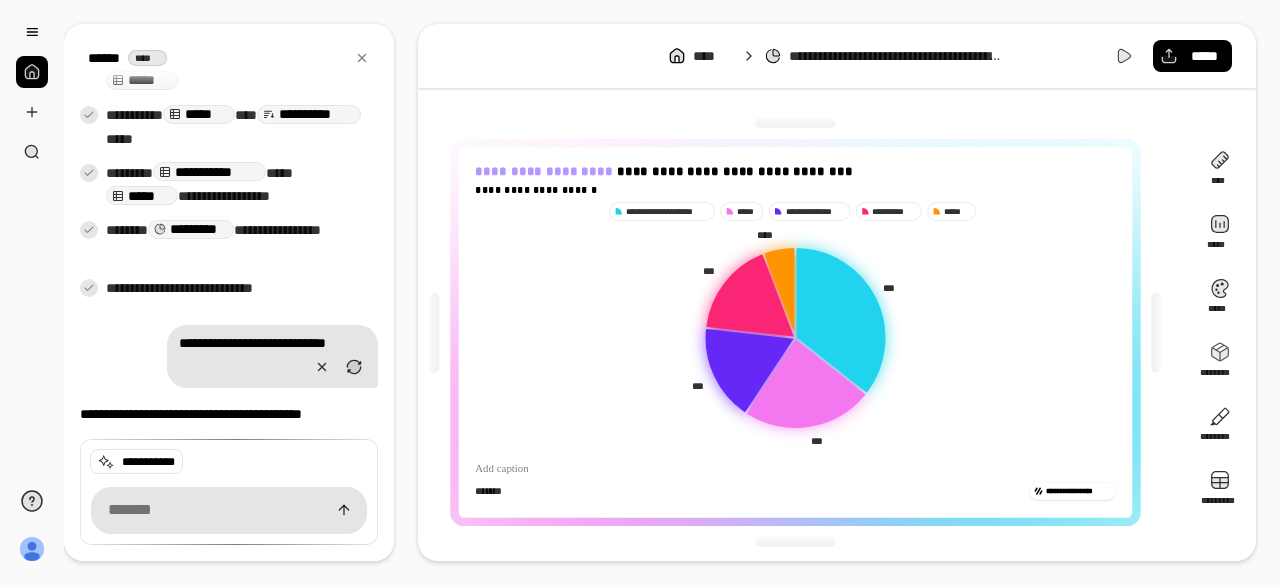 click on "**********" at bounding box center [837, 292] 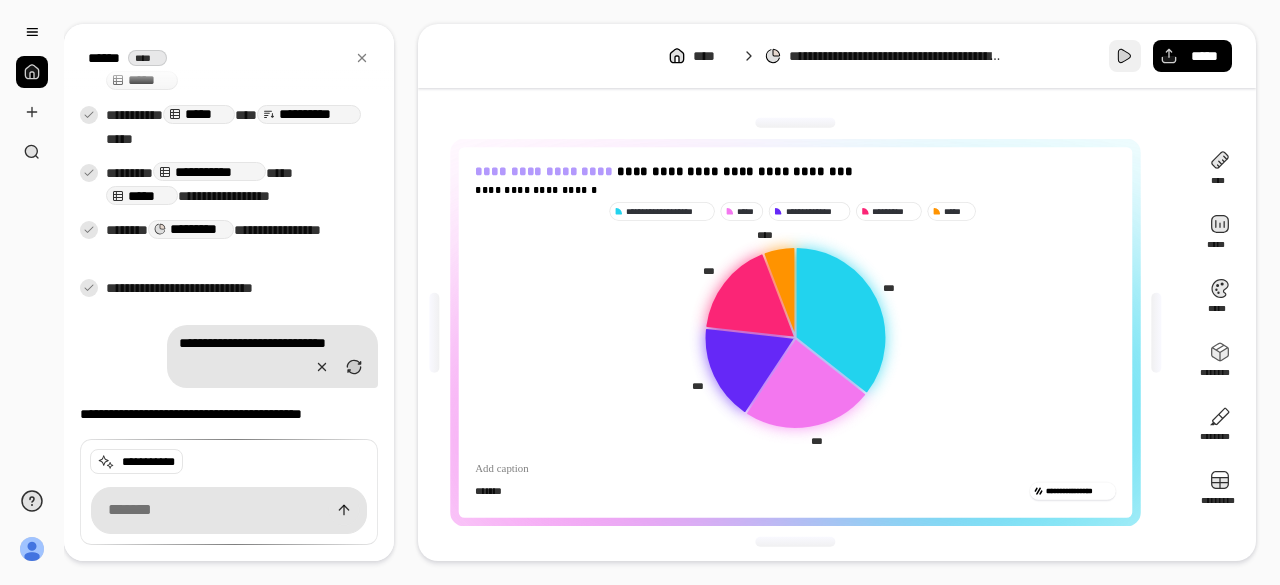 click at bounding box center (1125, 56) 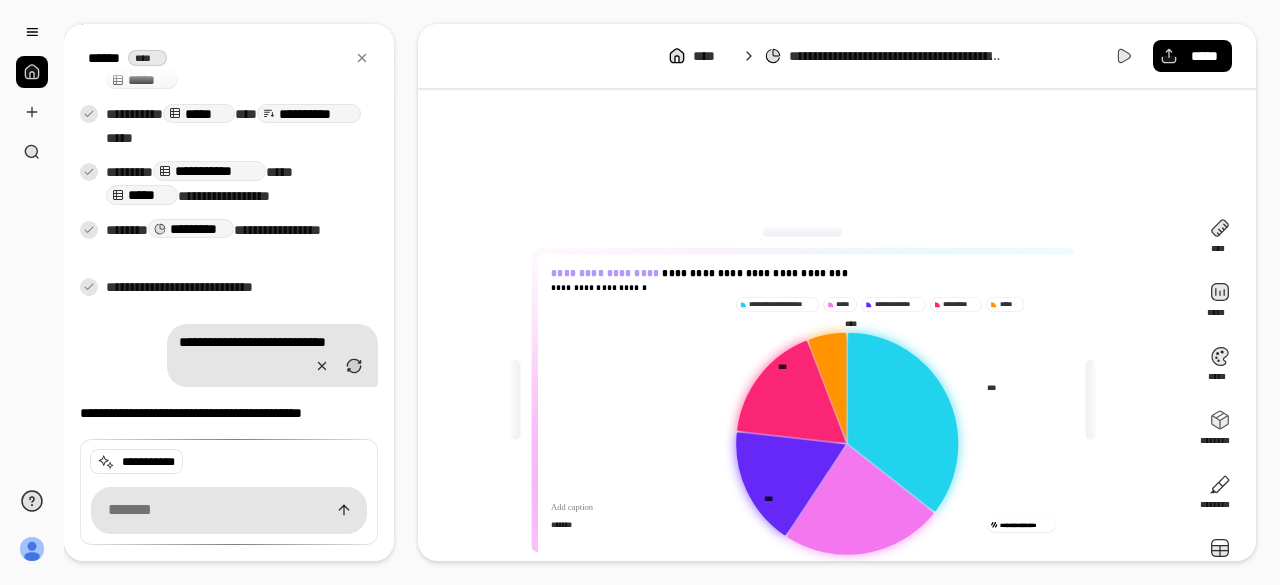 scroll, scrollTop: 164, scrollLeft: 0, axis: vertical 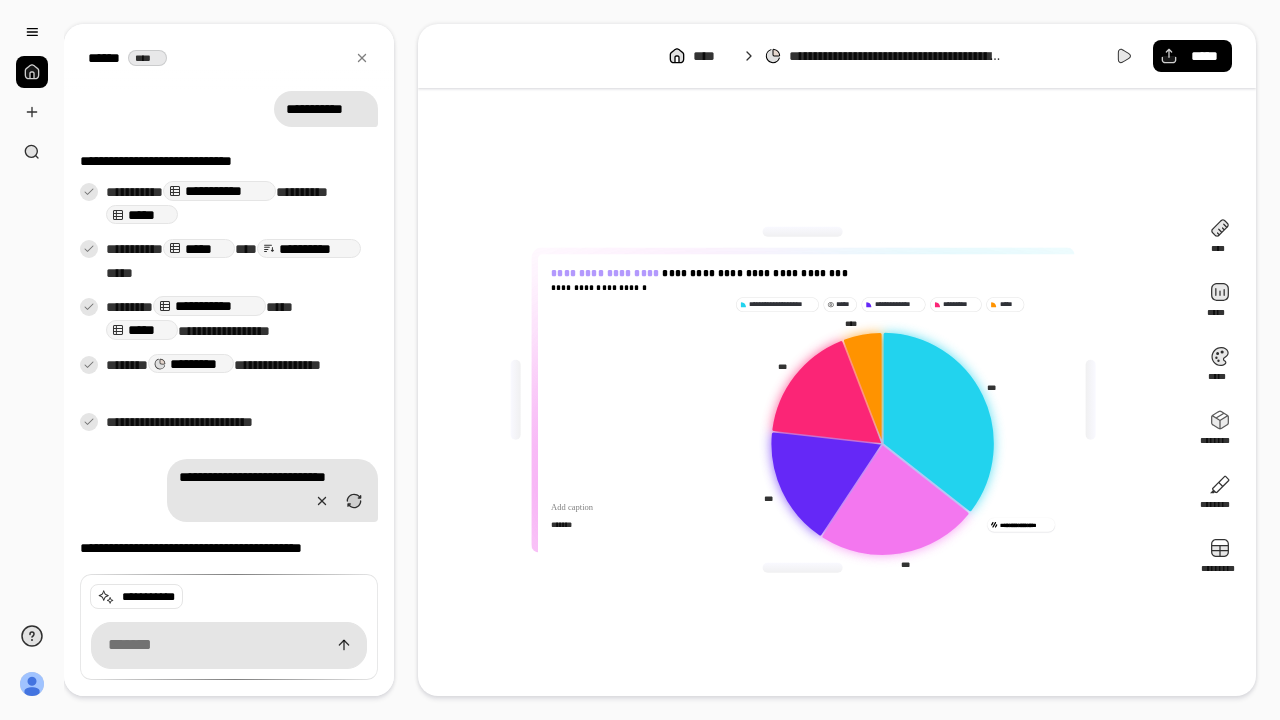 click on "*****" at bounding box center (844, 304) 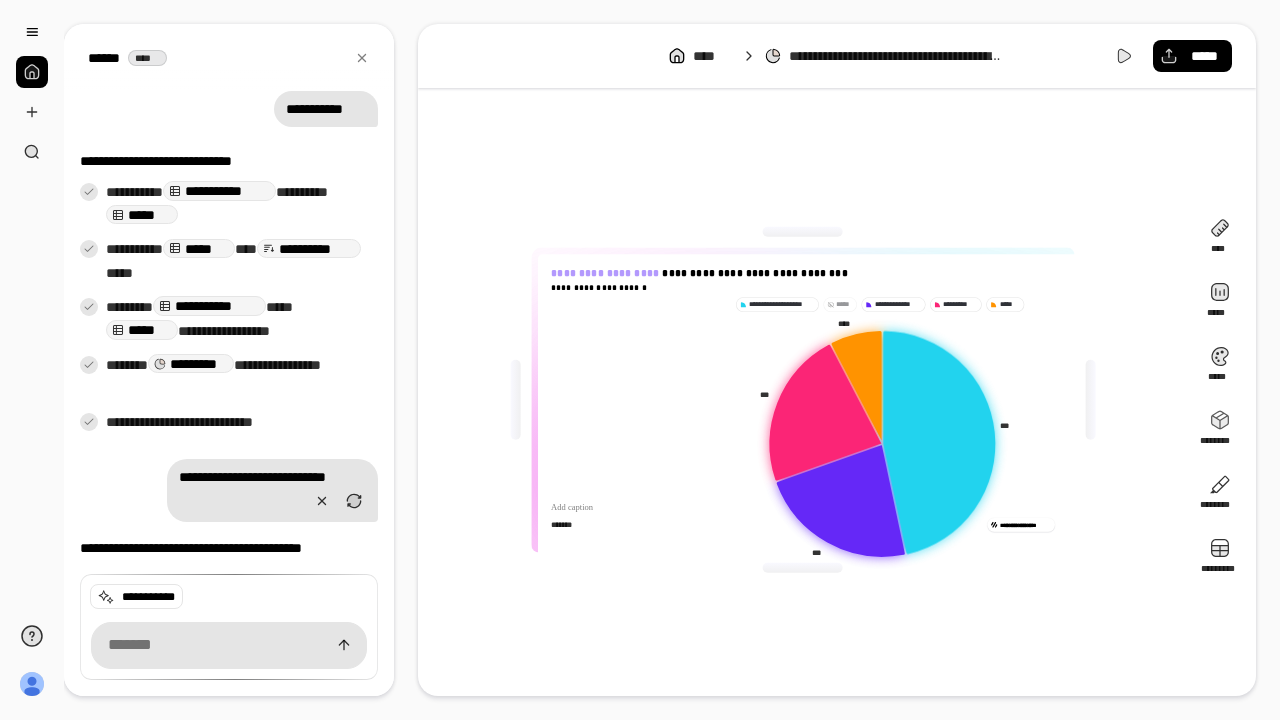 click on "*****" at bounding box center (844, 304) 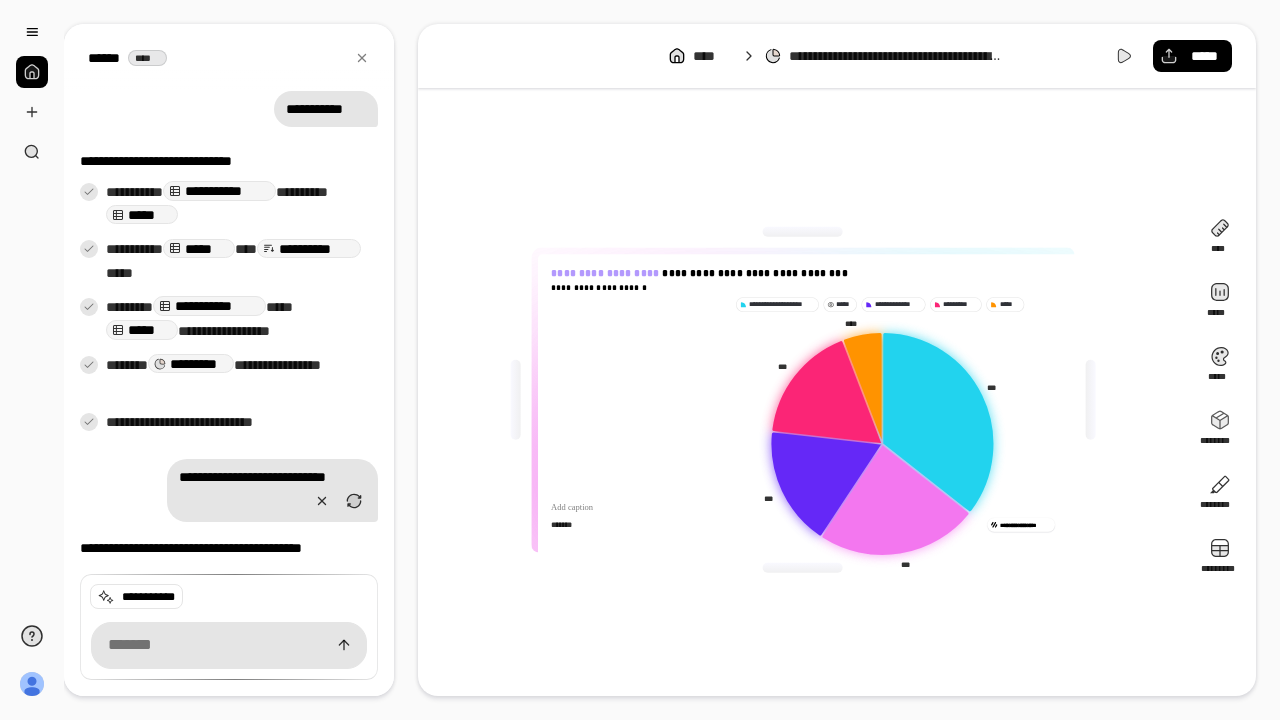 click on "*****" at bounding box center (844, 304) 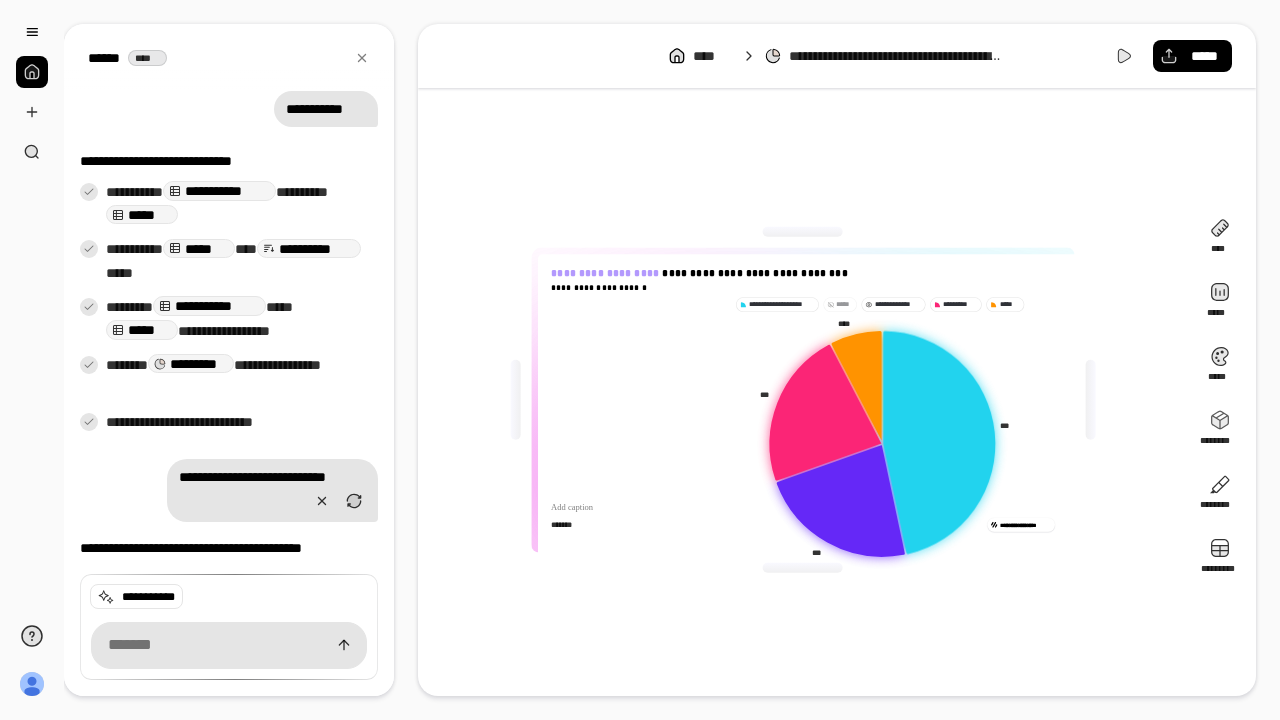 click on "**********" at bounding box center [898, 304] 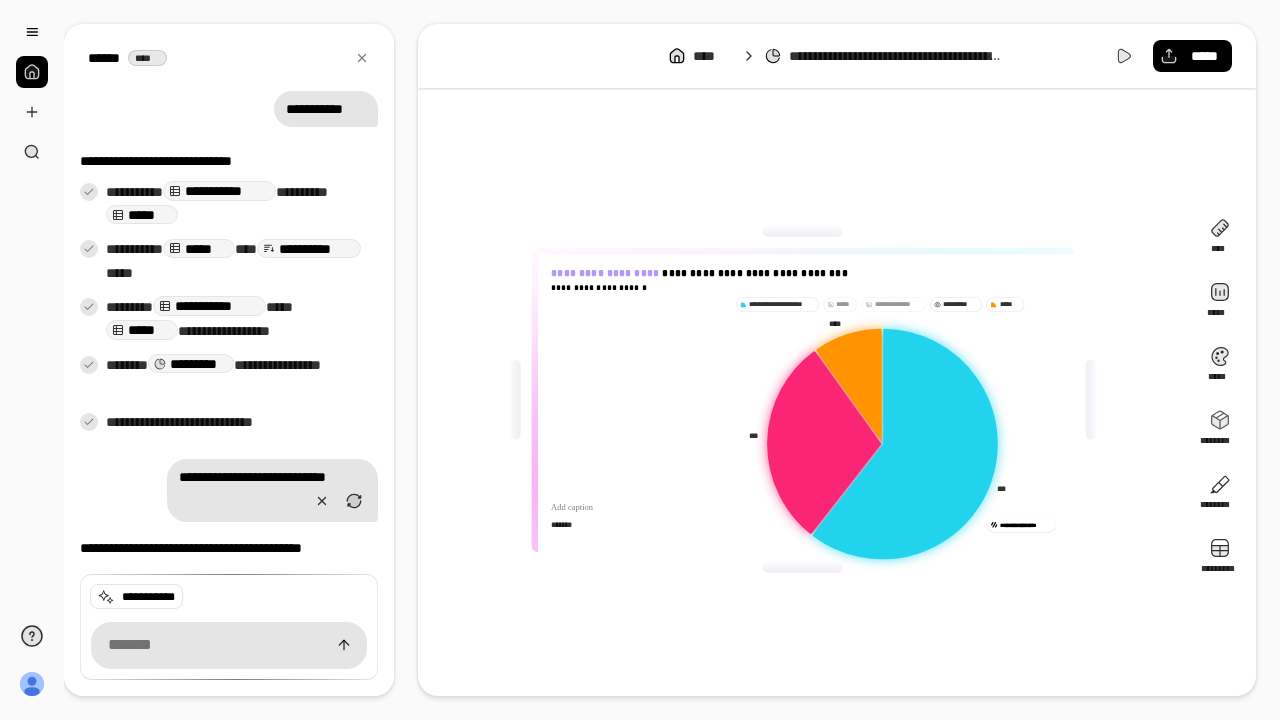 click on "*********" at bounding box center (960, 304) 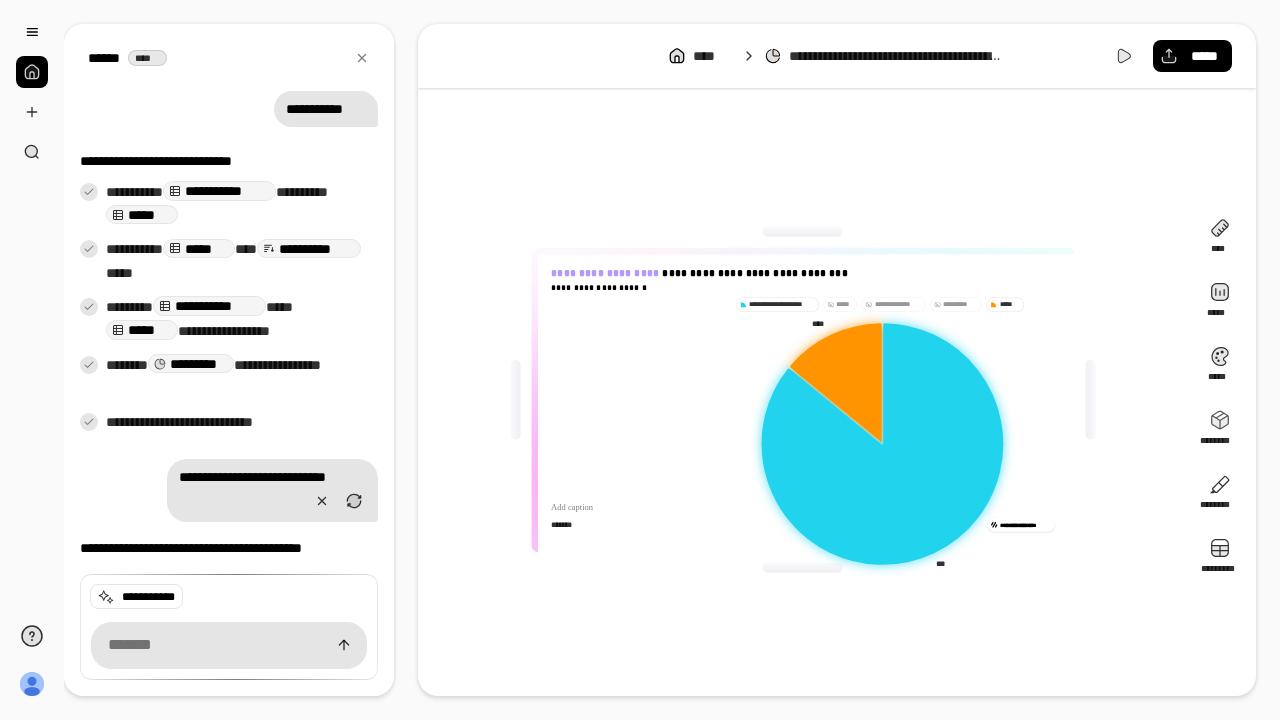 click on "*********" at bounding box center [960, 304] 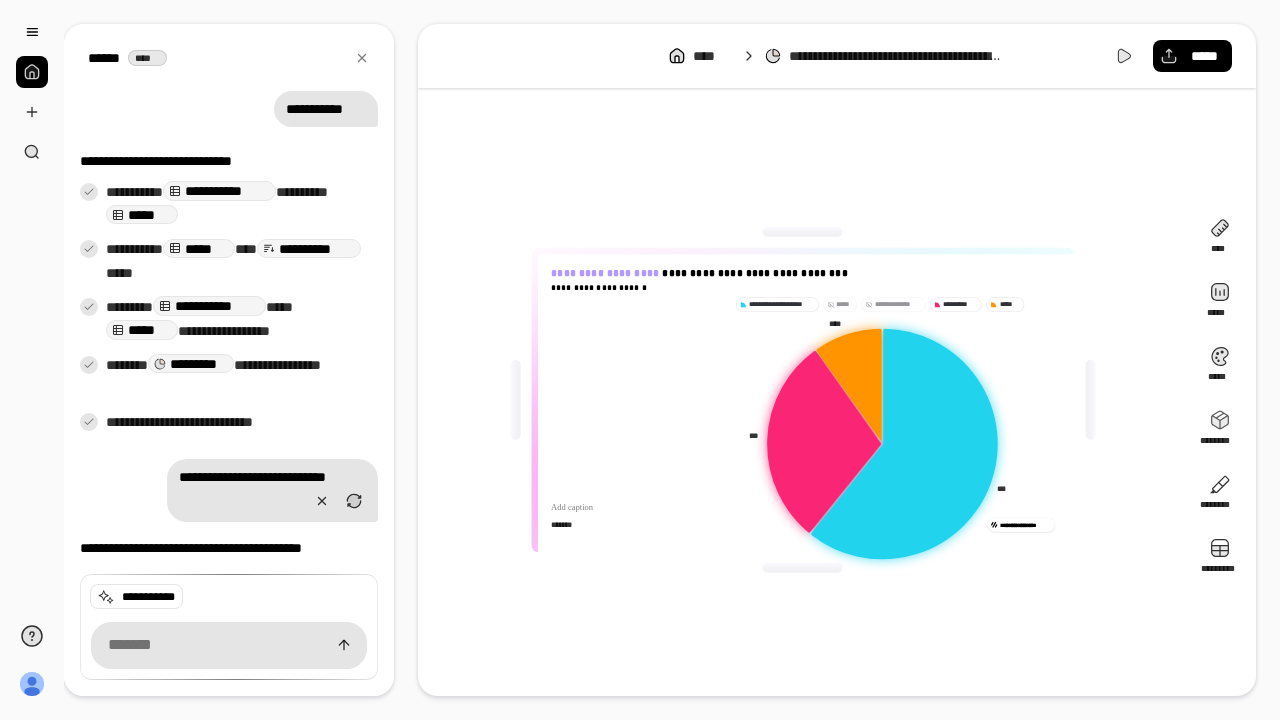 click on "**********" at bounding box center [898, 304] 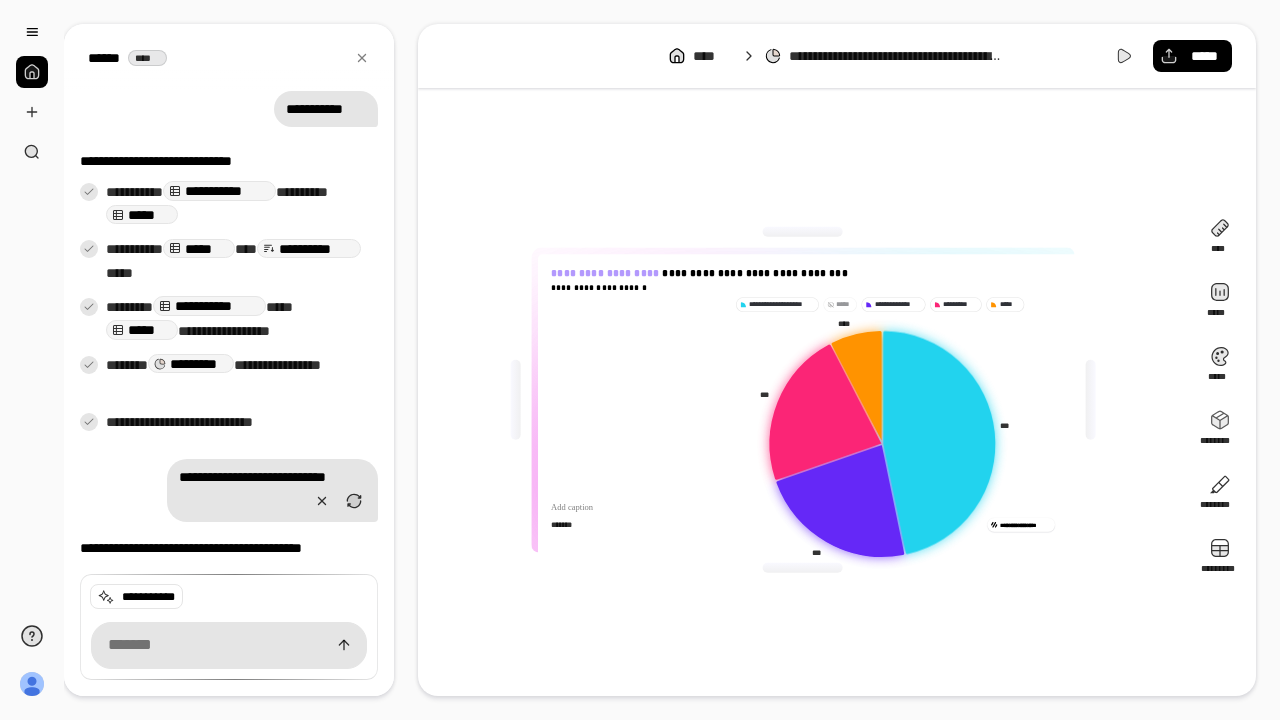 click on "*****" at bounding box center [844, 304] 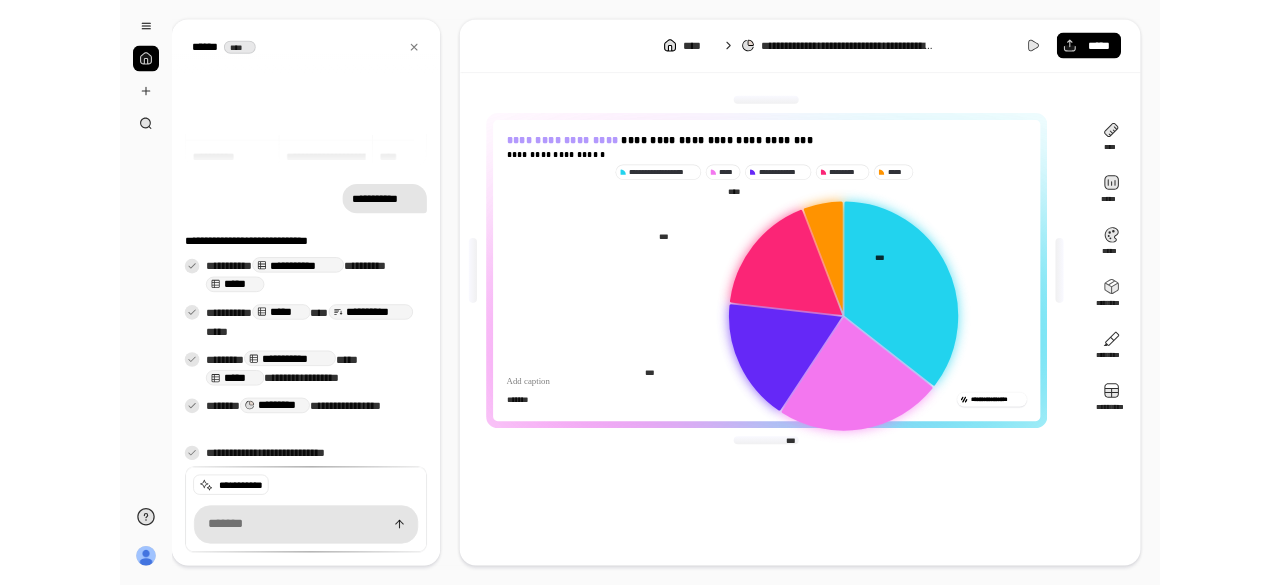 scroll, scrollTop: 298, scrollLeft: 0, axis: vertical 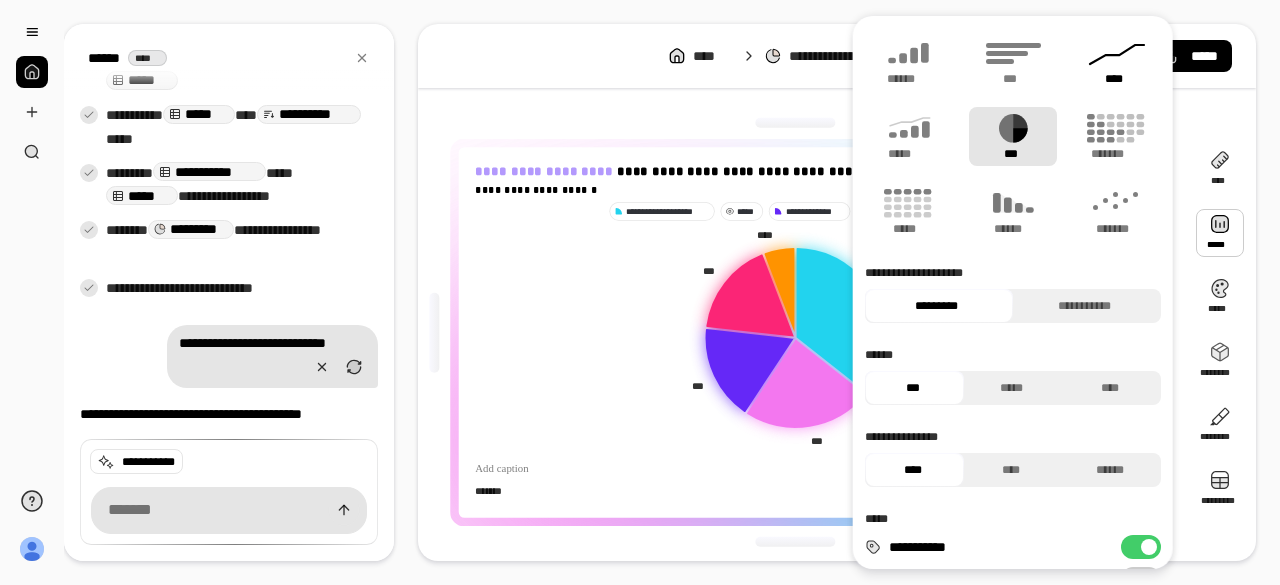 click 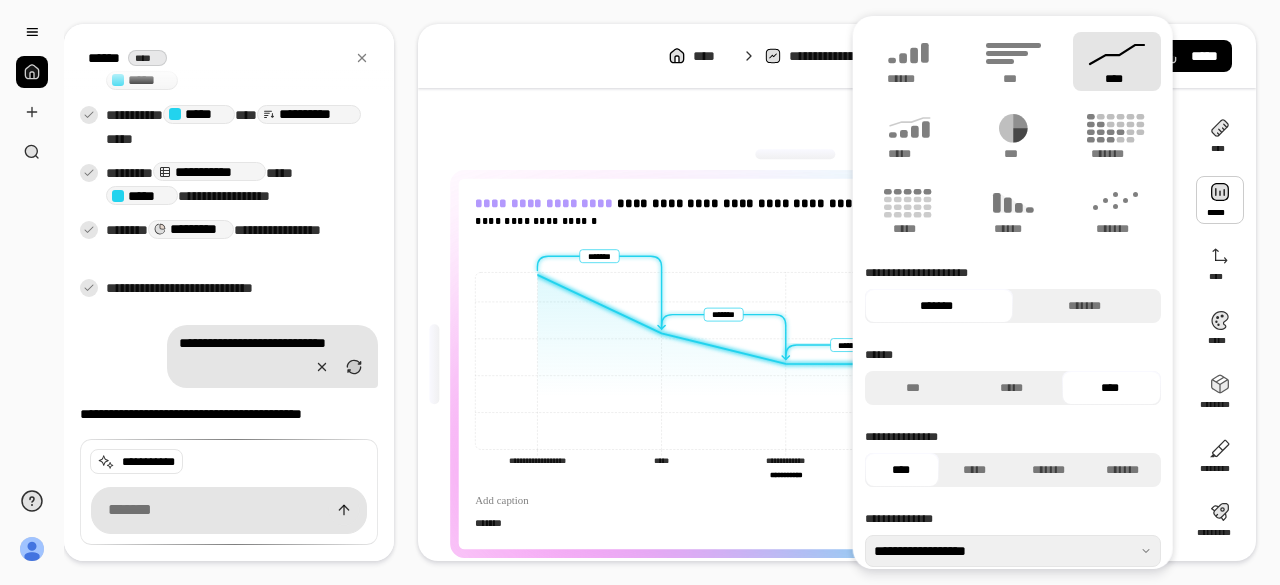 click on "****" at bounding box center [1117, 61] 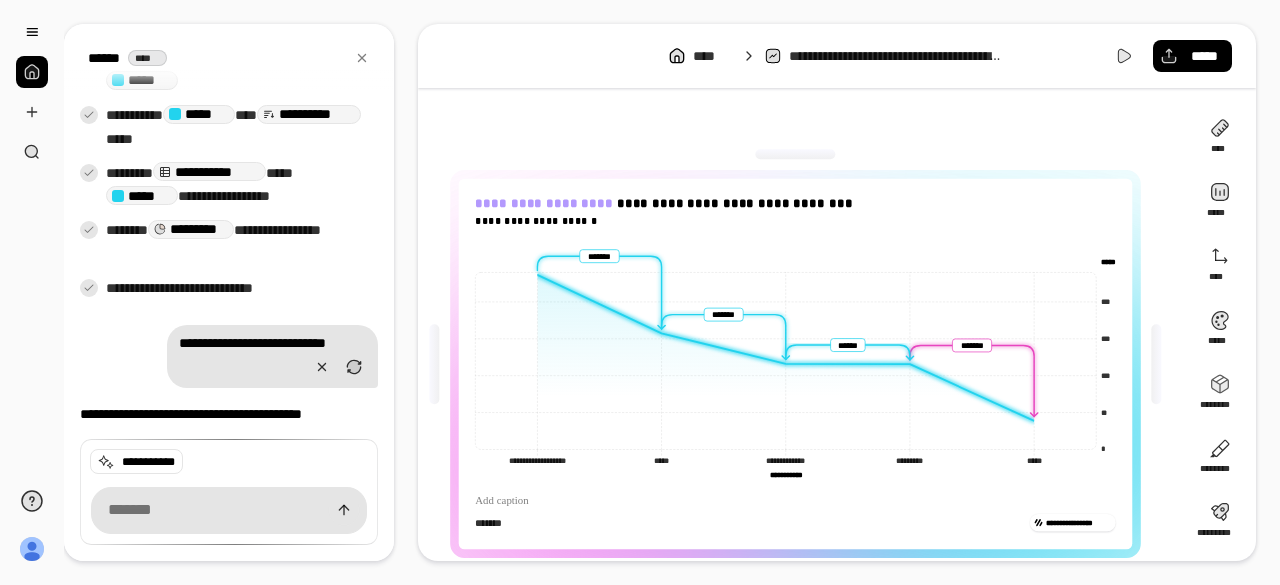 click on "**********" 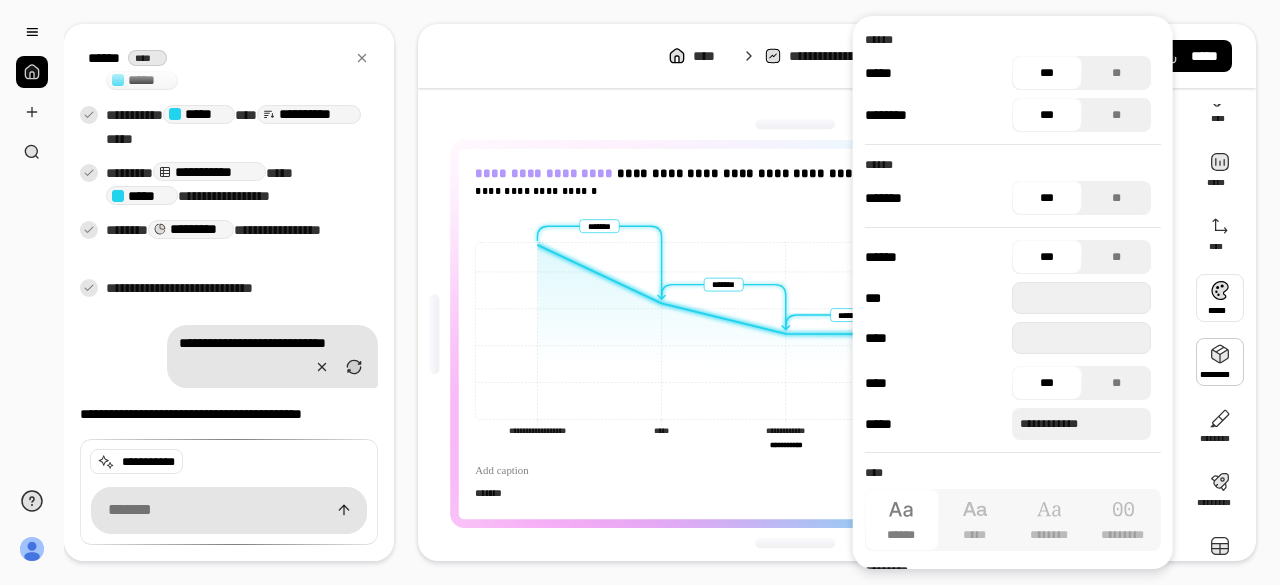 scroll, scrollTop: 0, scrollLeft: 0, axis: both 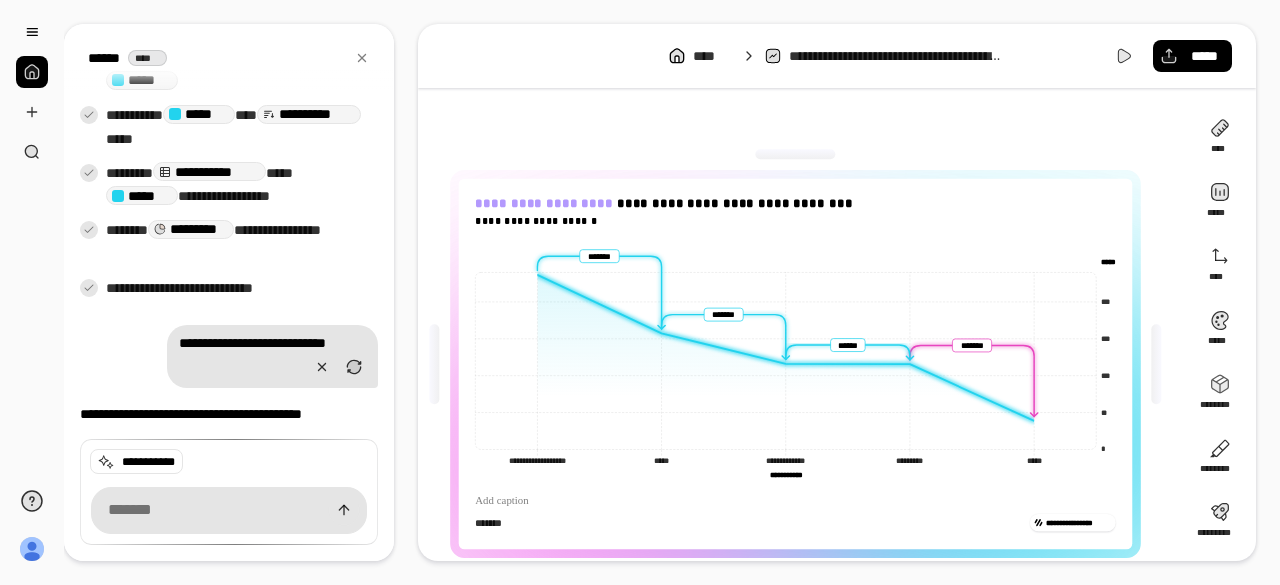 click on "**********" 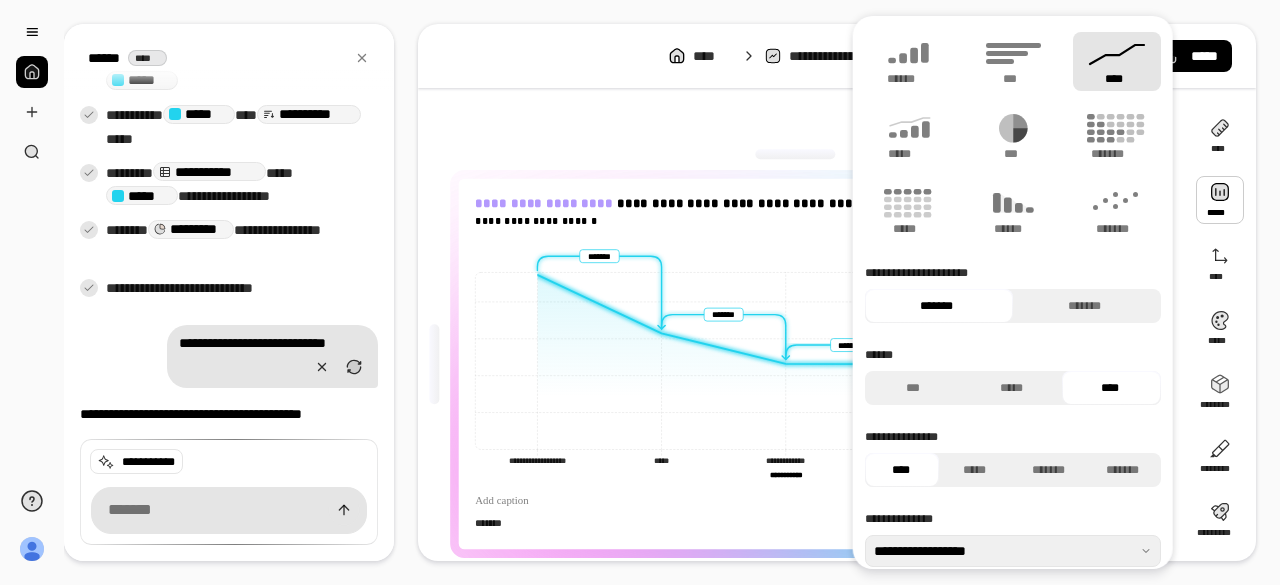 click on "****" at bounding box center [1117, 61] 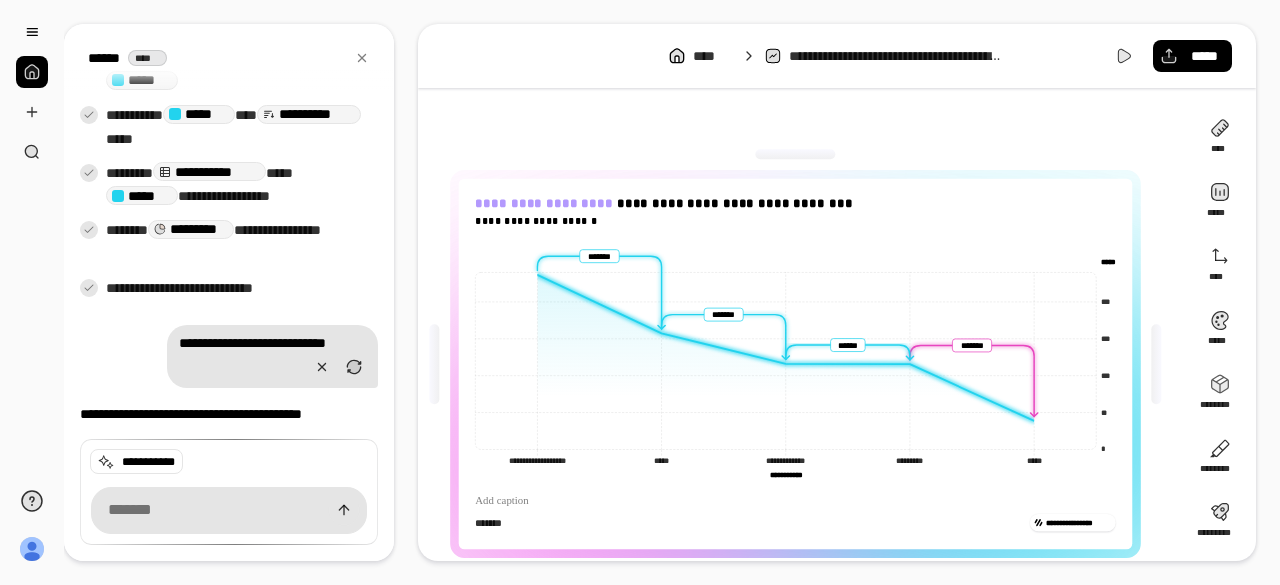 drag, startPoint x: 1115, startPoint y: 69, endPoint x: 775, endPoint y: 134, distance: 346.15747 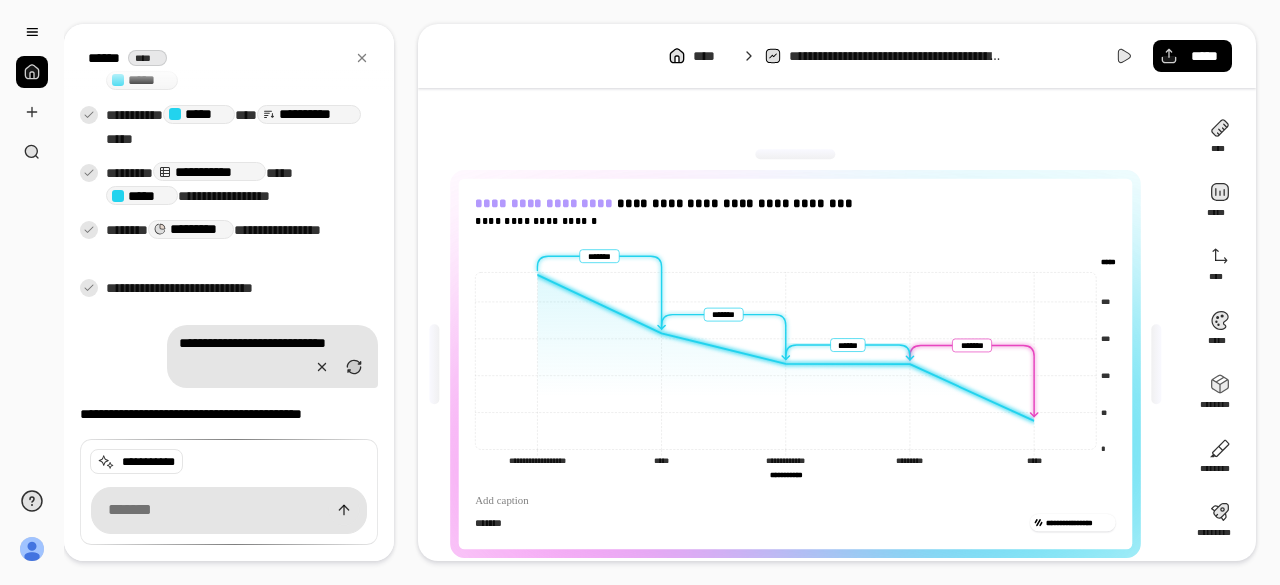 click on "*******" at bounding box center (749, 522) 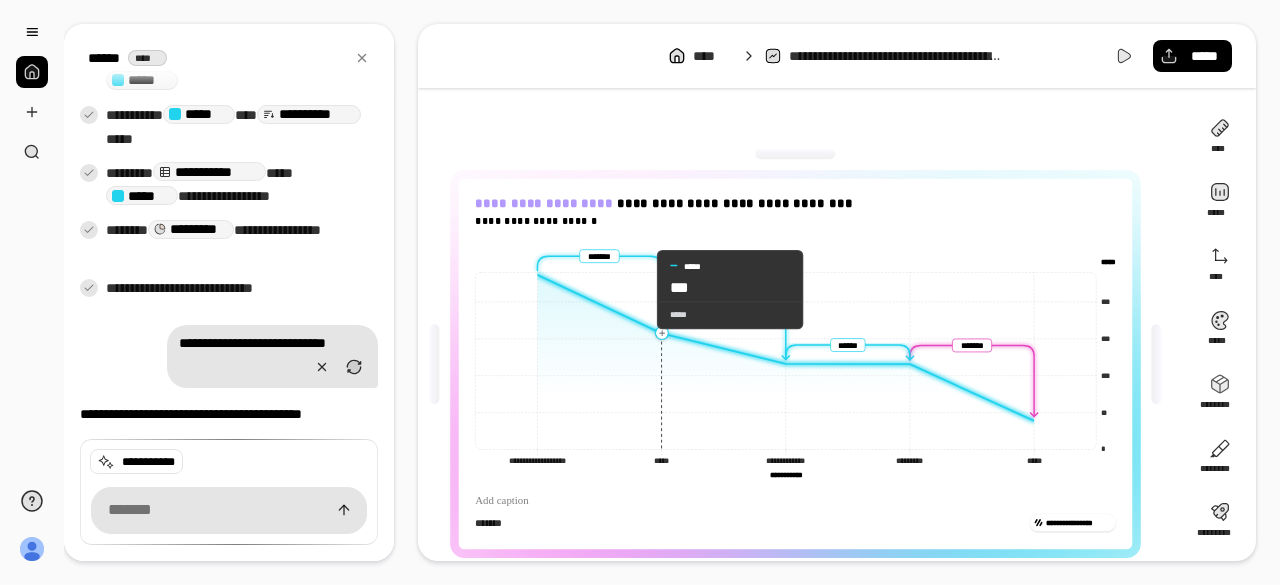 click 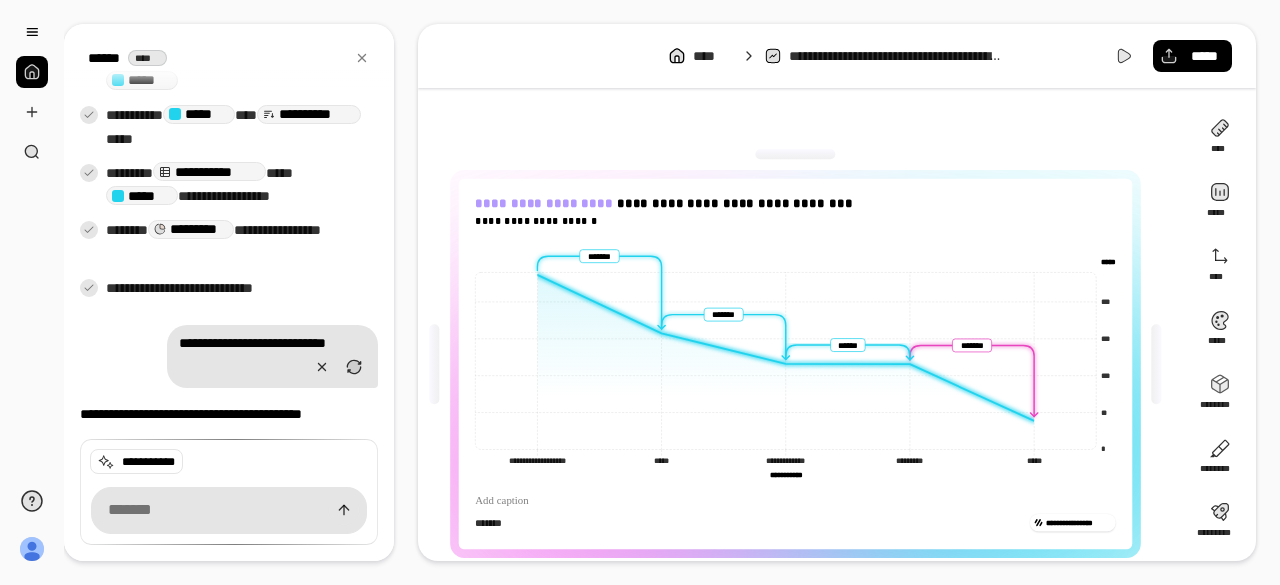 click on "**********" 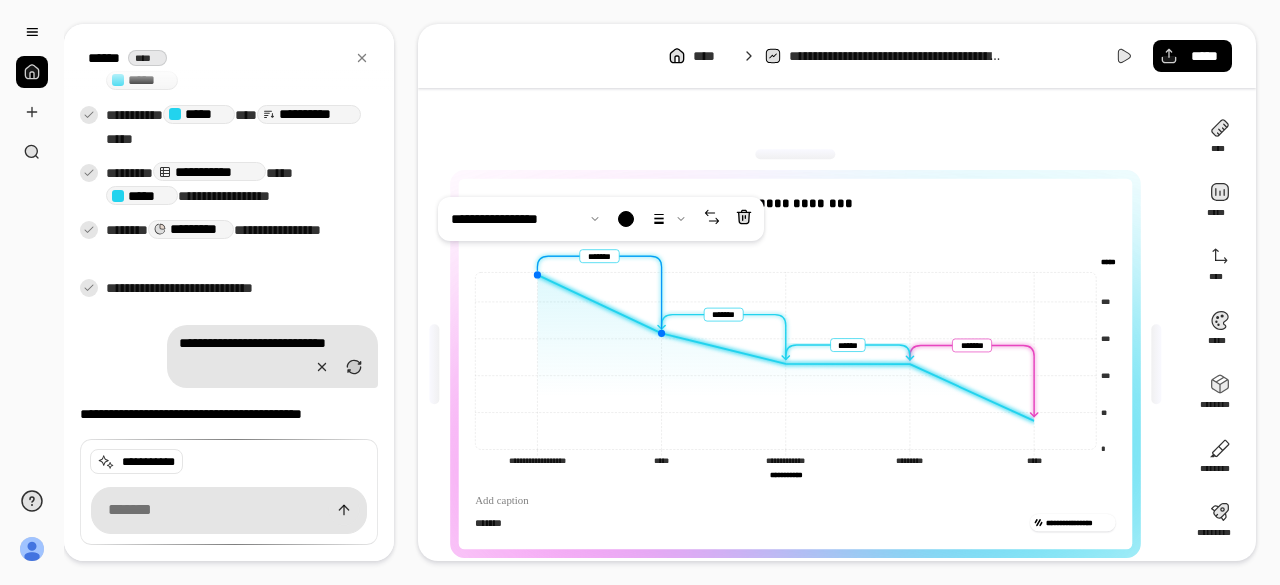 click 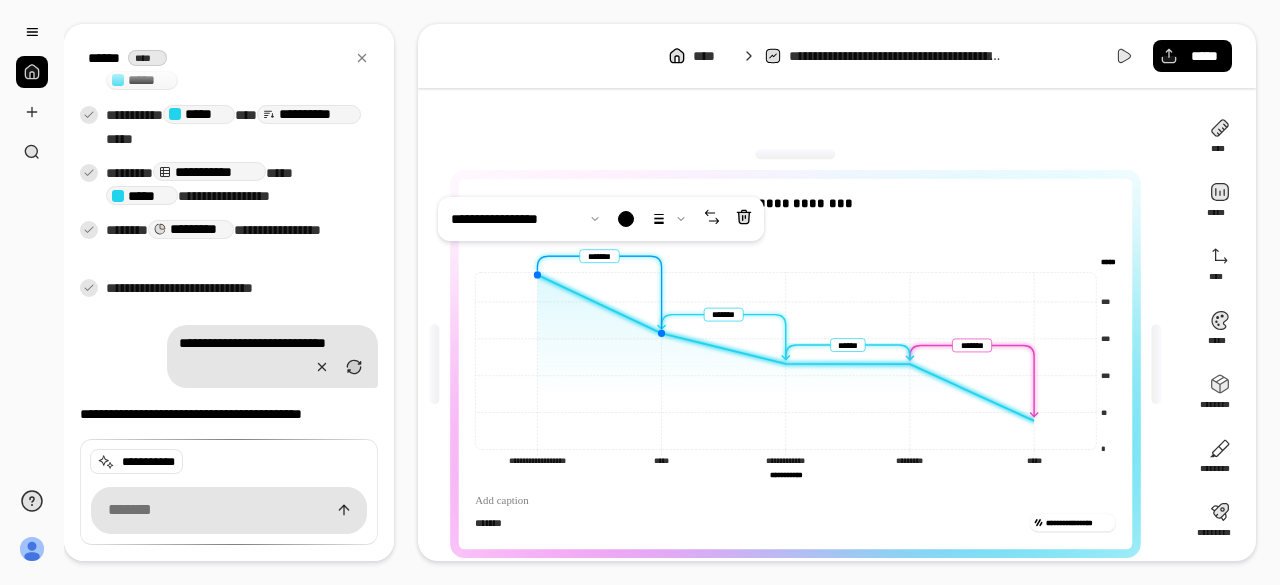 click 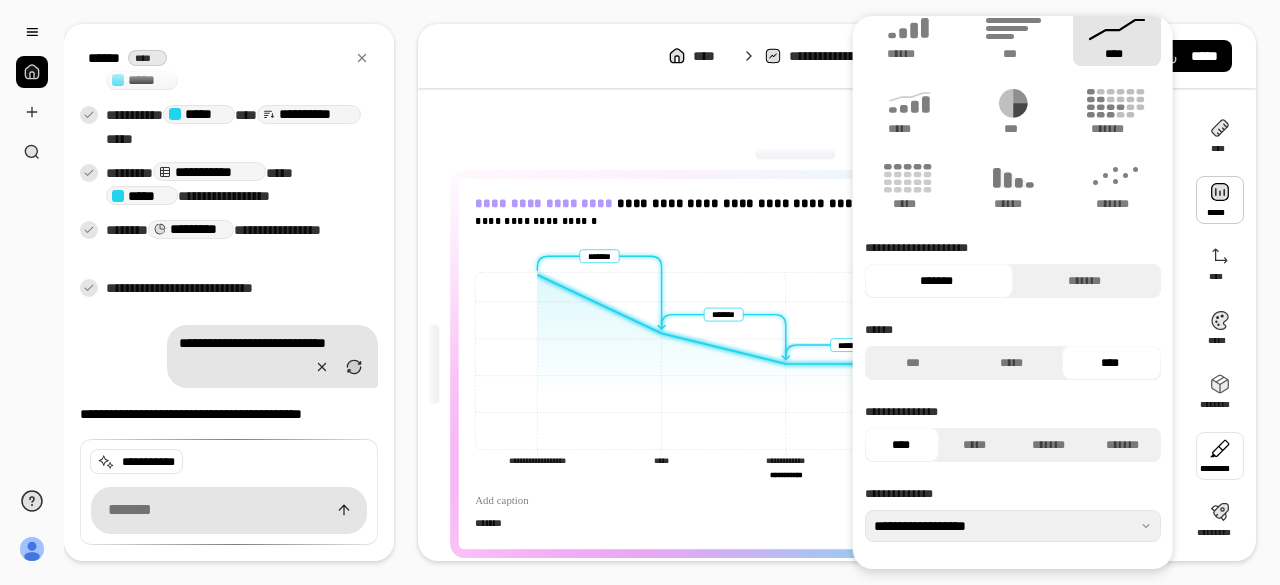 scroll, scrollTop: 0, scrollLeft: 0, axis: both 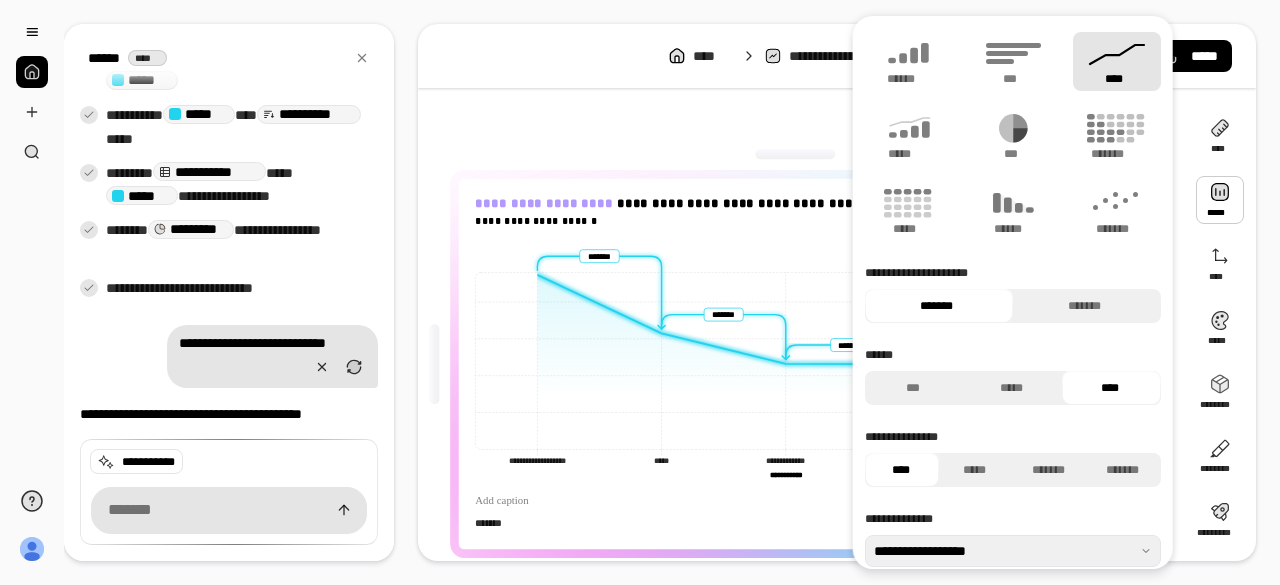 click on "****" at bounding box center (1117, 61) 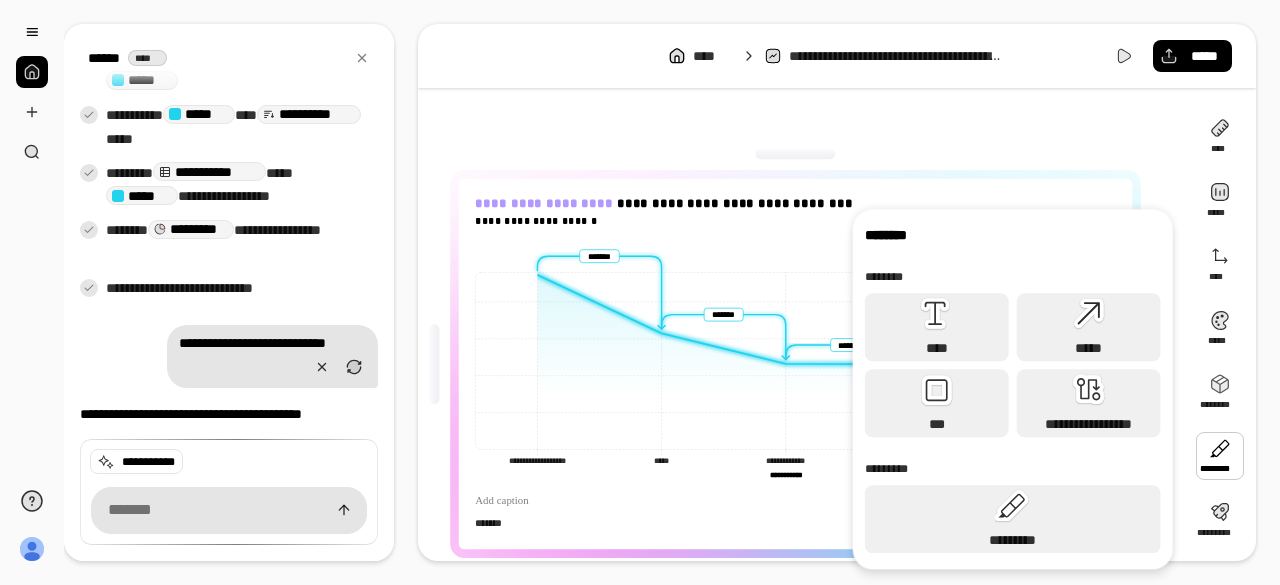 click at bounding box center [1220, 456] 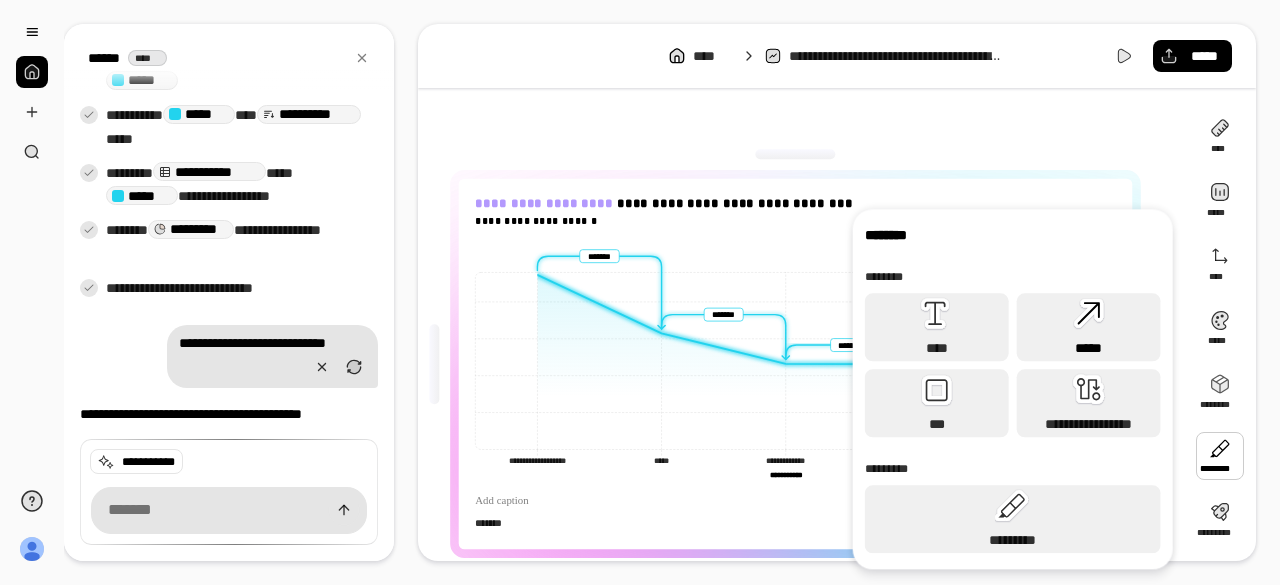 click on "*****" at bounding box center [1089, 327] 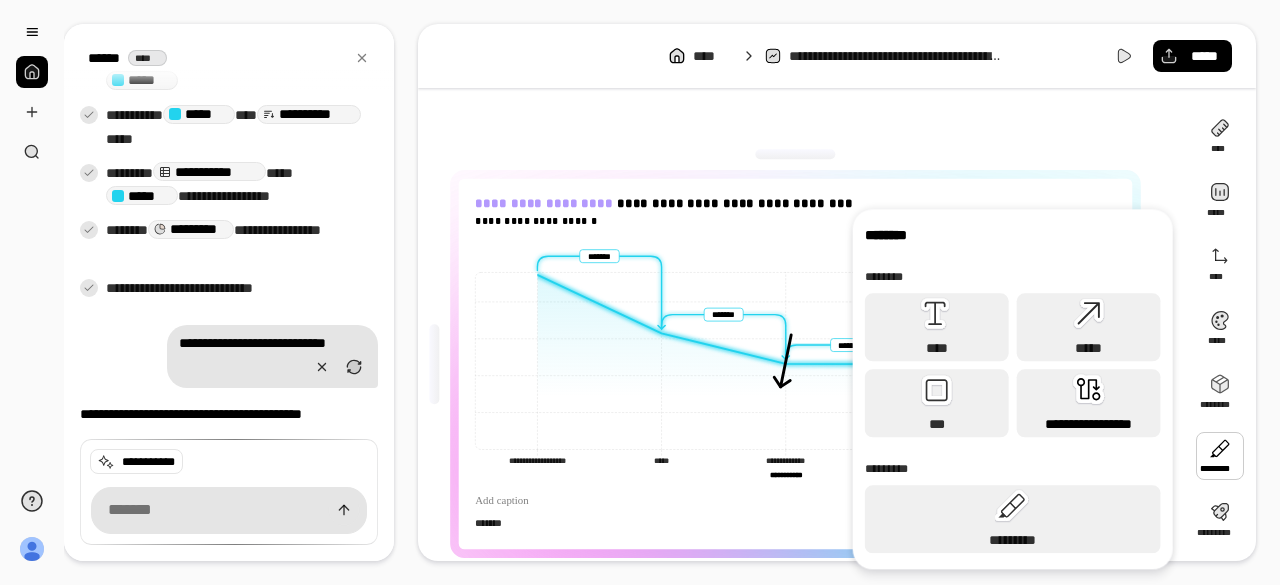 click on "**********" at bounding box center (1089, 403) 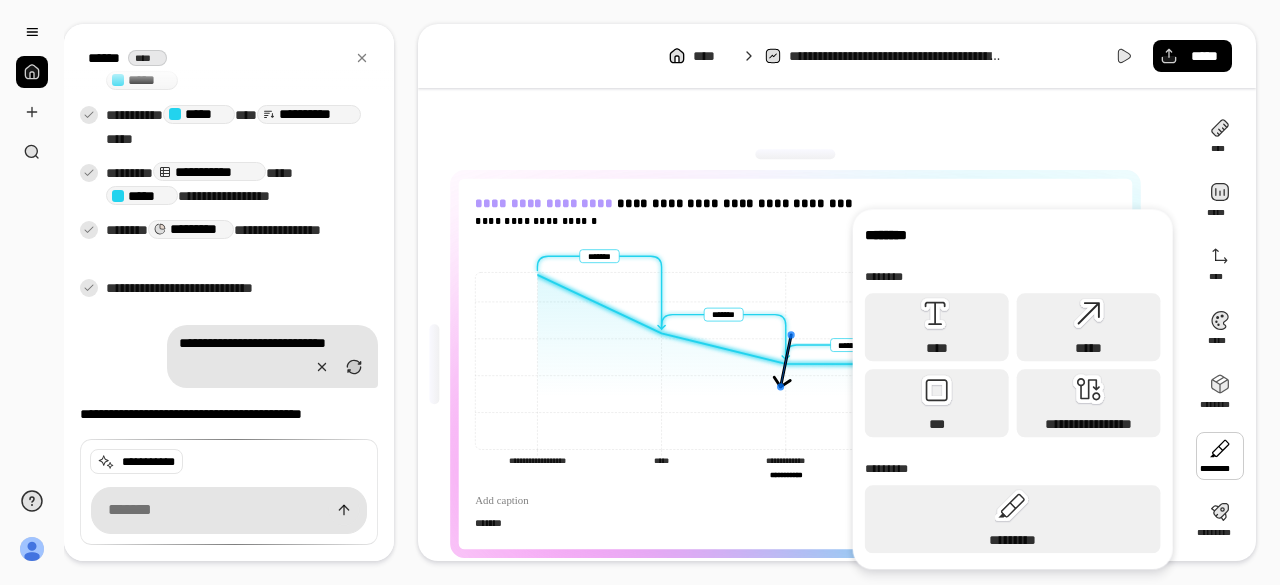 click 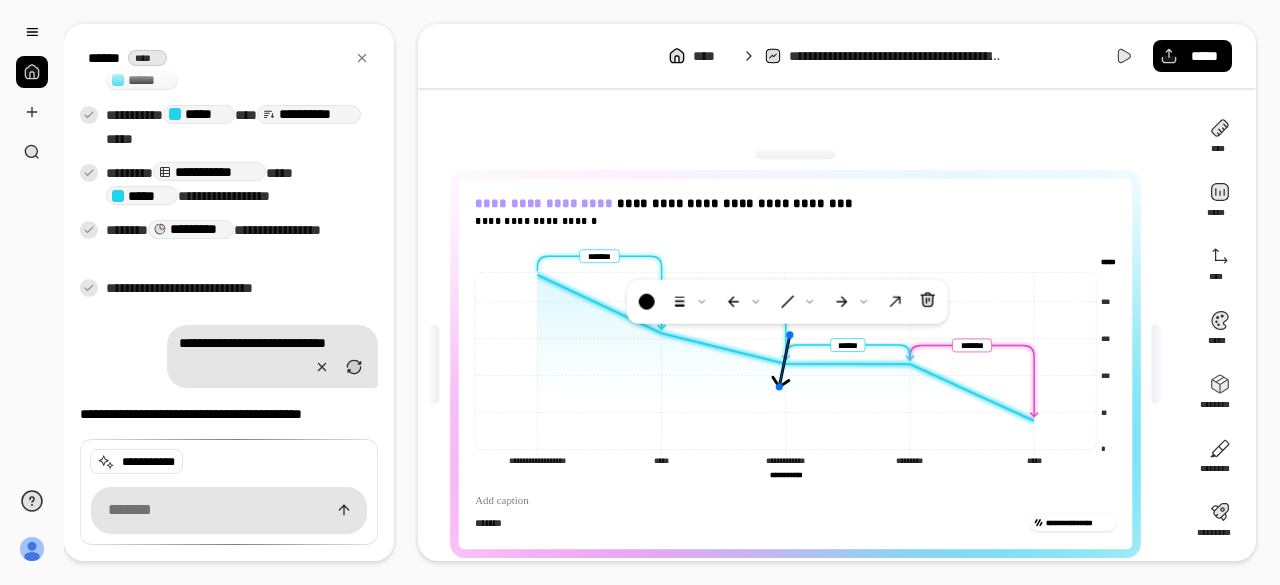 click 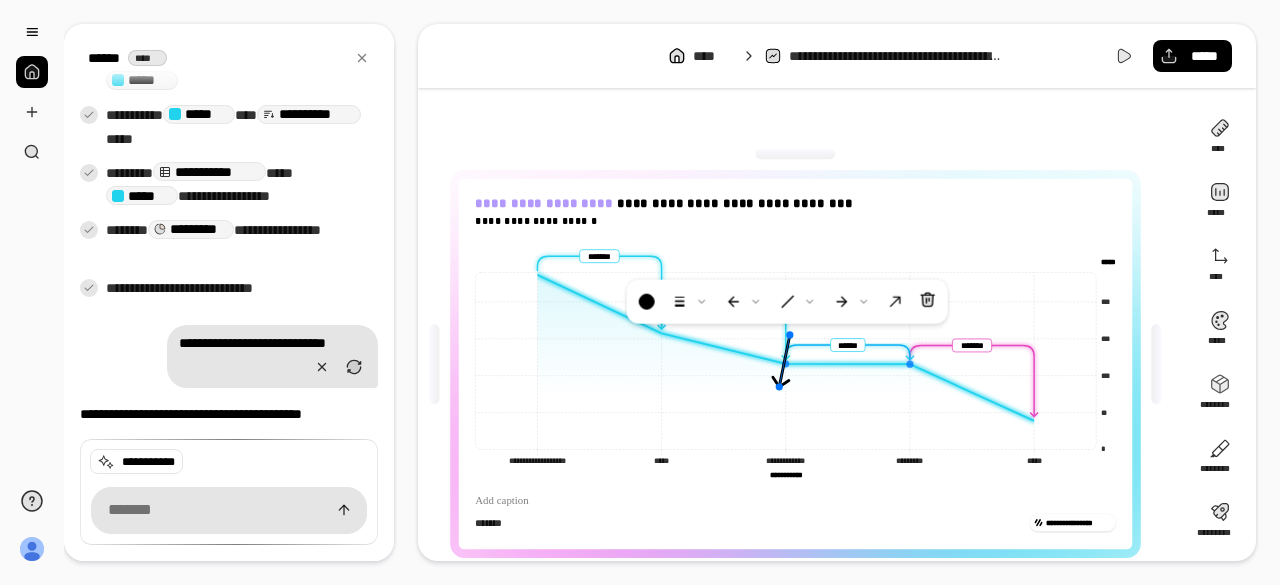 click 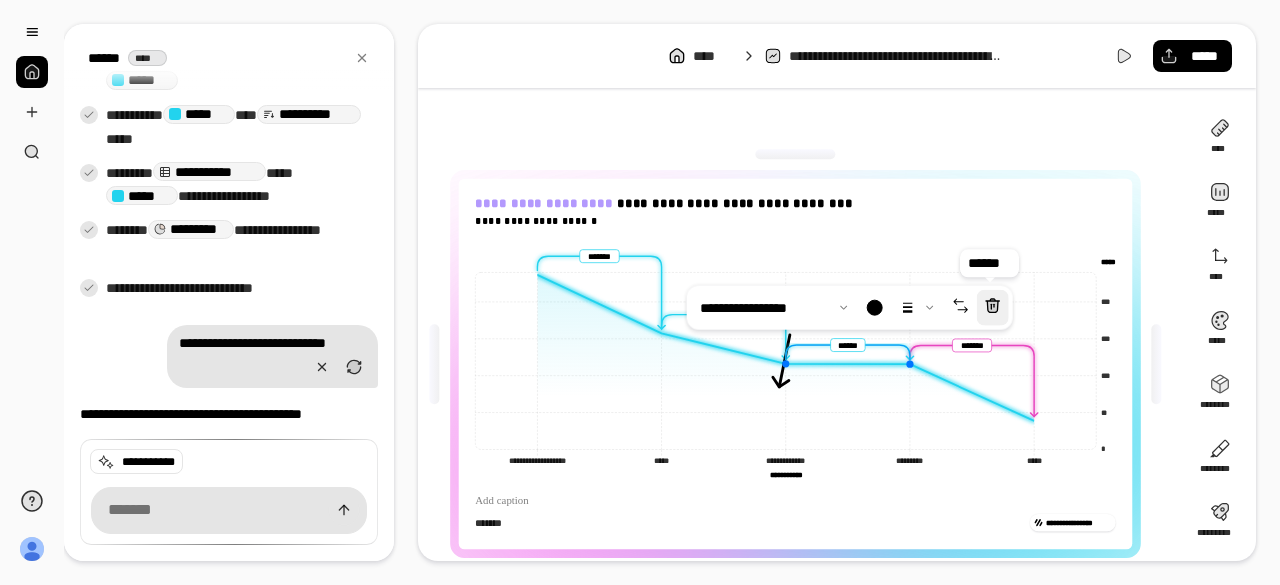 click at bounding box center (993, 308) 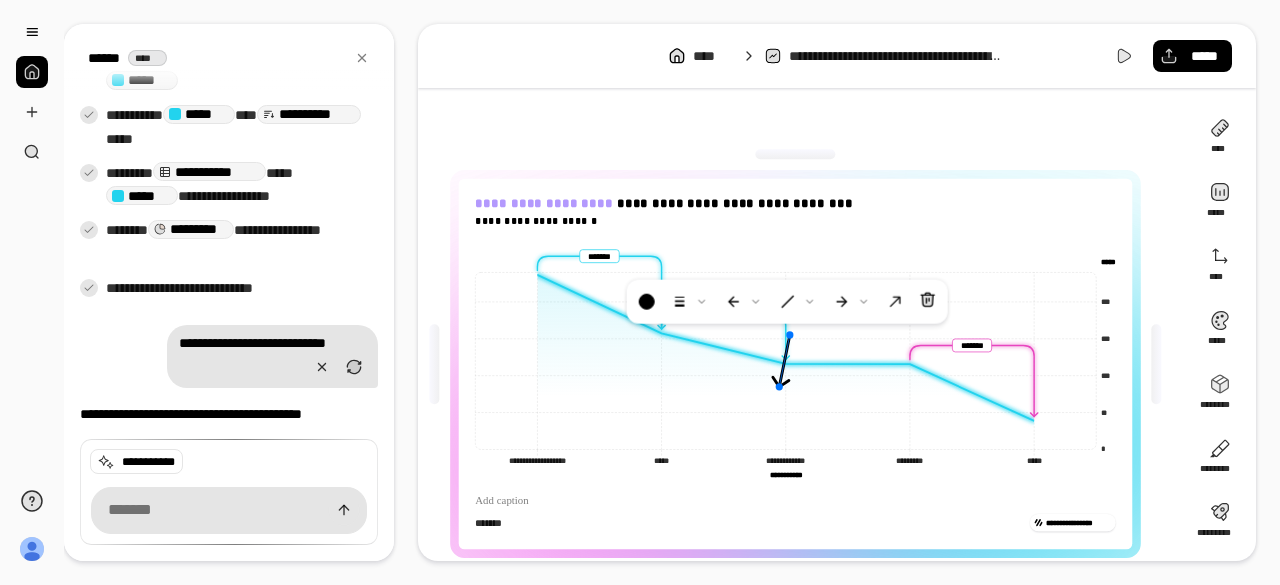 click 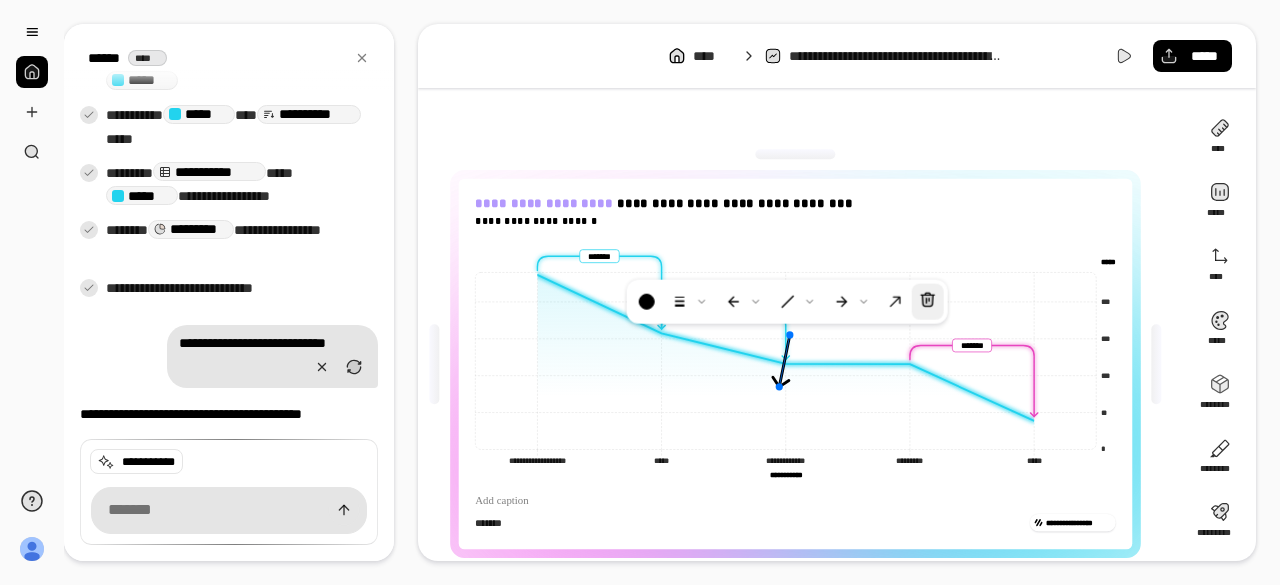 click 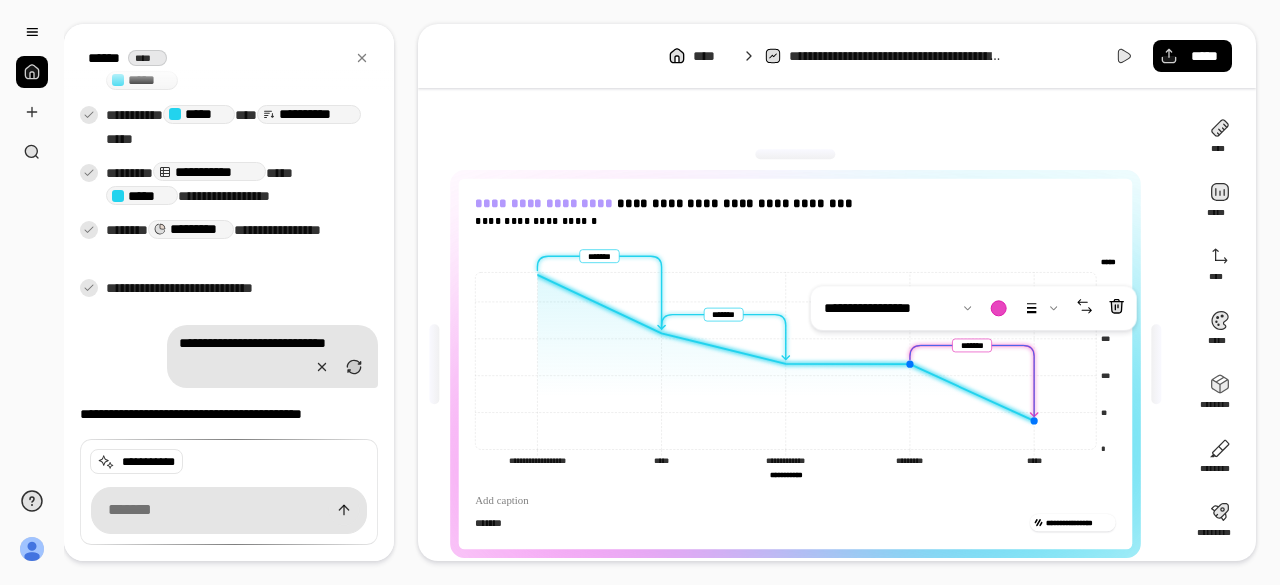 click 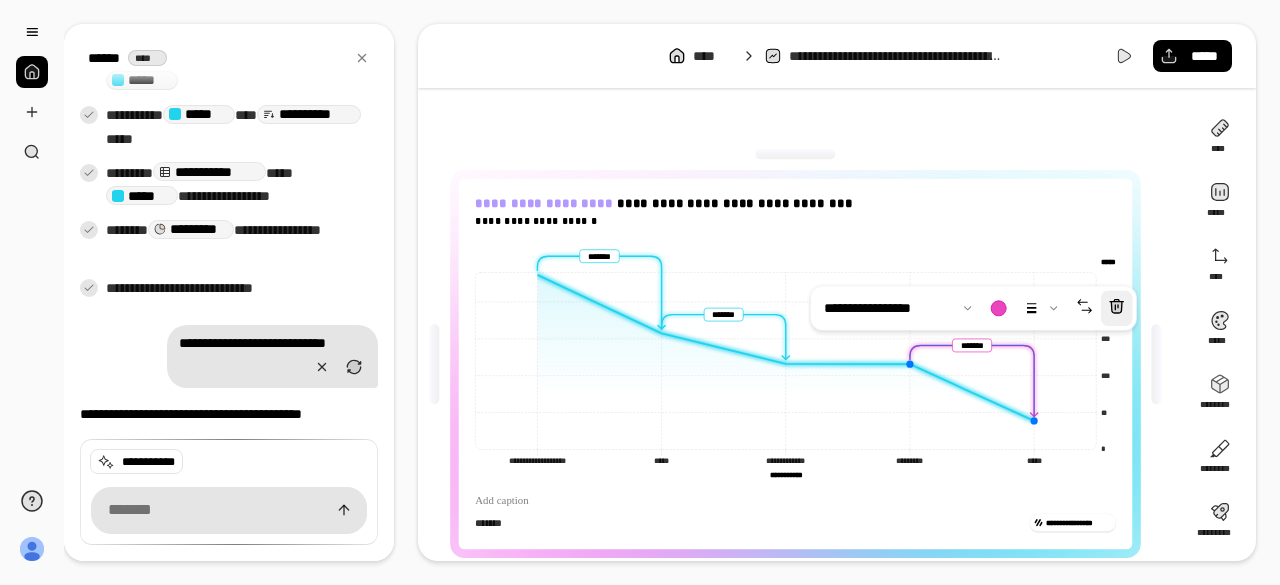 click 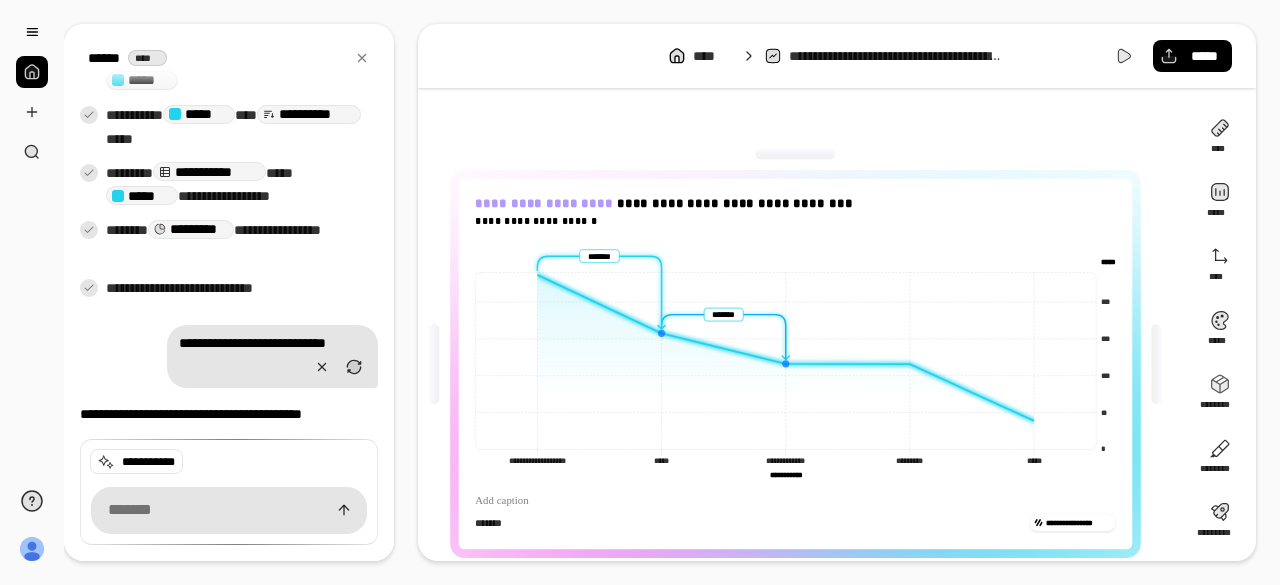 click 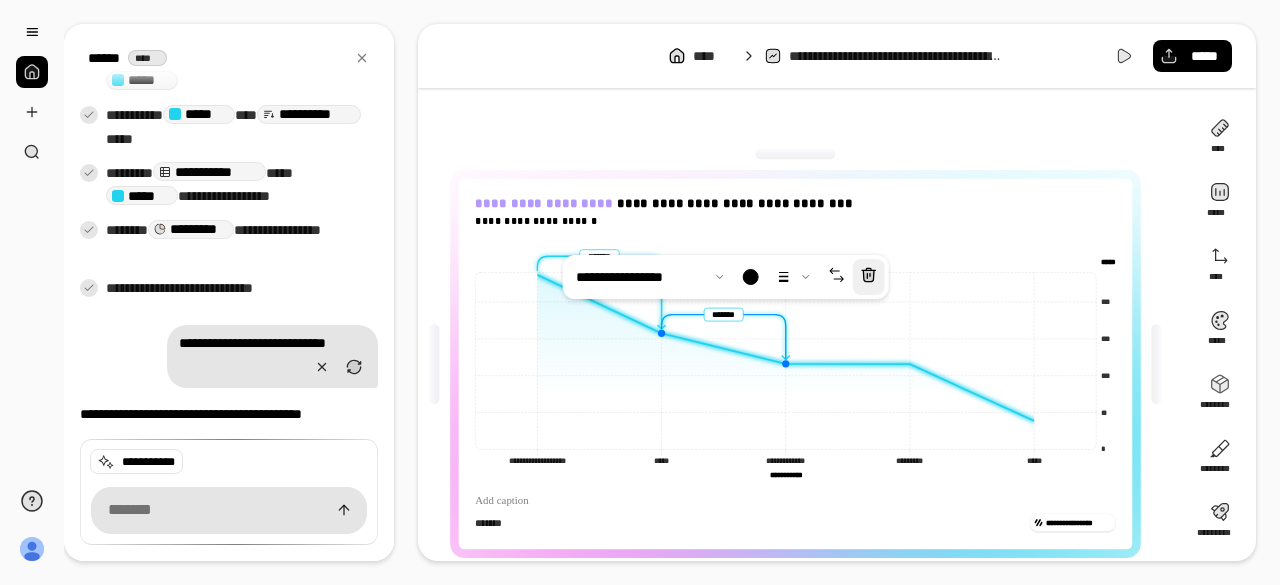 click 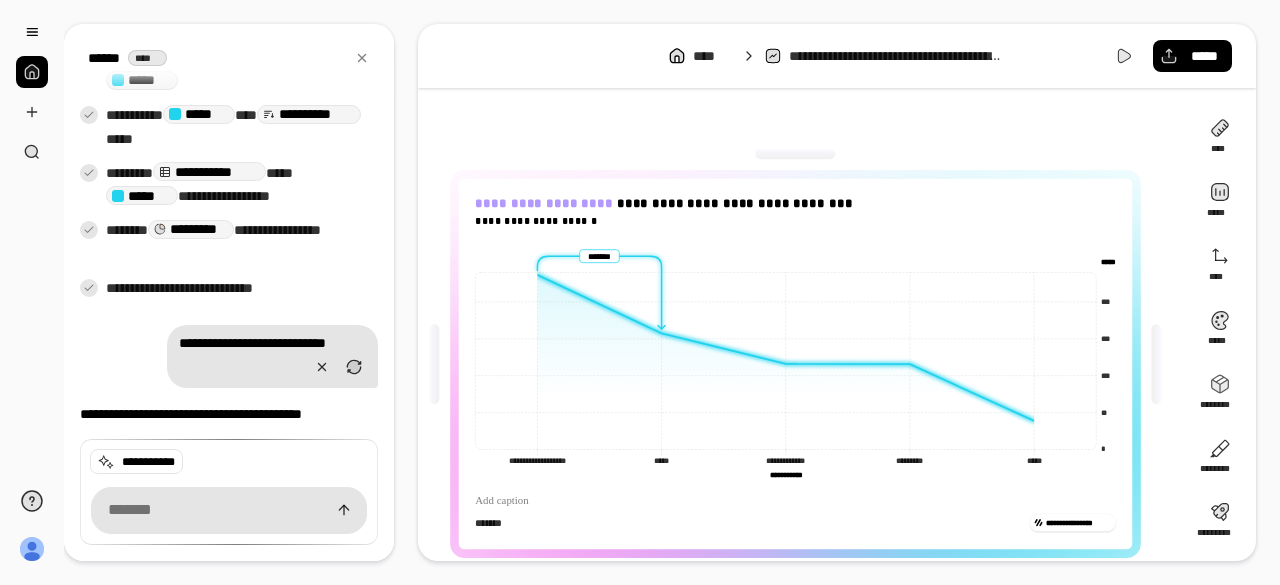 drag, startPoint x: 633, startPoint y: 251, endPoint x: 636, endPoint y: 261, distance: 10.440307 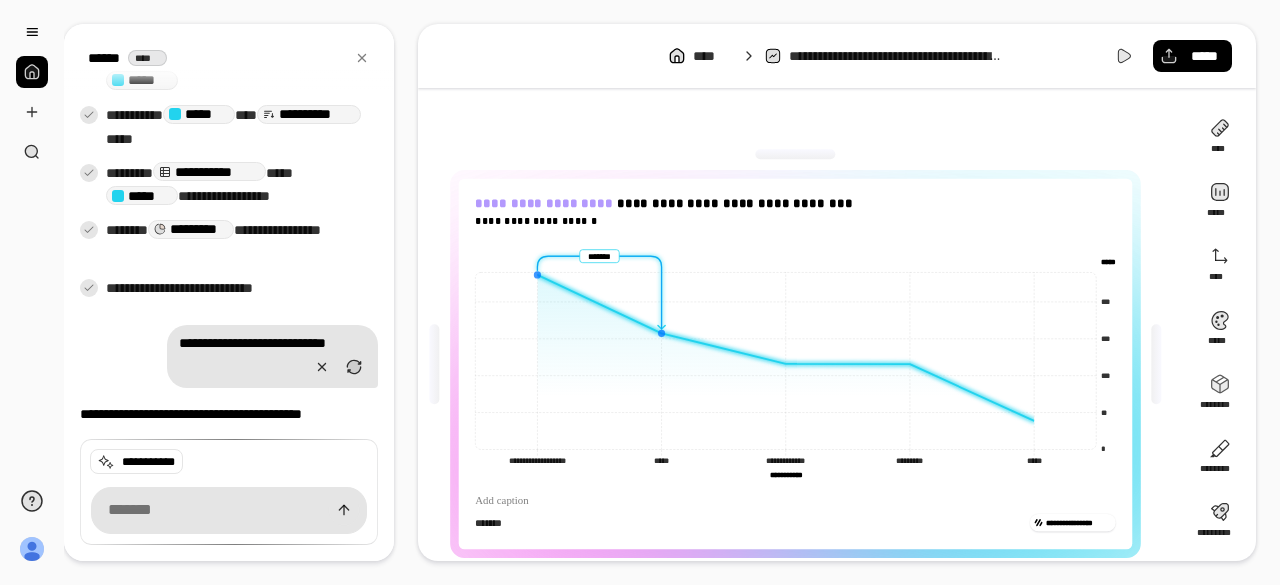click 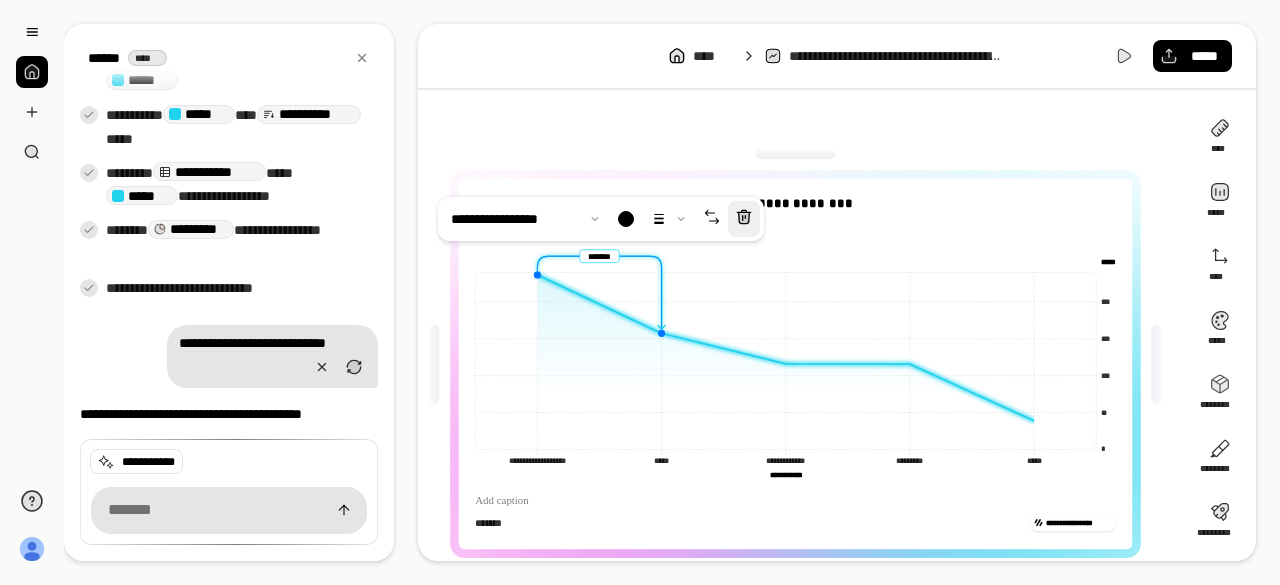 click 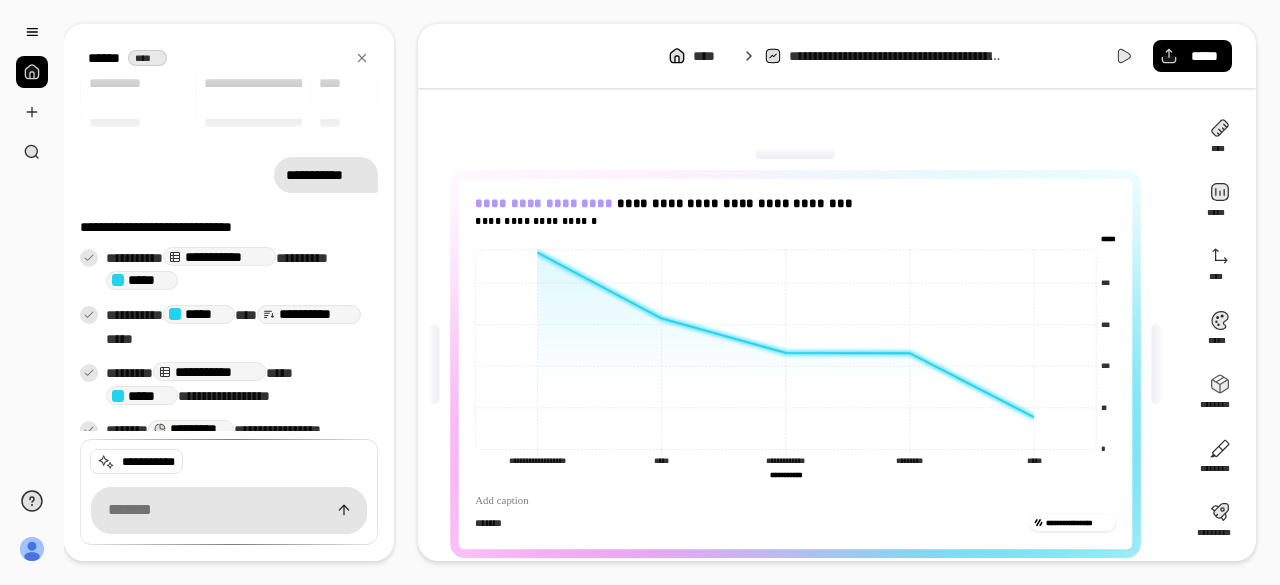scroll, scrollTop: 298, scrollLeft: 0, axis: vertical 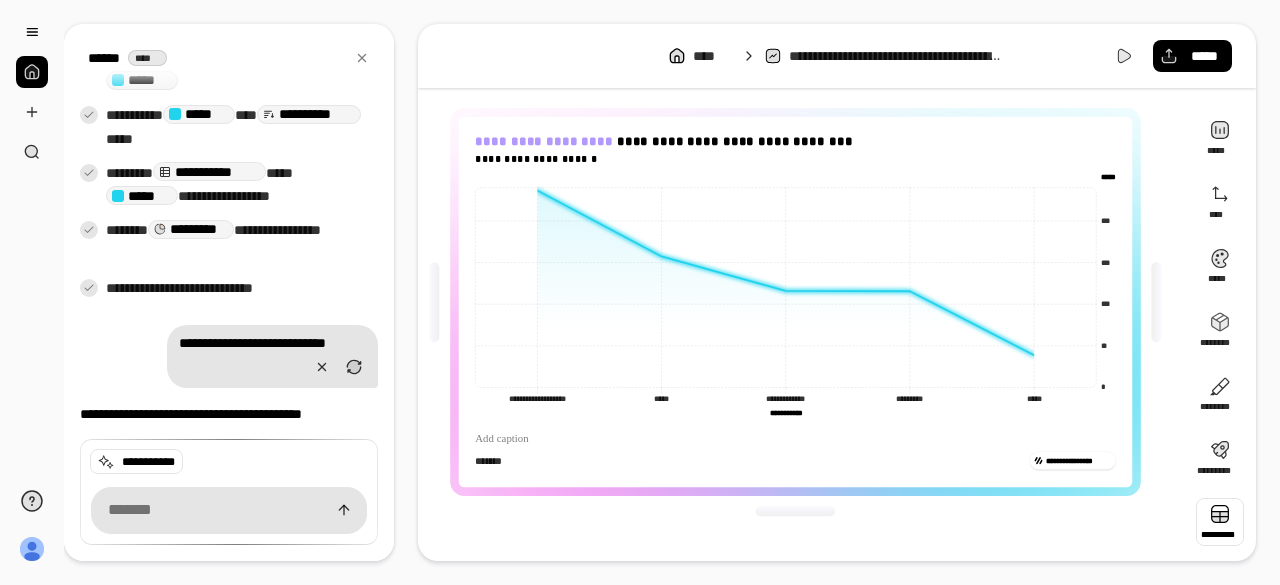 click at bounding box center (1220, 522) 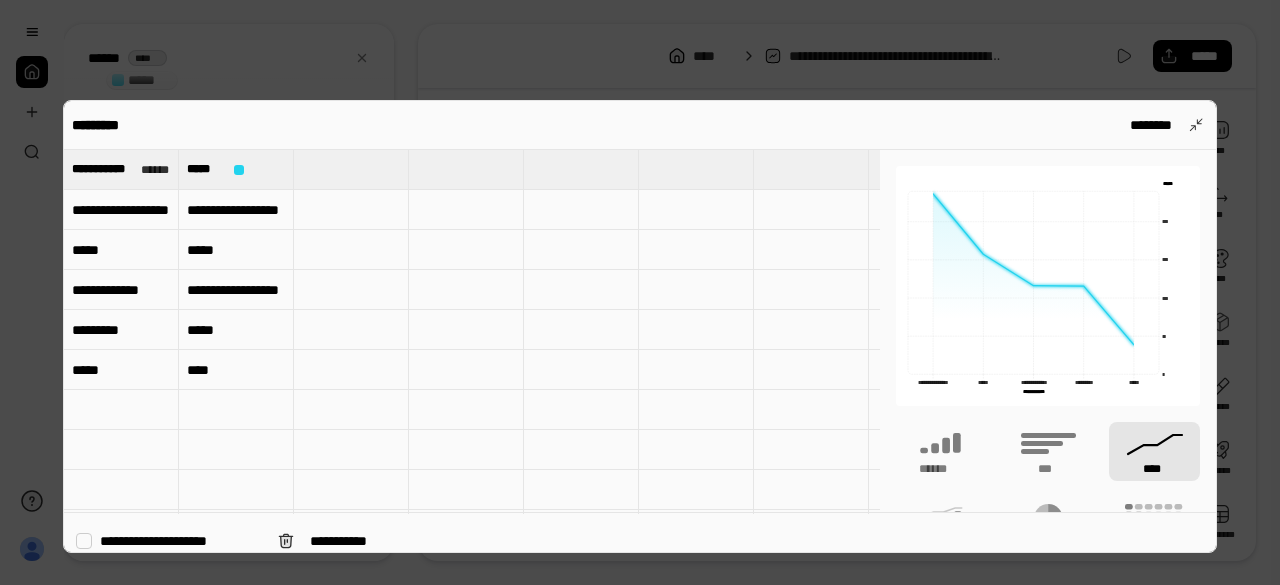 click at bounding box center [351, 169] 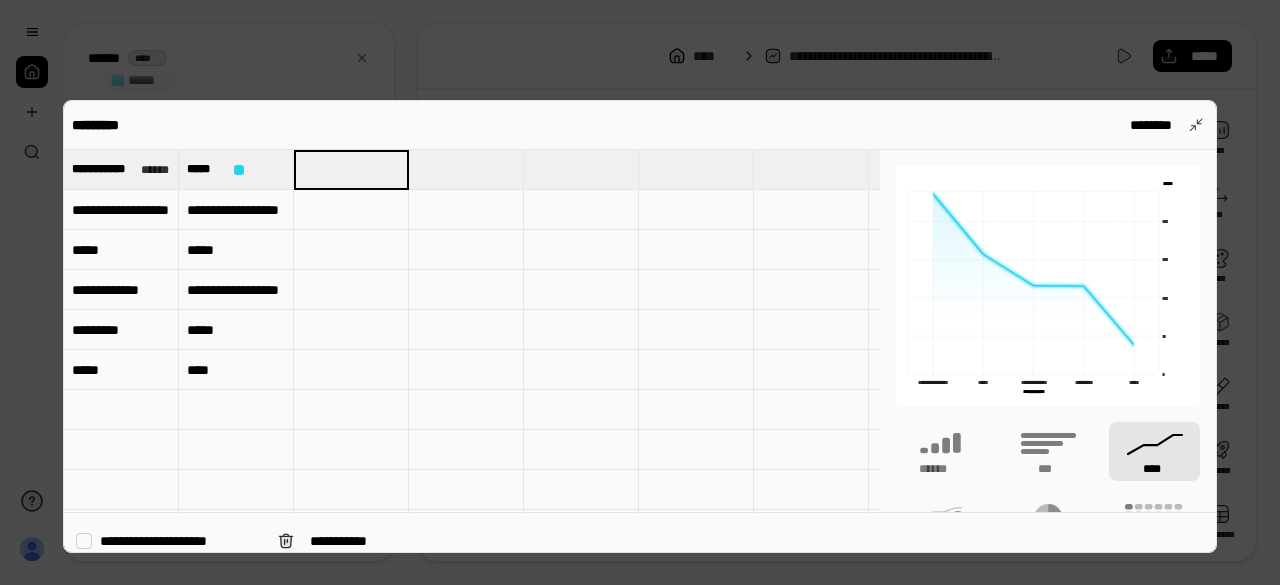 type on "*" 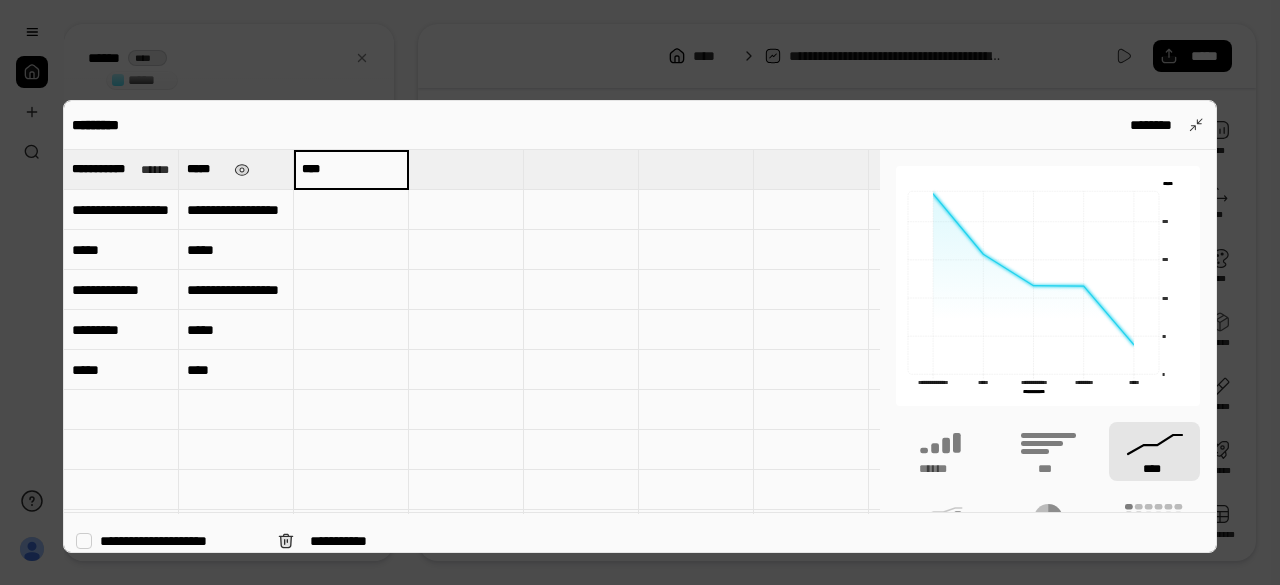 type on "****" 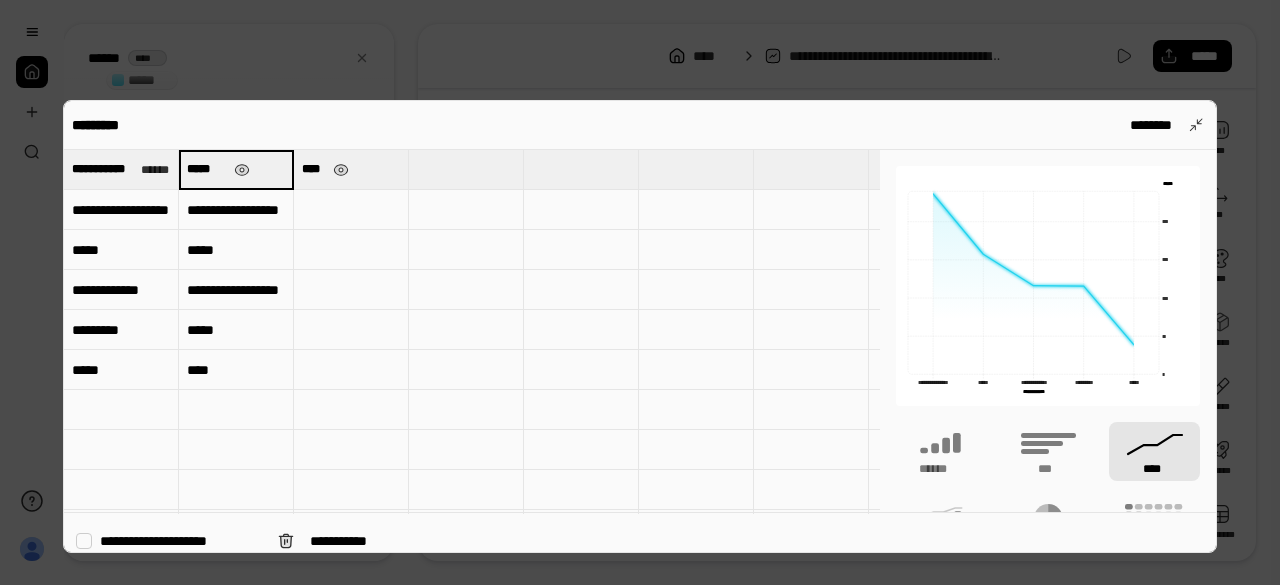 click at bounding box center [242, 170] 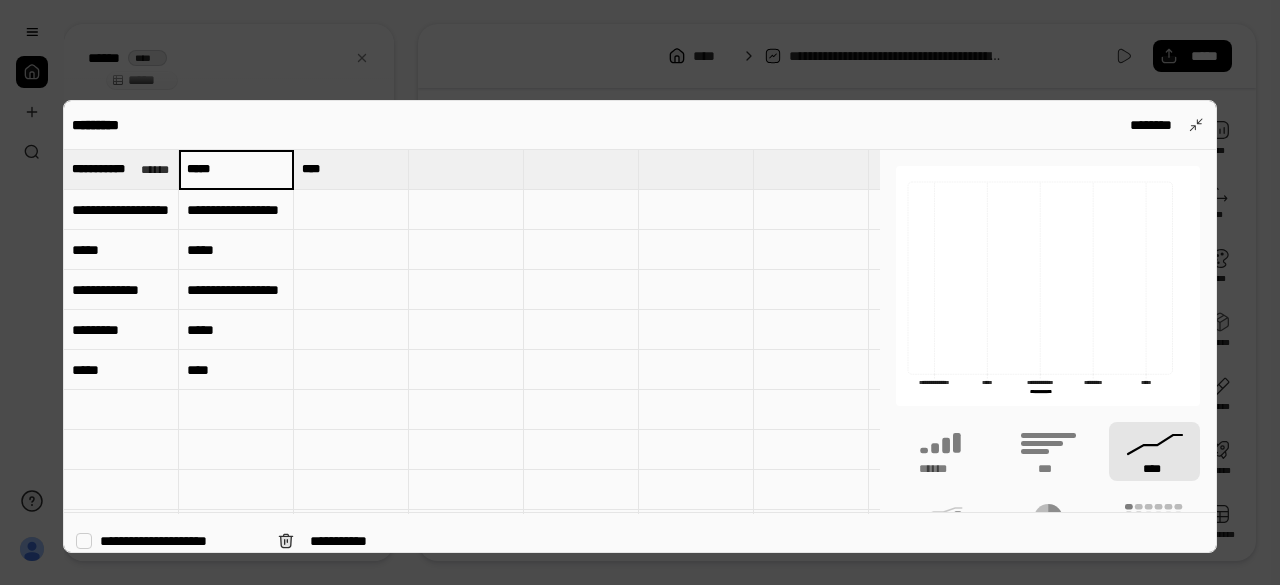 type on "*****" 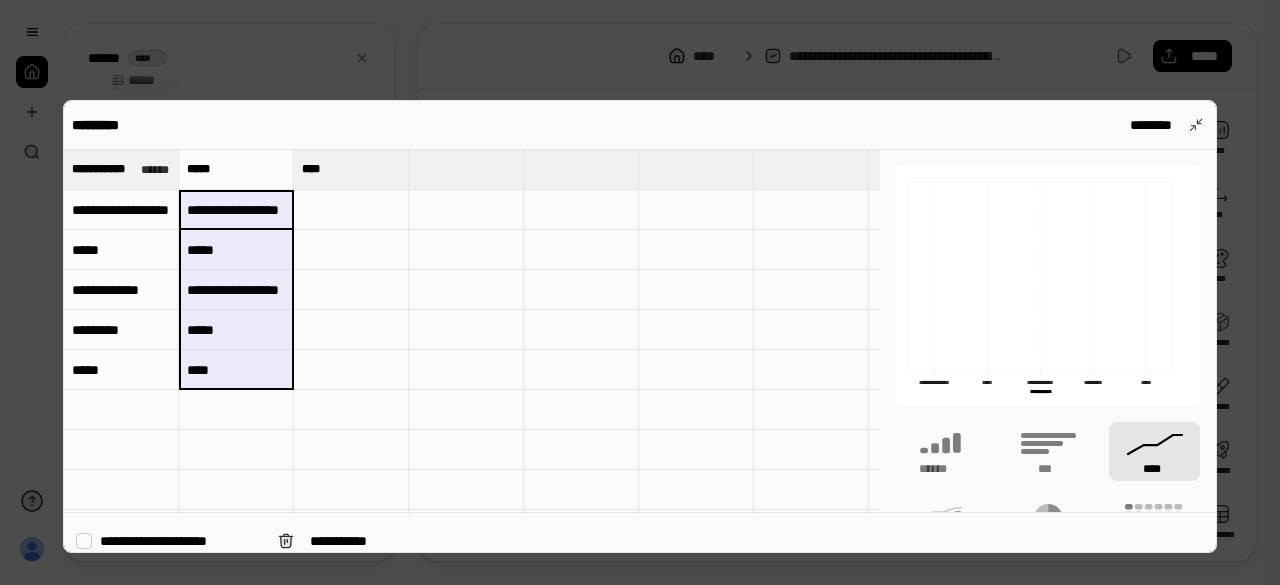 drag, startPoint x: 250, startPoint y: 203, endPoint x: 248, endPoint y: 358, distance: 155.01291 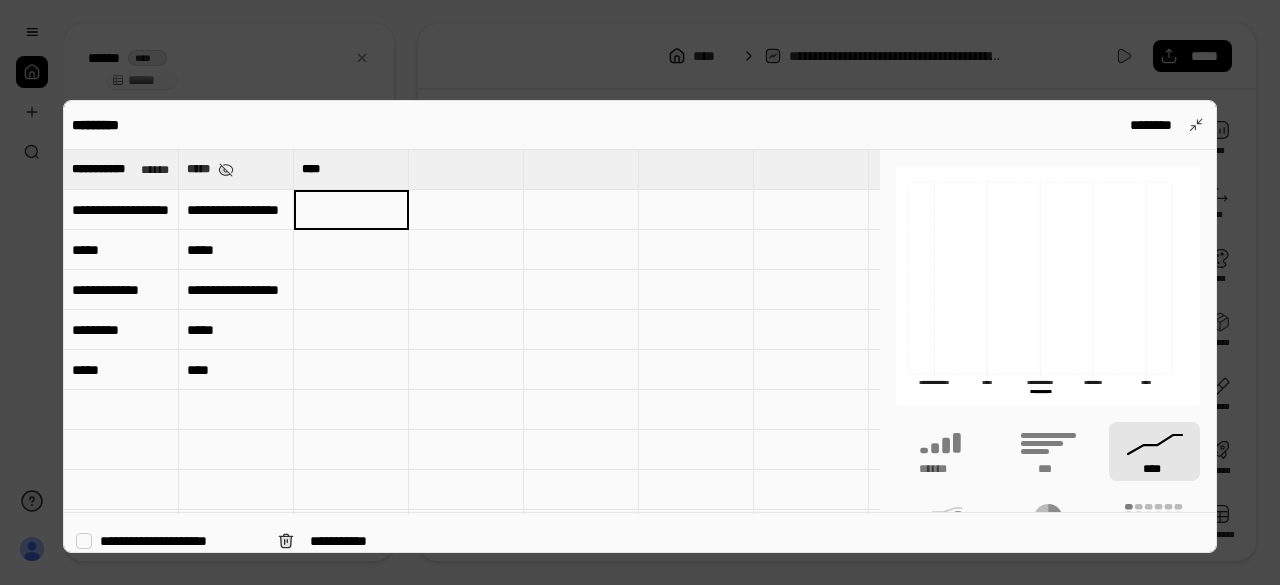 type on "**********" 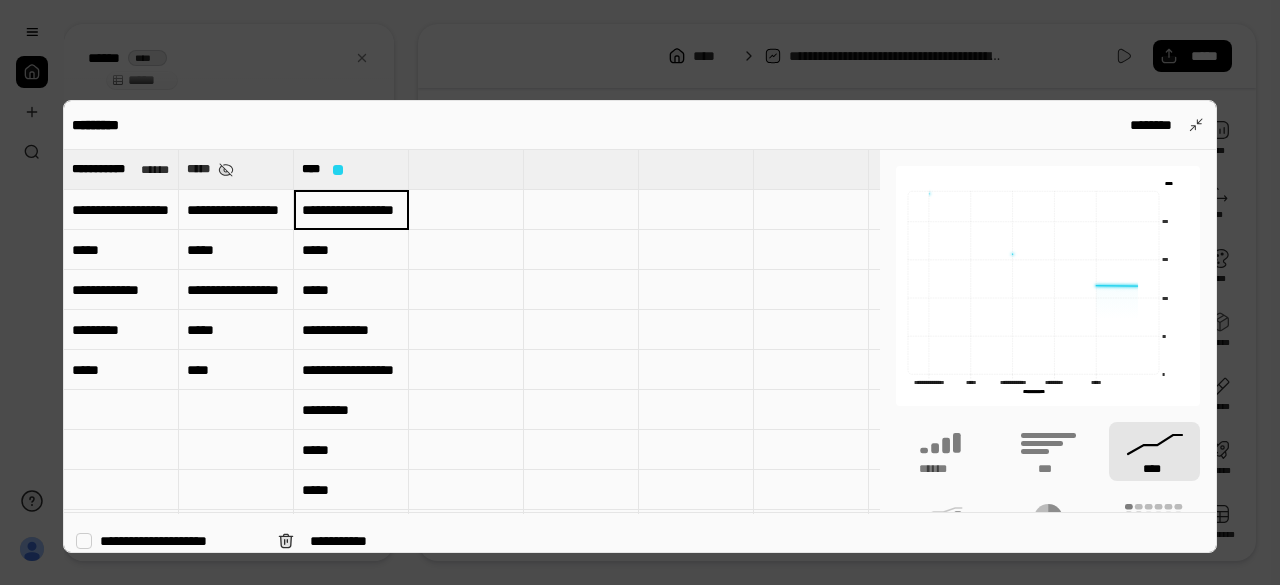 click on "**********" at bounding box center [351, 210] 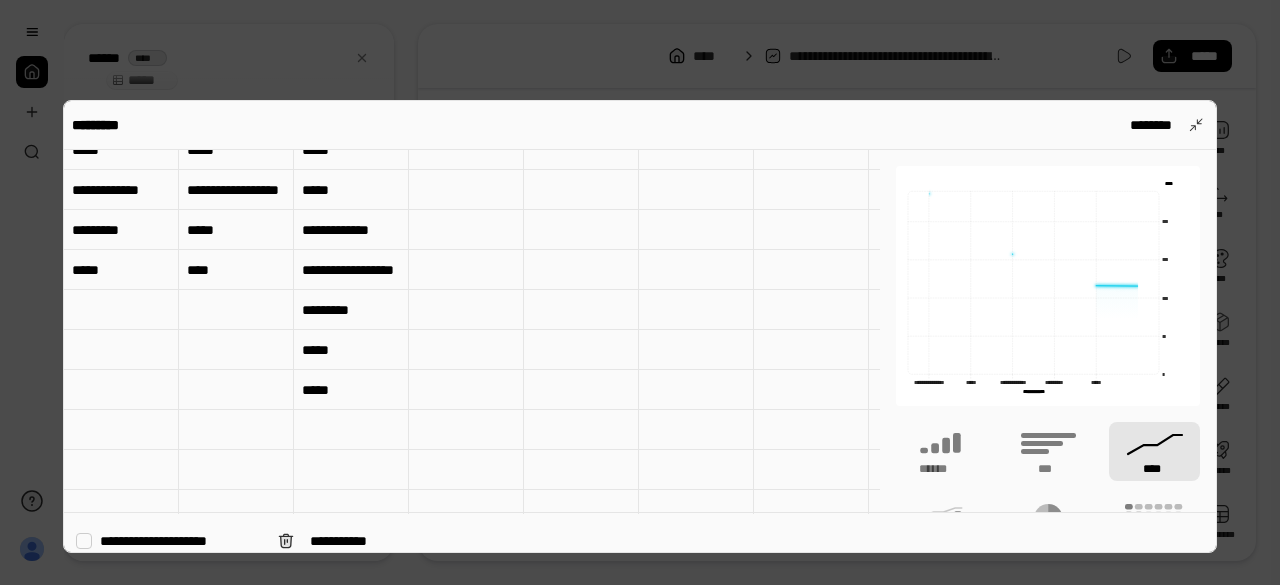 scroll, scrollTop: 0, scrollLeft: 0, axis: both 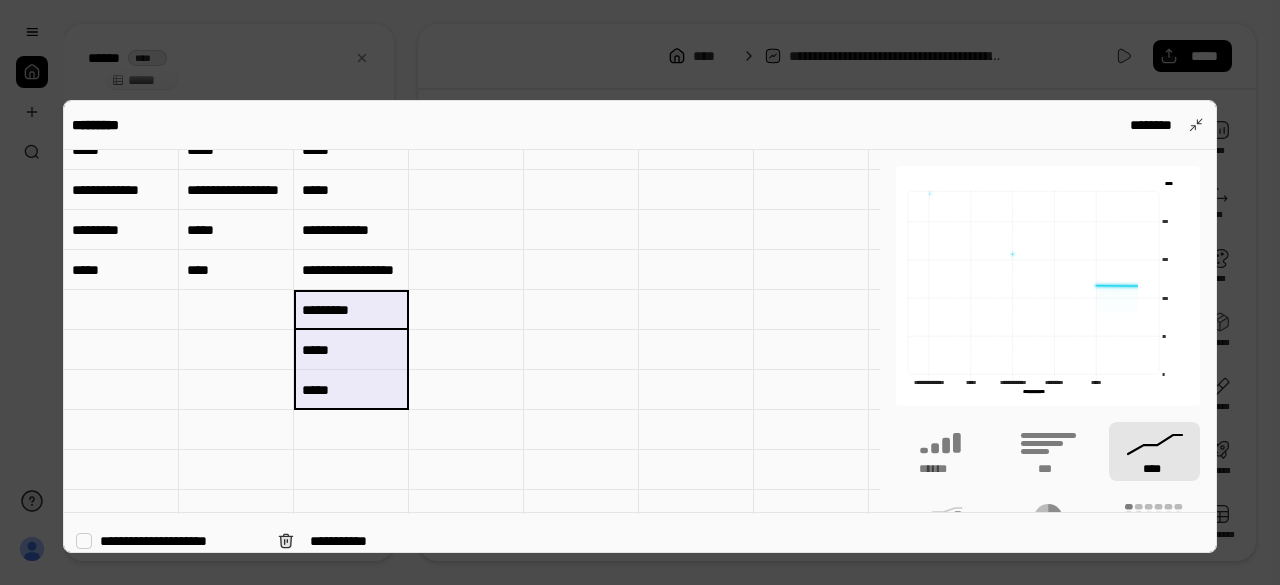 drag, startPoint x: 342, startPoint y: 310, endPoint x: 332, endPoint y: 372, distance: 62.801273 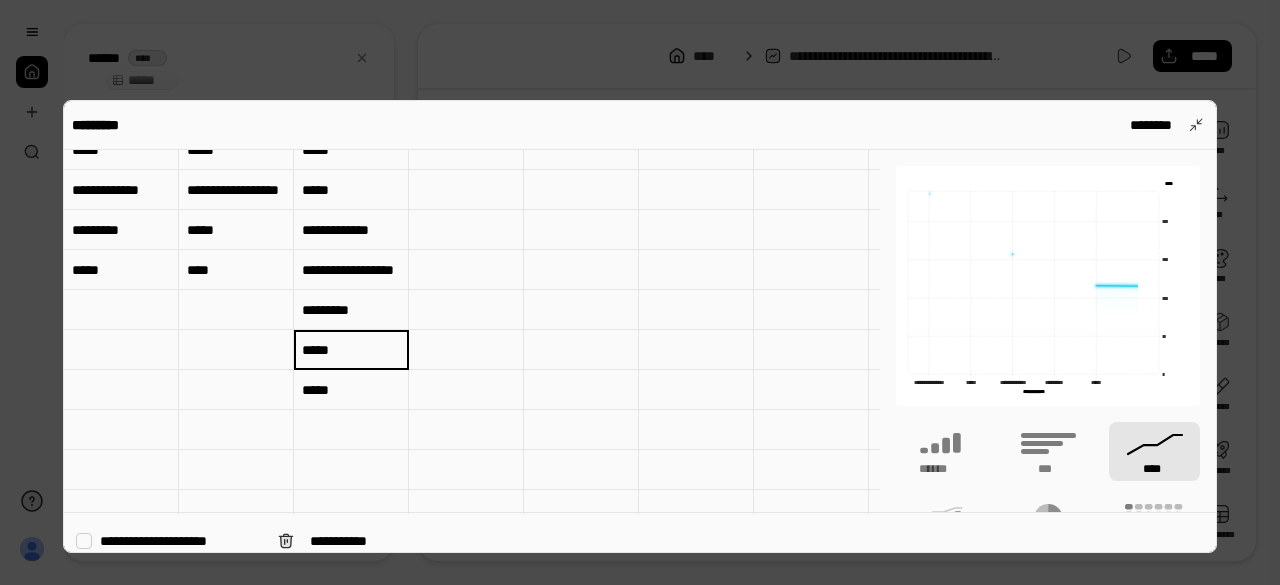 click on "*********" at bounding box center [351, 310] 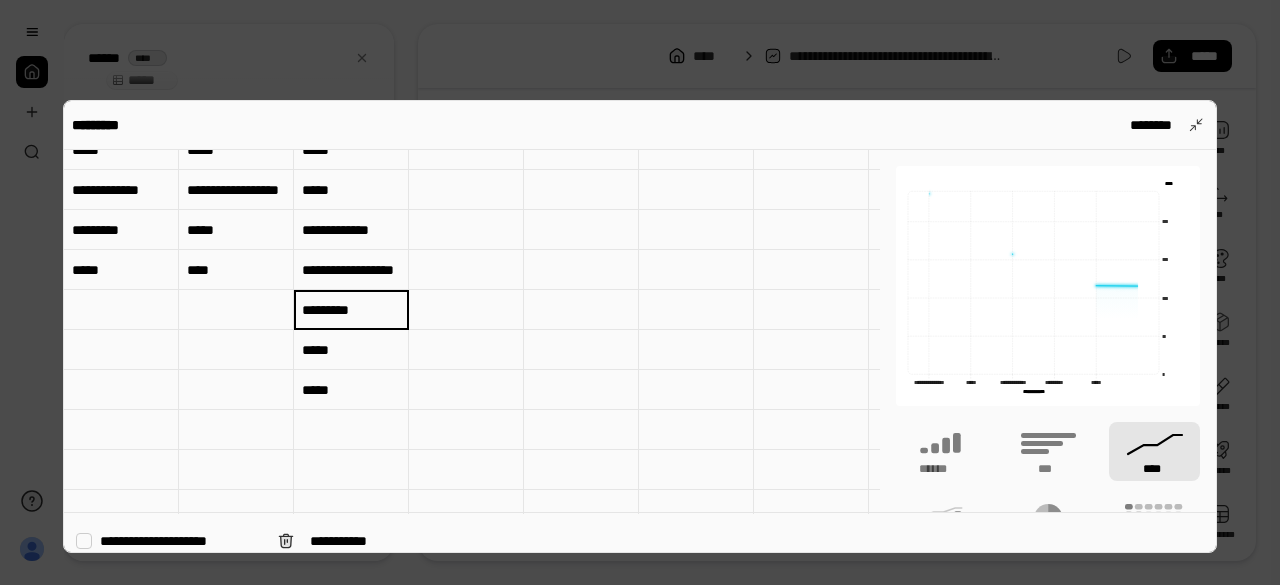 click on "*********" at bounding box center (351, 310) 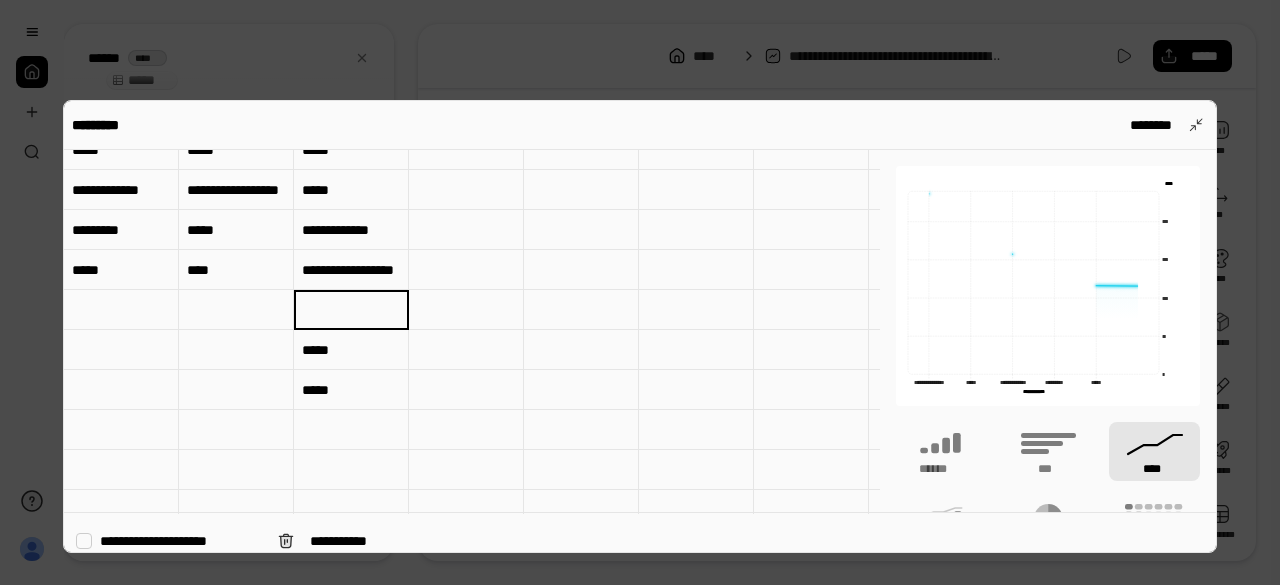 type 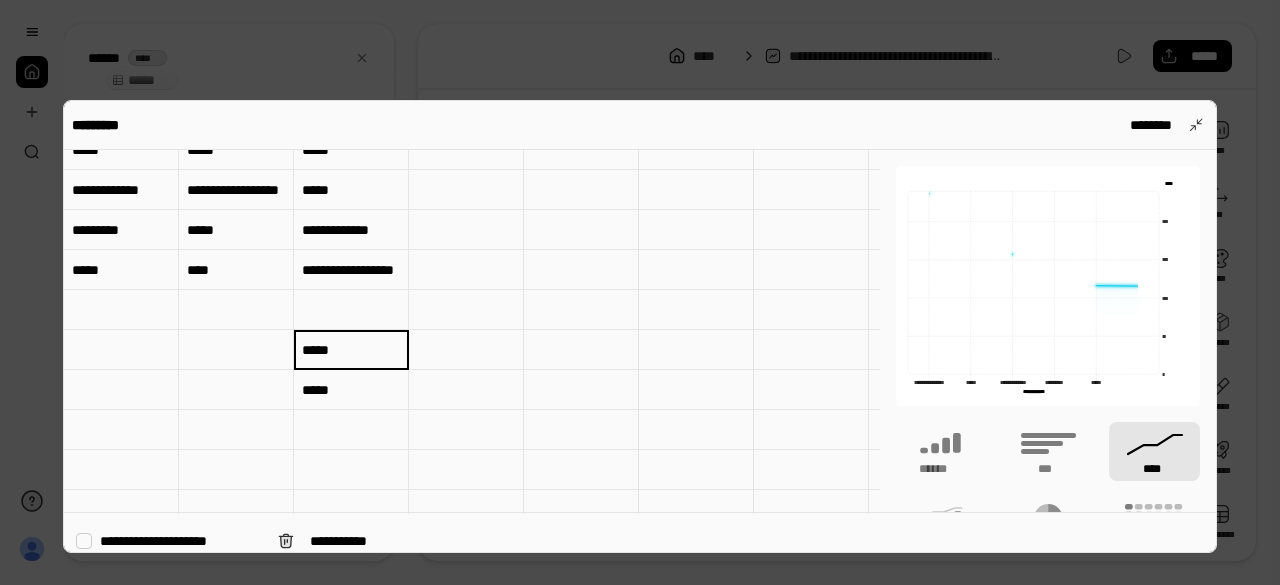 type 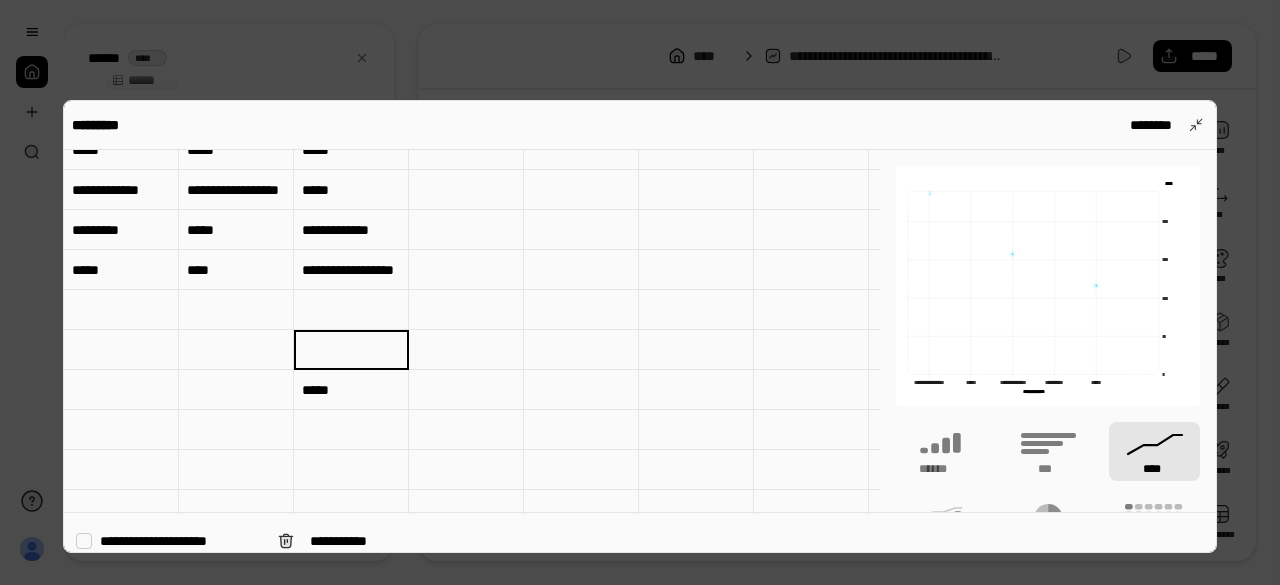 click on "*****" at bounding box center [351, 390] 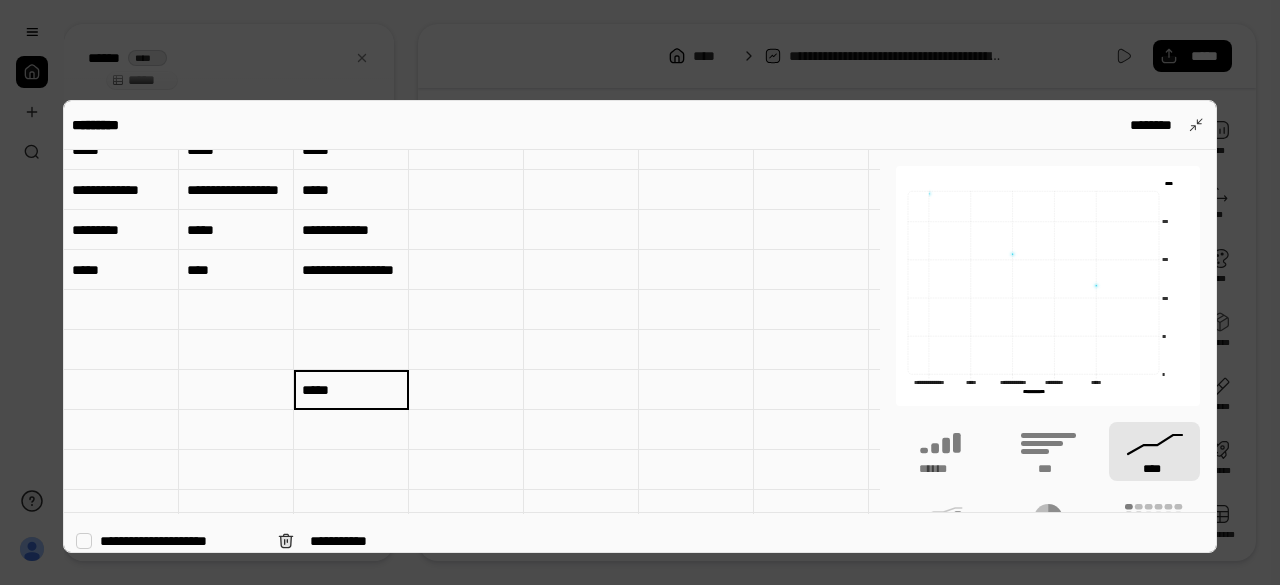 type 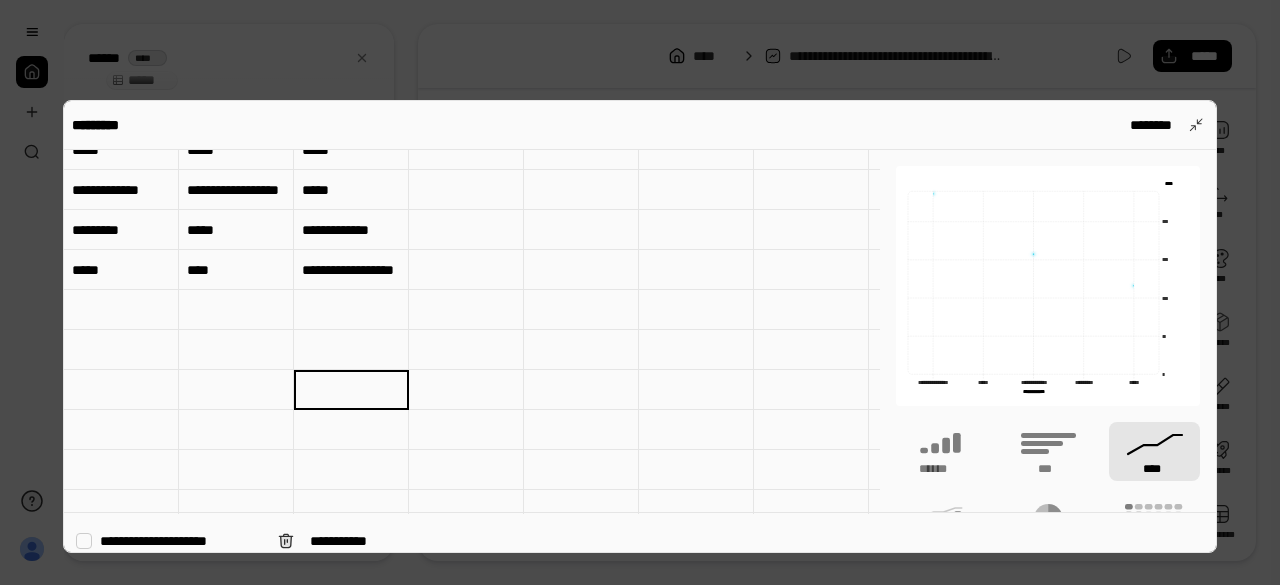 scroll, scrollTop: 0, scrollLeft: 0, axis: both 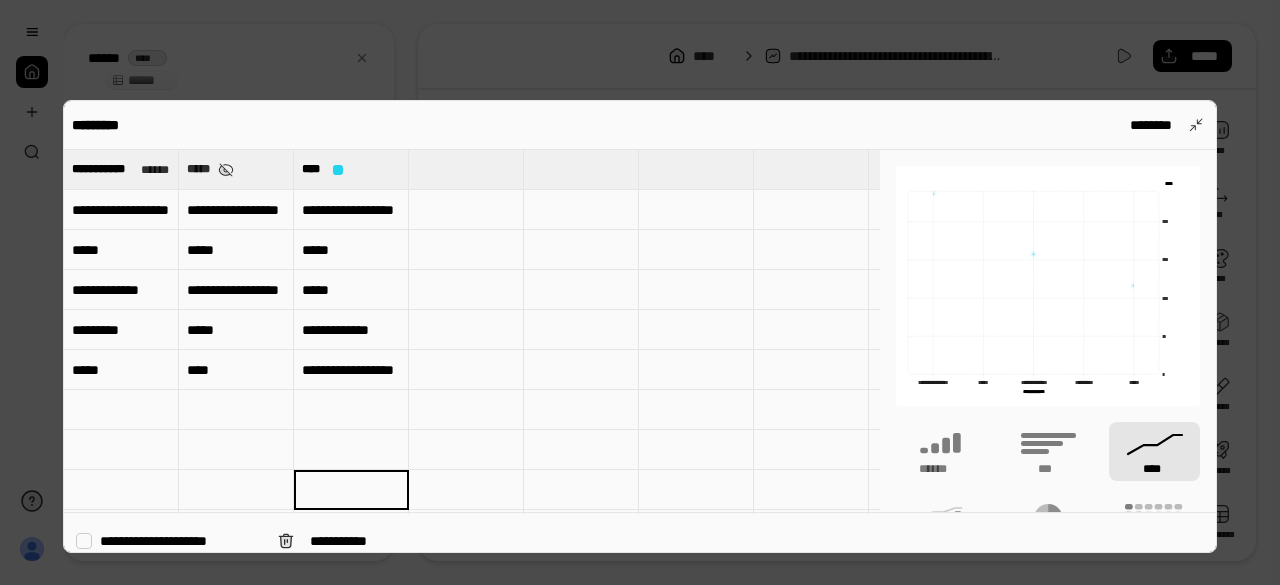 click on "*****" at bounding box center (351, 250) 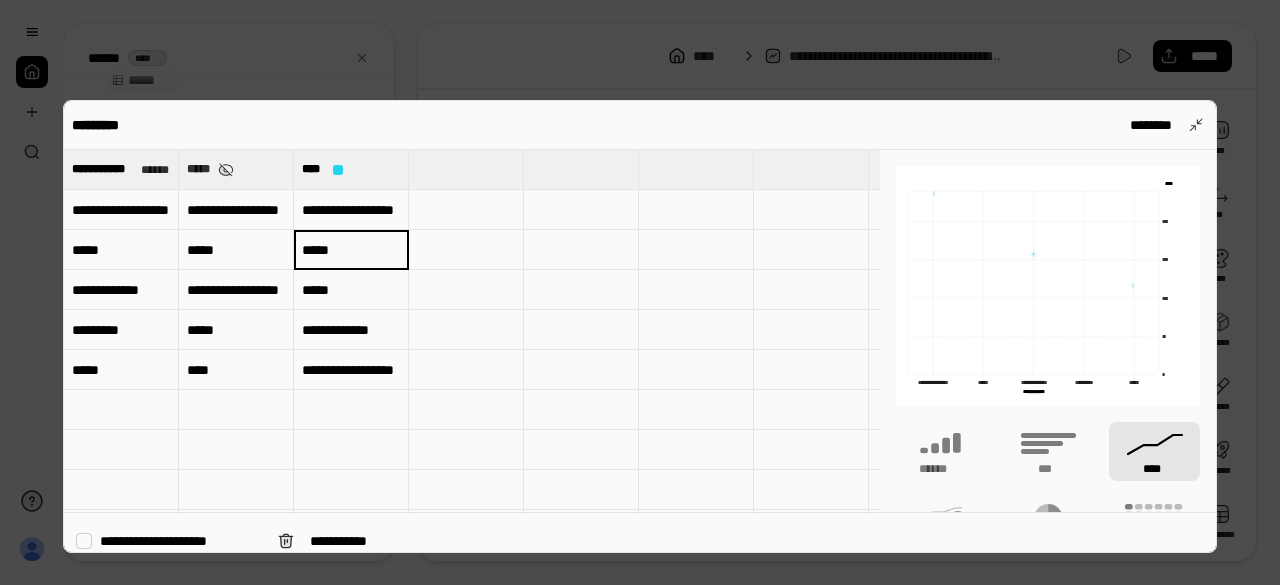type 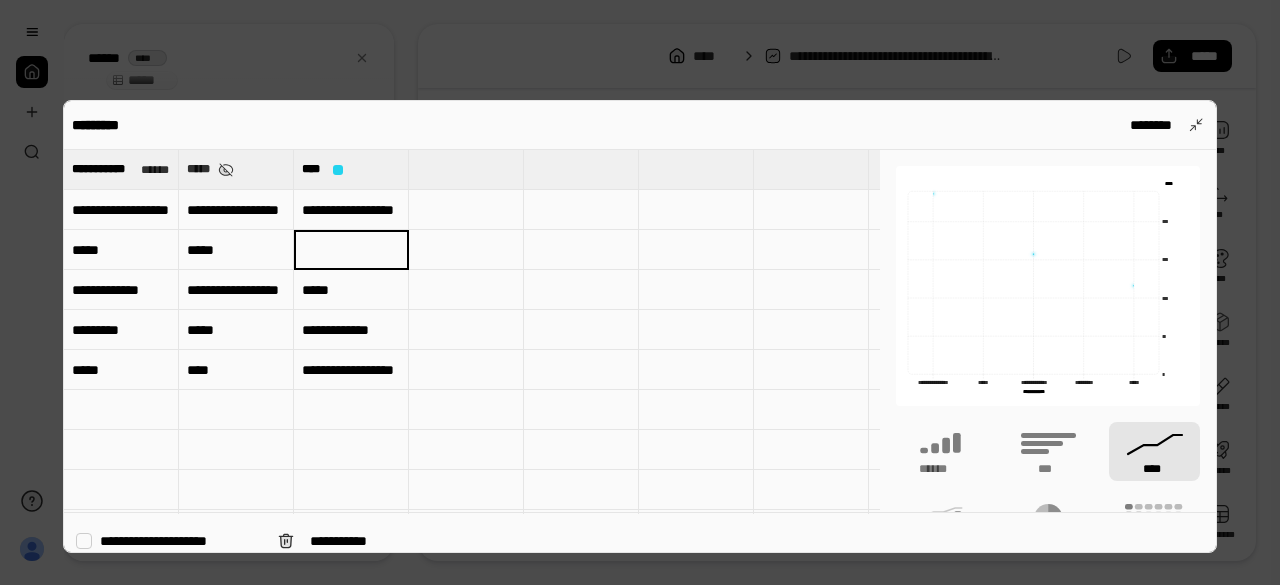 click on "*****" at bounding box center [351, 290] 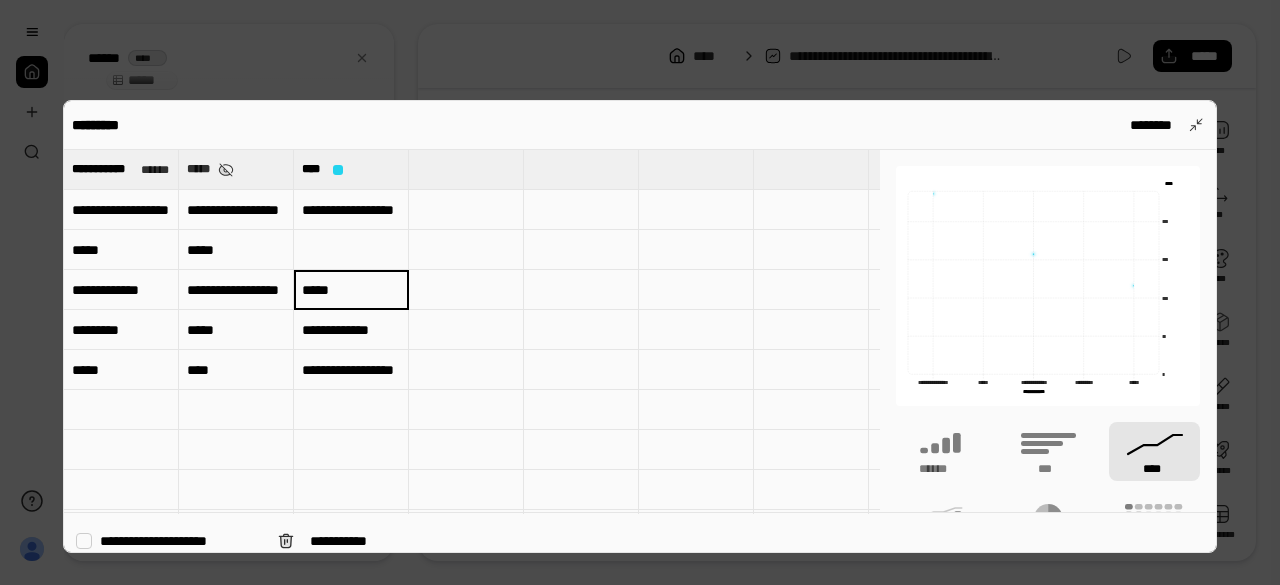 click on "**********" at bounding box center [351, 330] 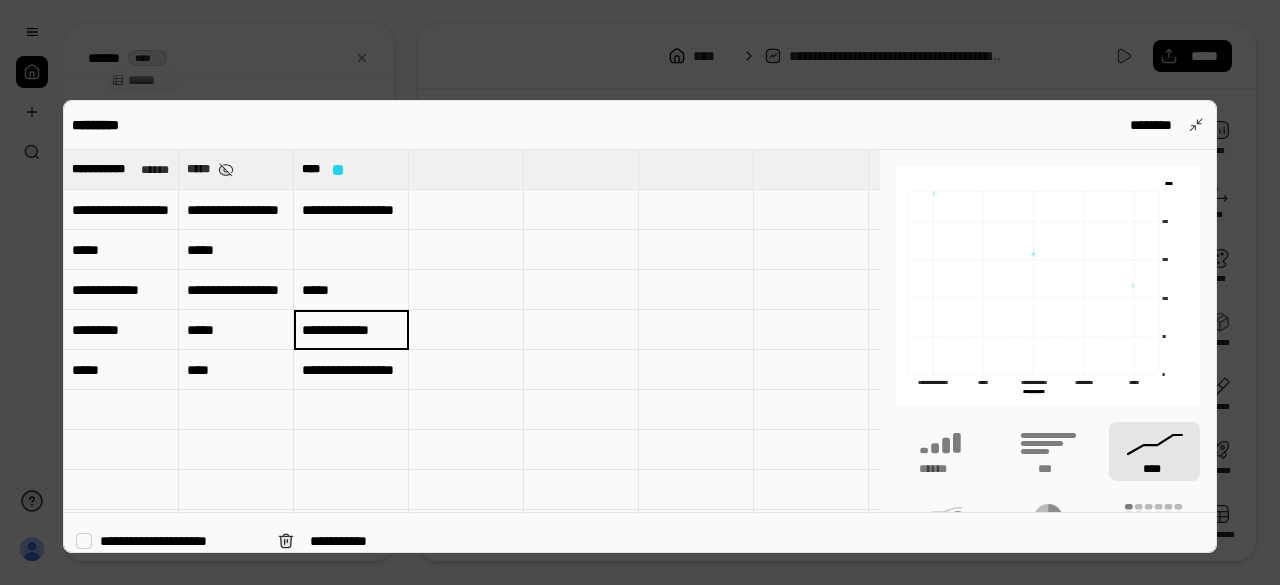 type 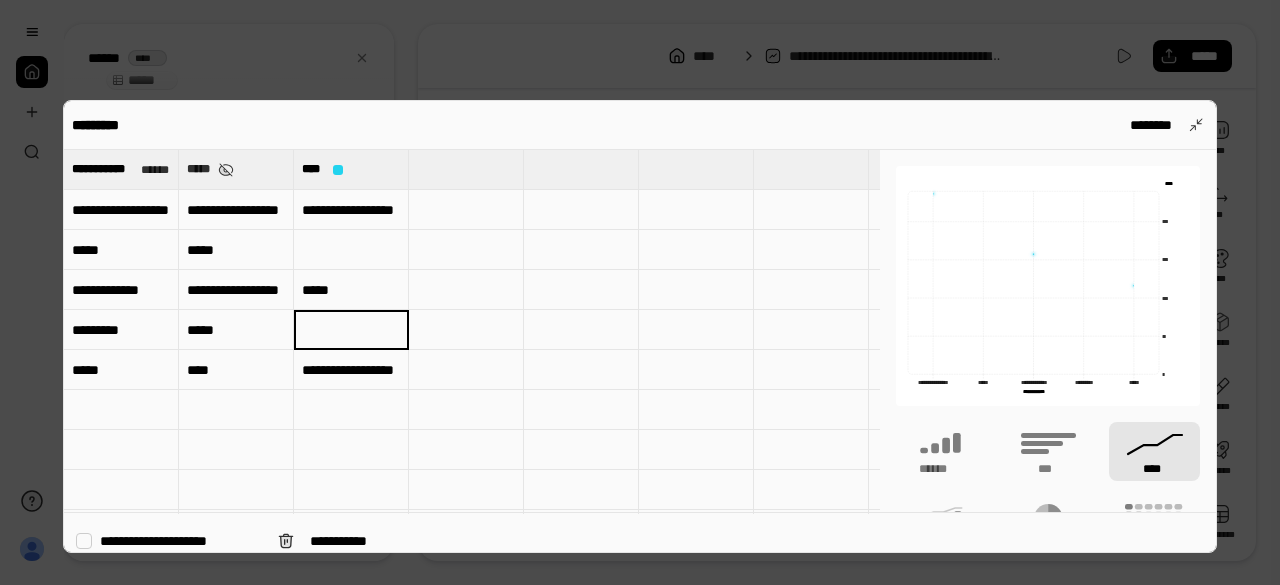 click on "*****" at bounding box center [351, 290] 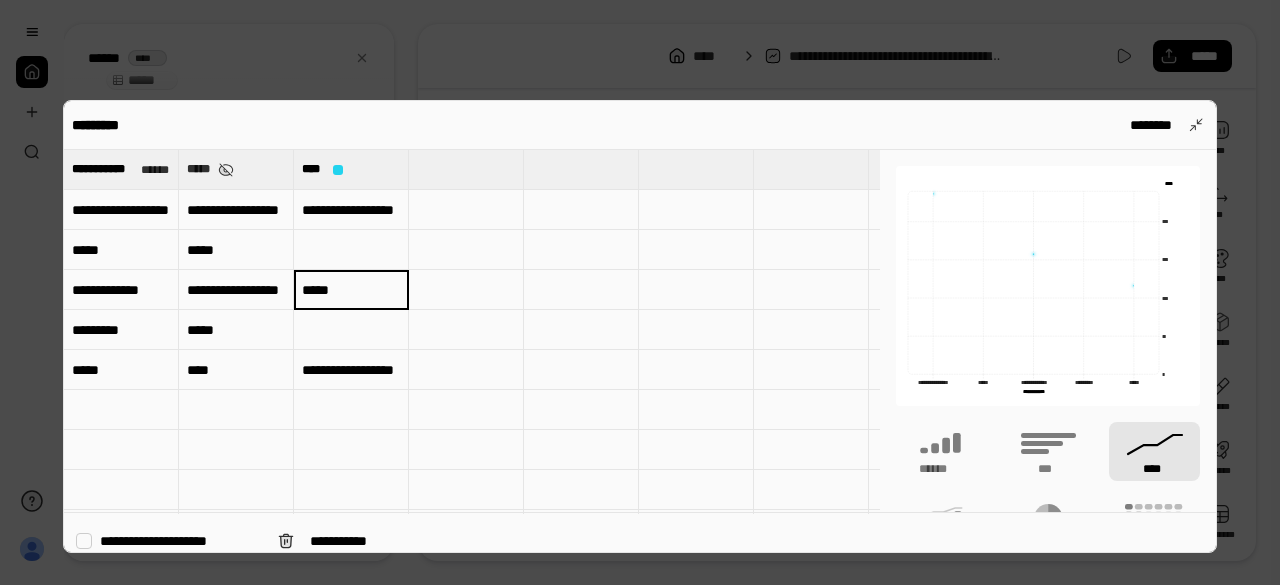 click at bounding box center (351, 250) 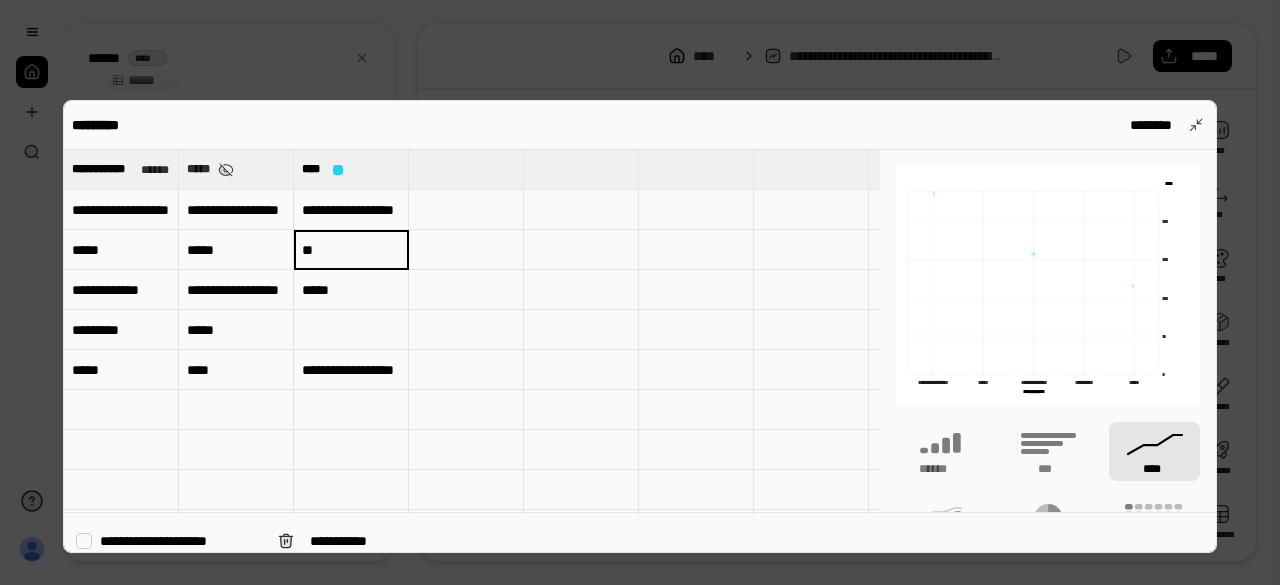 type on "*" 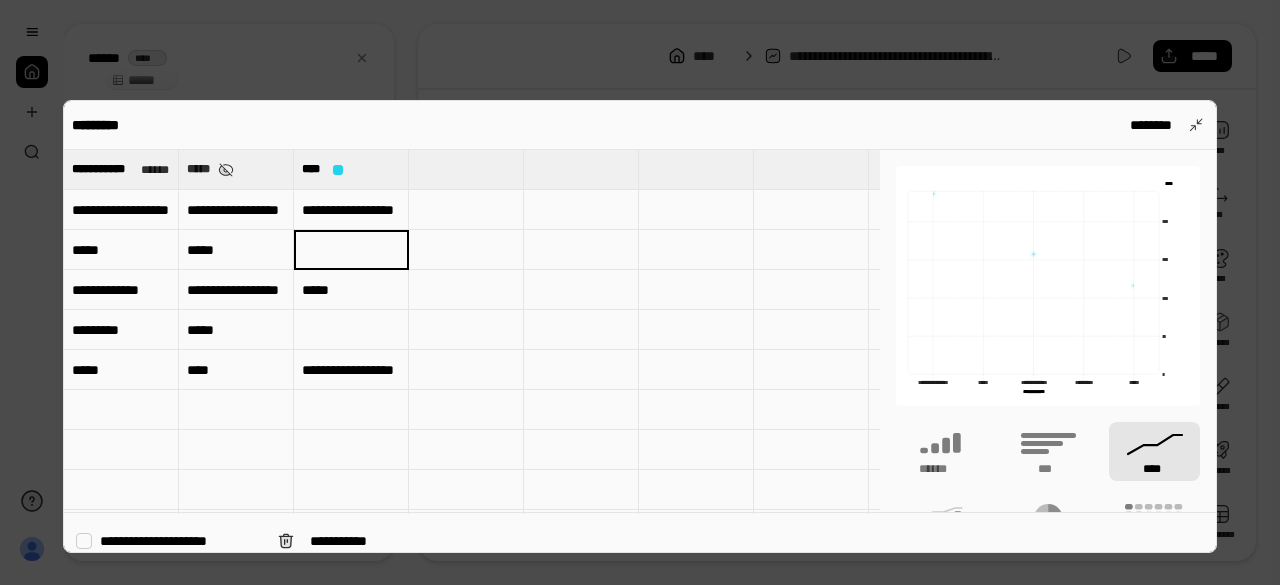 type on "*" 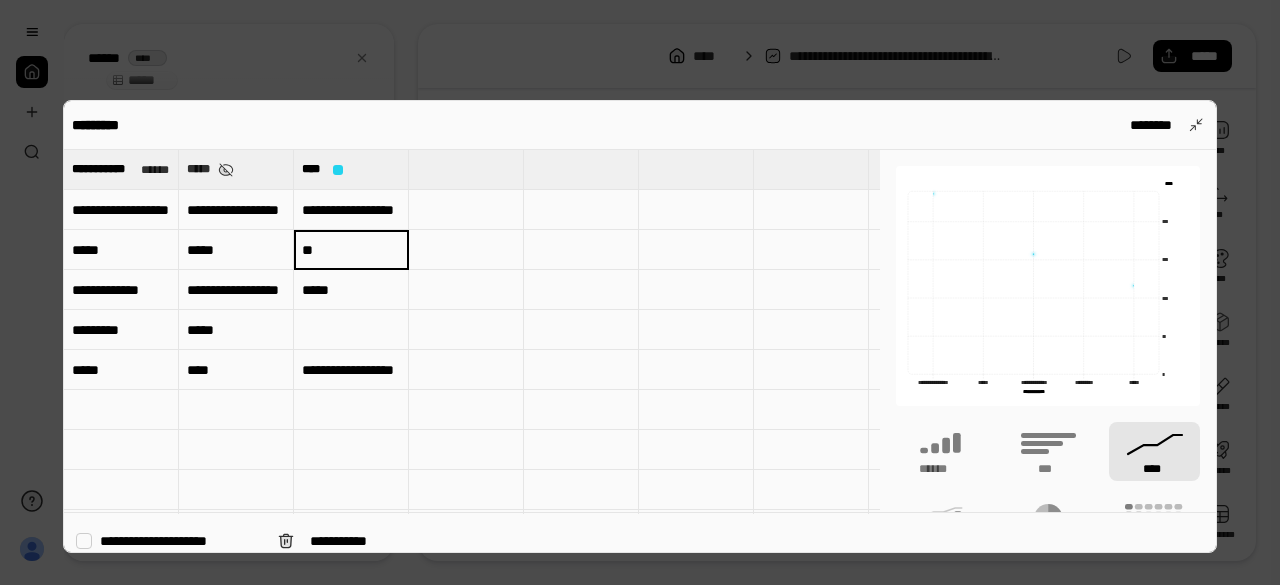 type on "*" 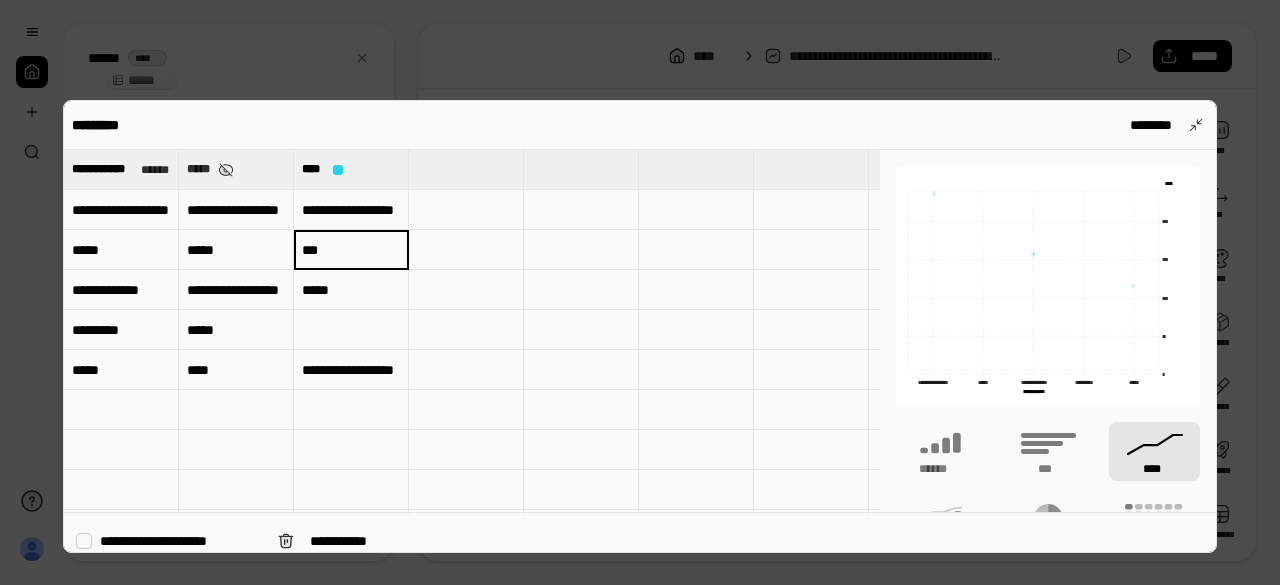 type on "***" 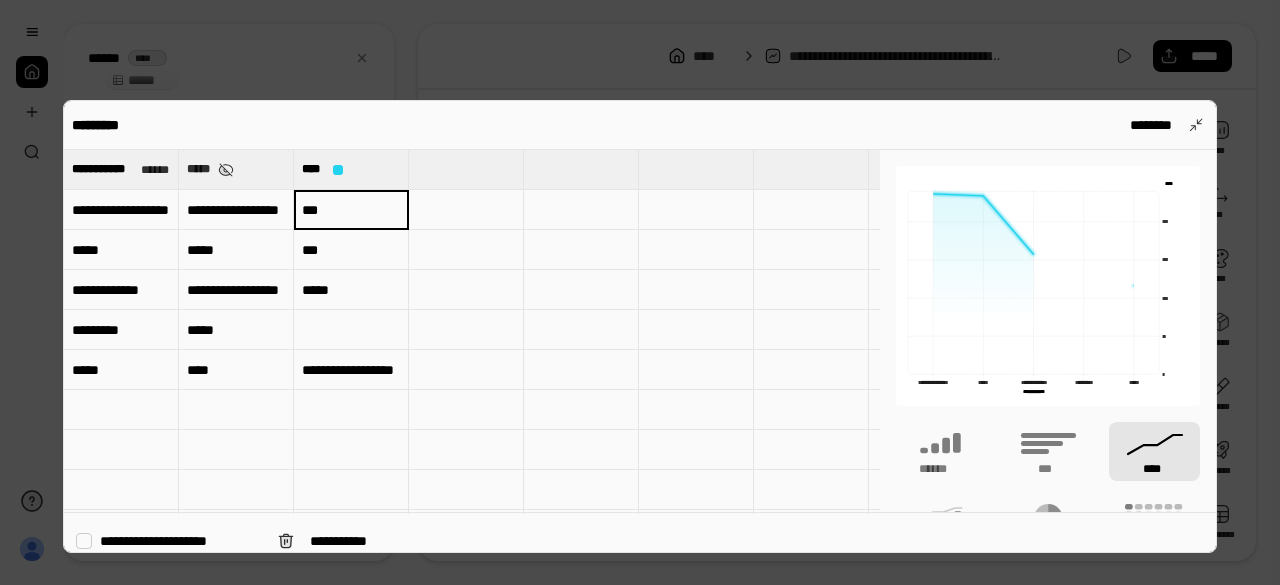 type on "***" 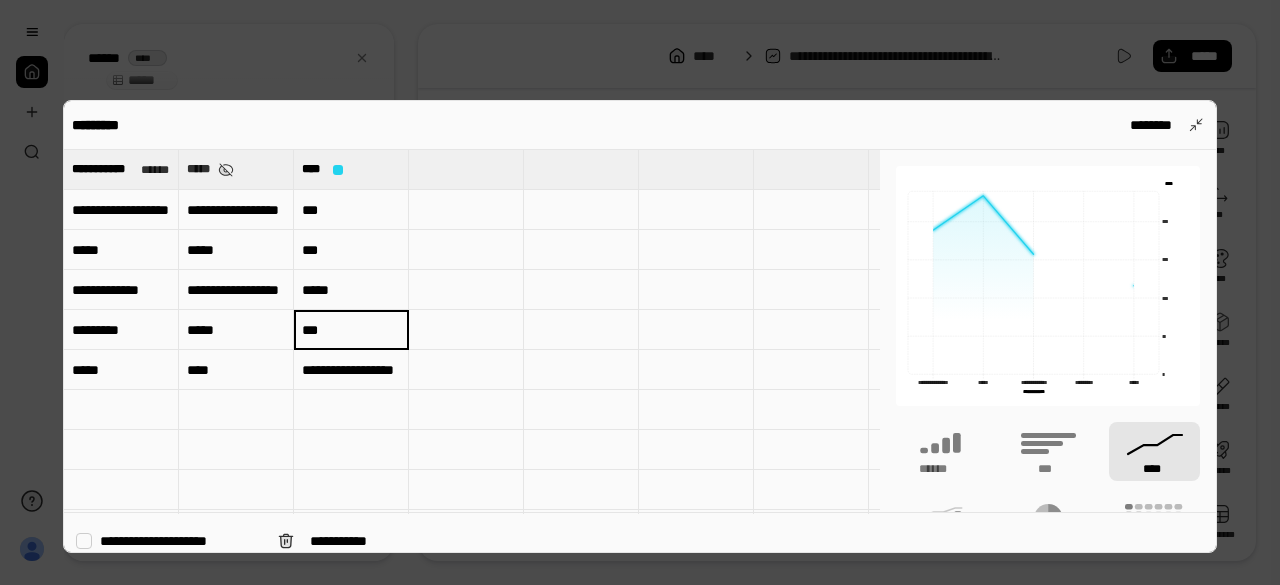 type on "***" 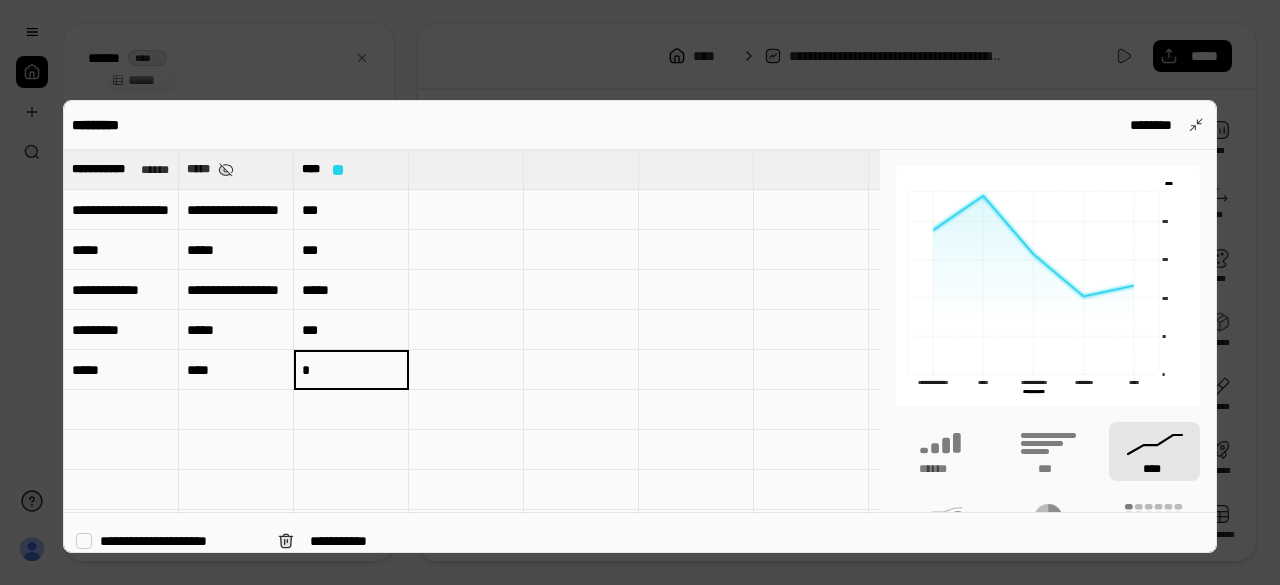 scroll, scrollTop: 0, scrollLeft: 0, axis: both 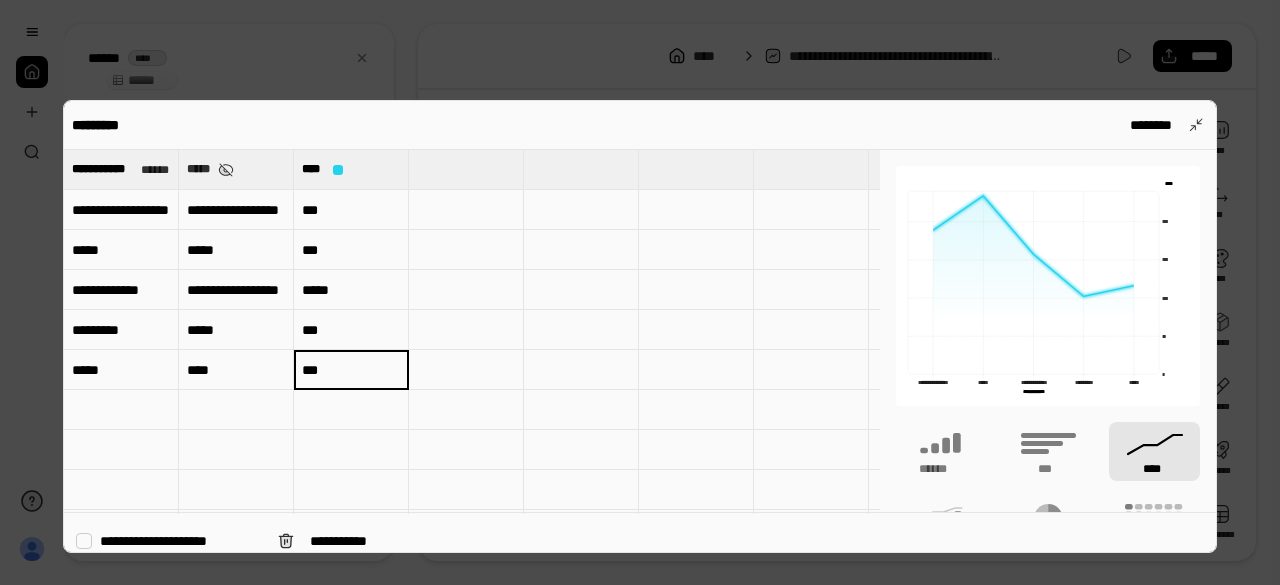 type on "***" 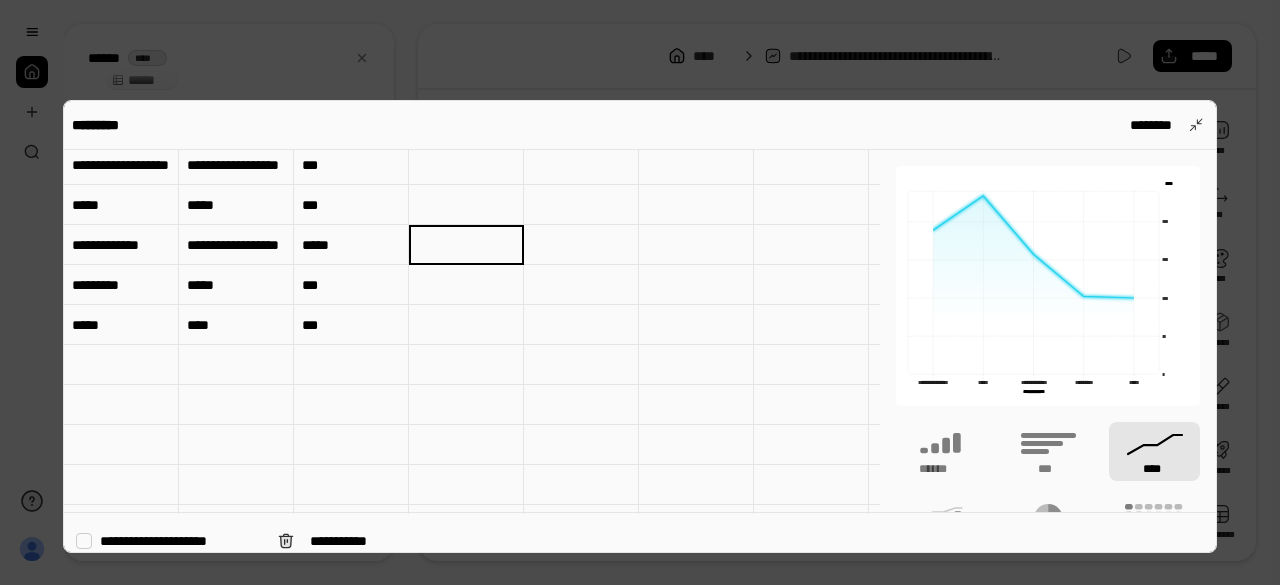 scroll, scrollTop: 100, scrollLeft: 0, axis: vertical 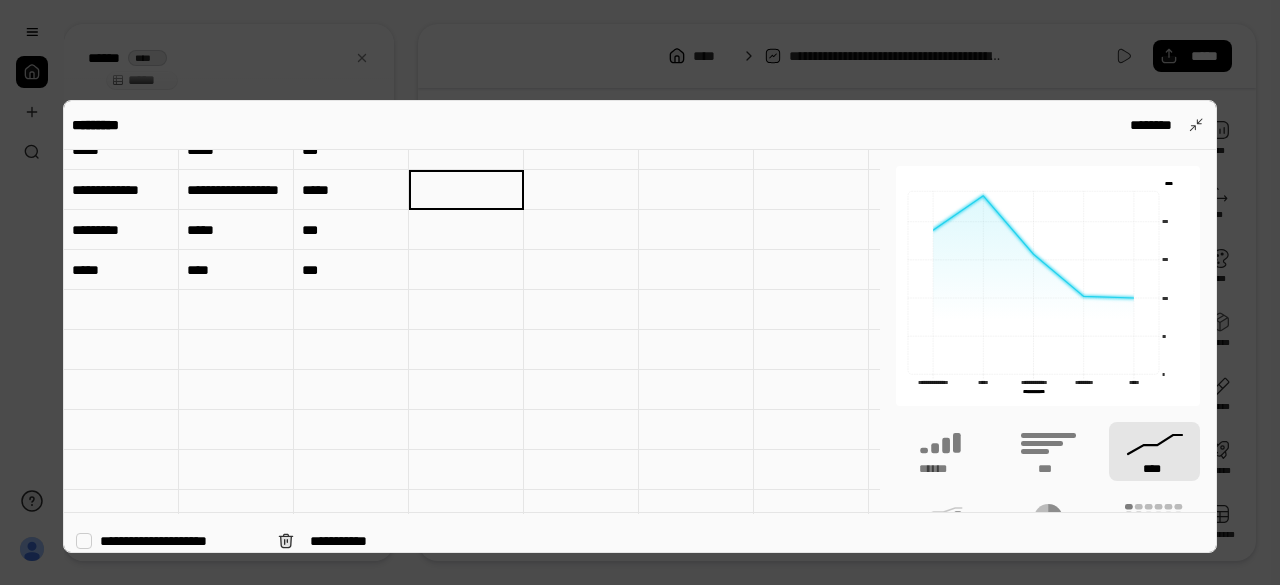 click at bounding box center (640, 292) 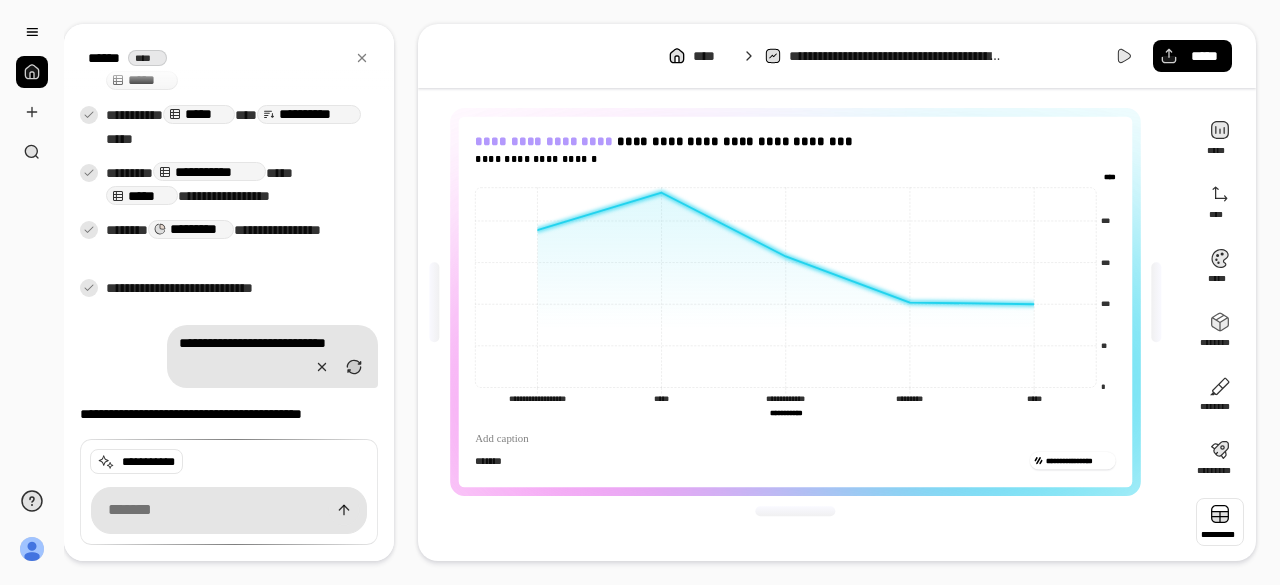 click at bounding box center [1220, 522] 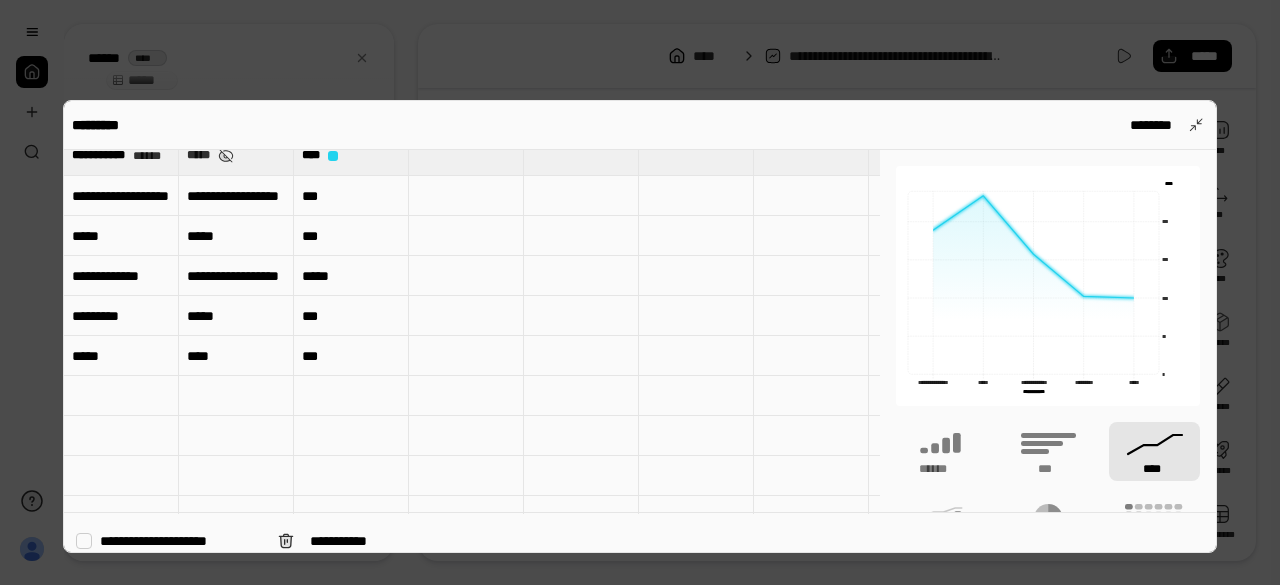 scroll, scrollTop: 0, scrollLeft: 0, axis: both 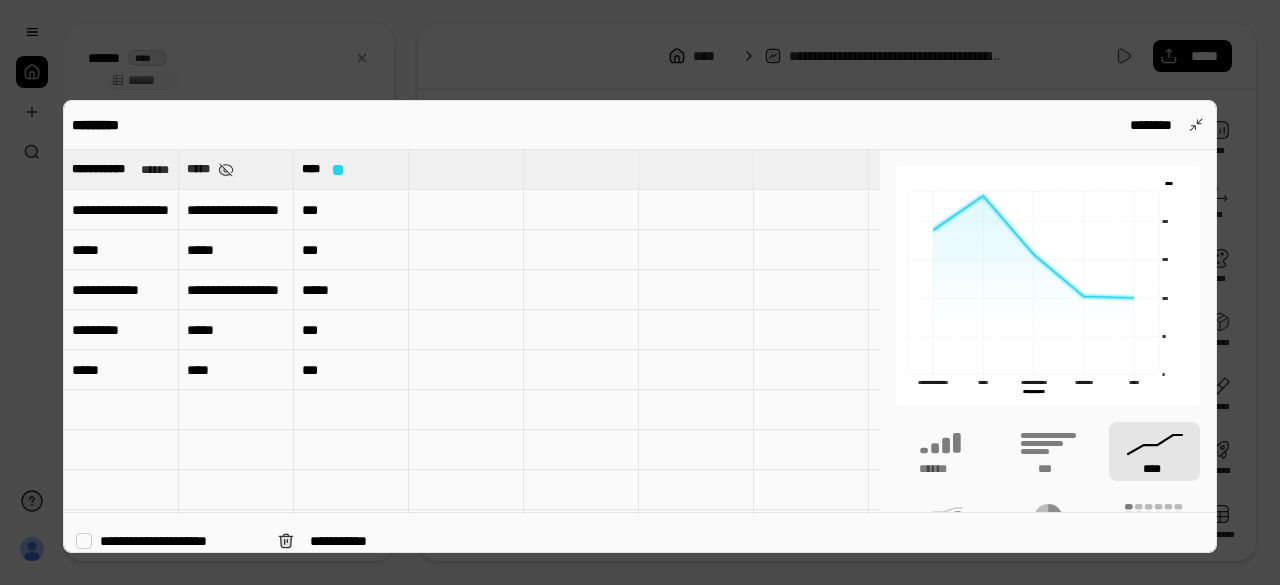 click on "***" at bounding box center (351, 250) 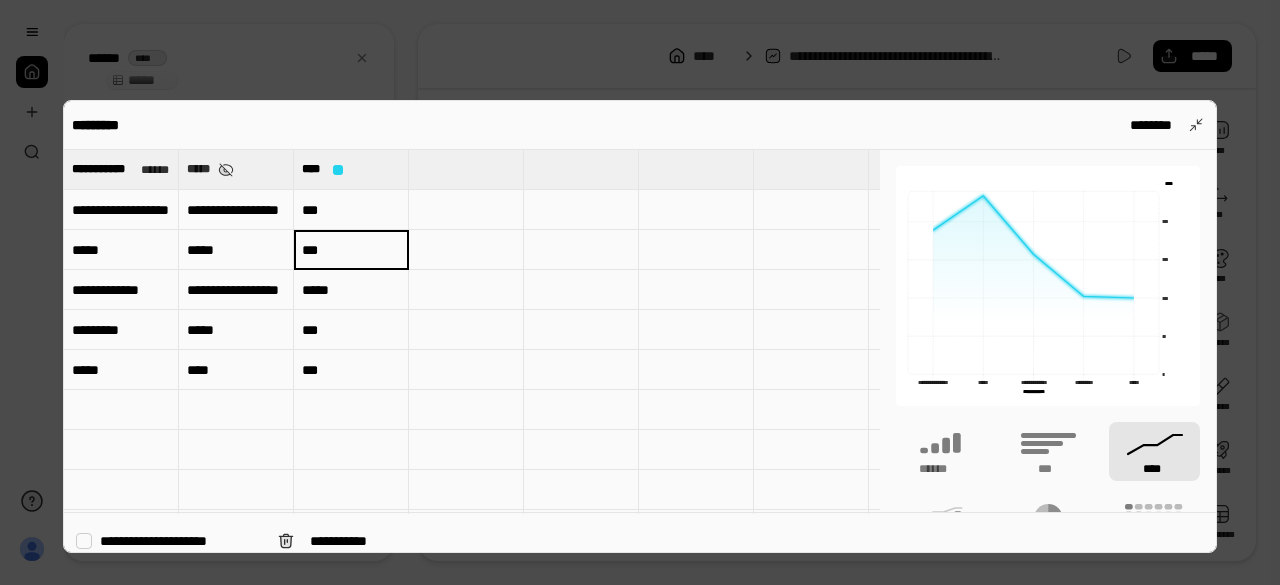click on "**********" at bounding box center (181, 541) 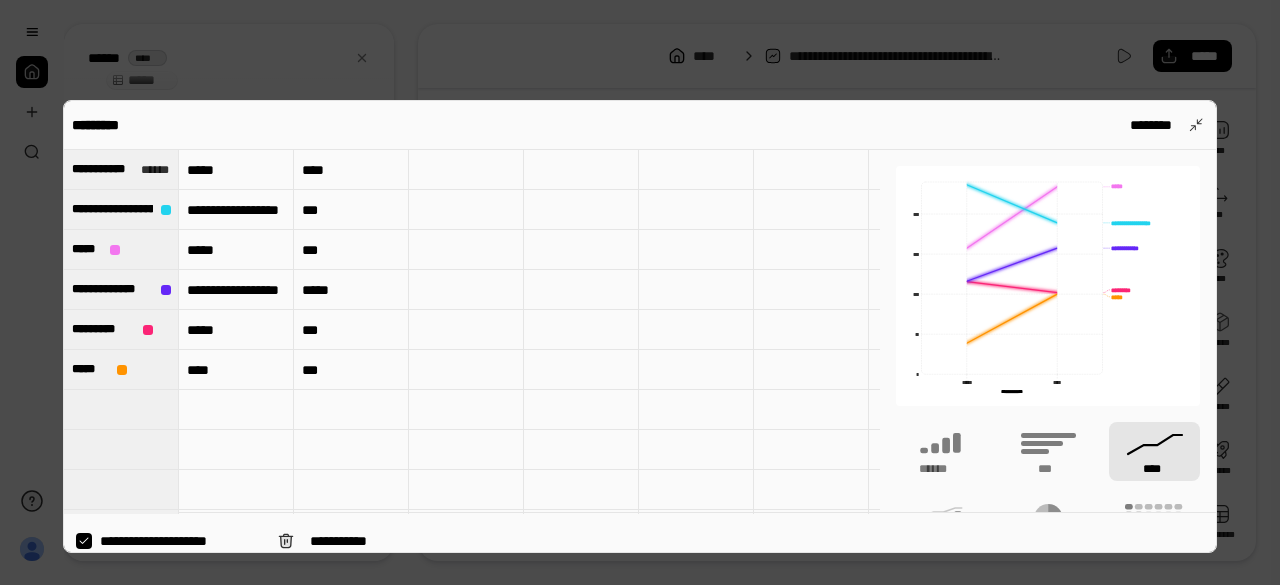 click on "**********" at bounding box center (181, 541) 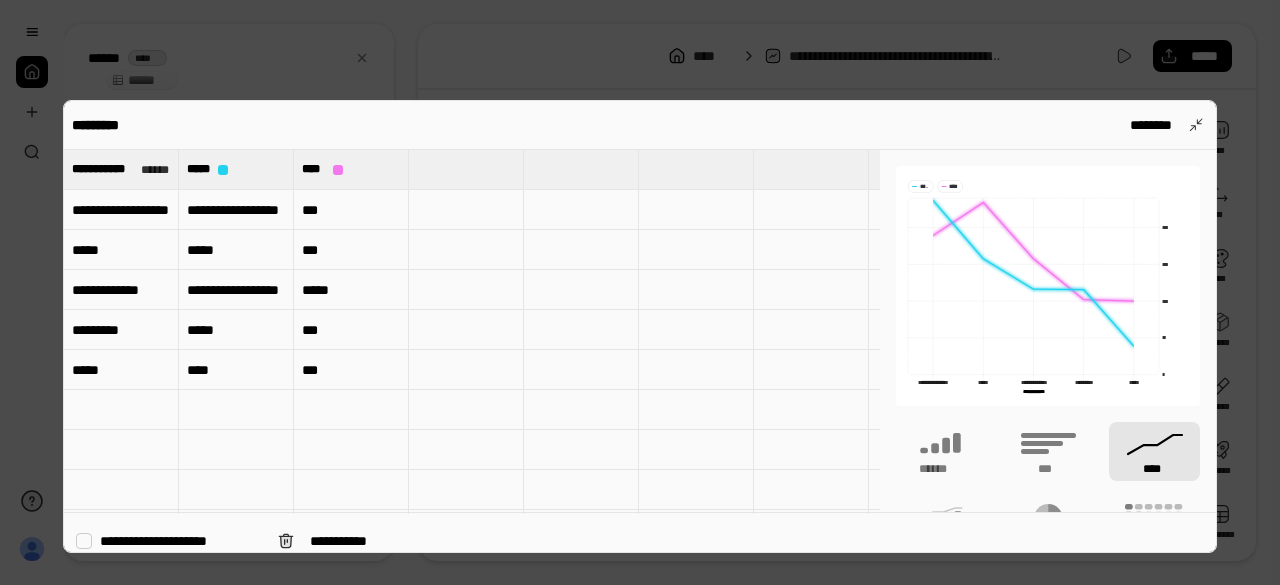 click at bounding box center [640, 292] 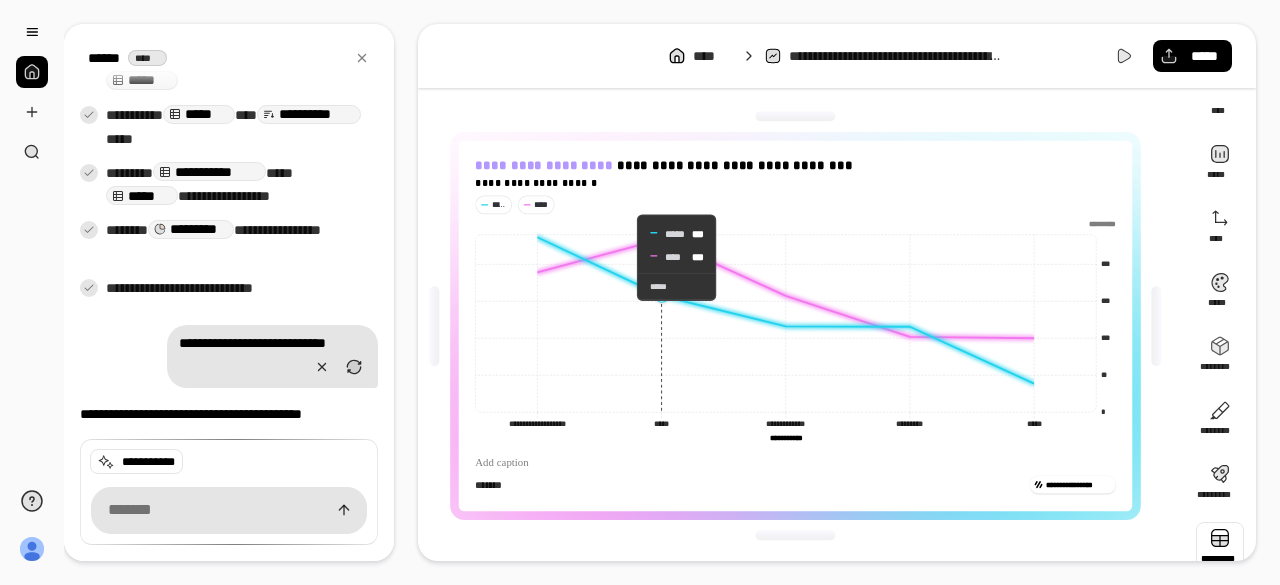 scroll, scrollTop: 0, scrollLeft: 0, axis: both 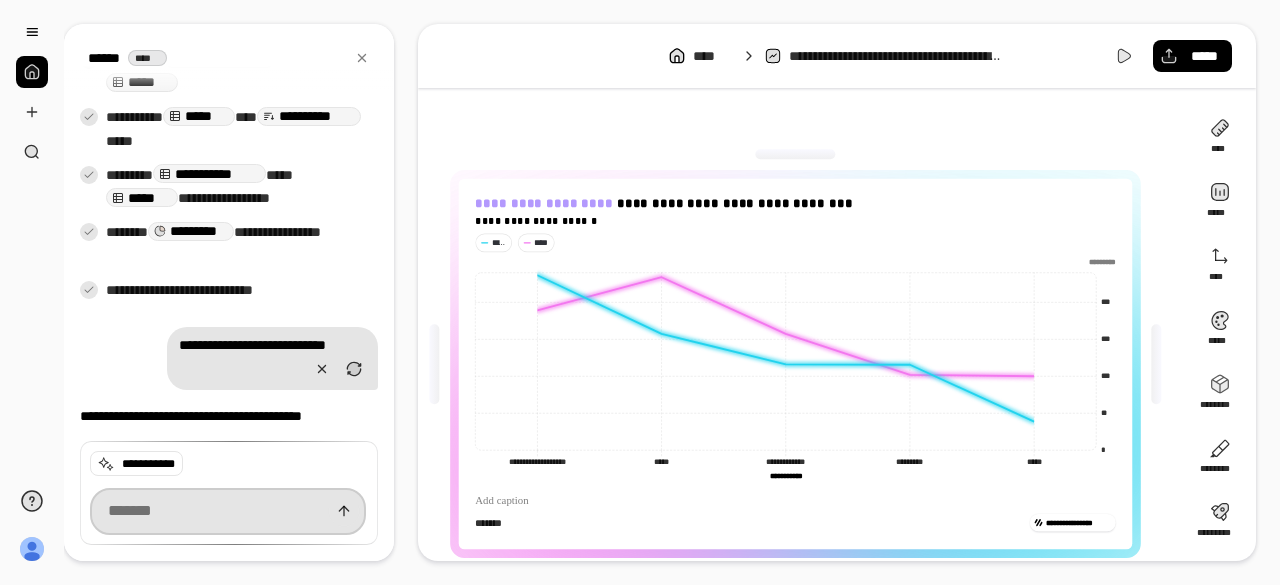 click at bounding box center [228, 511] 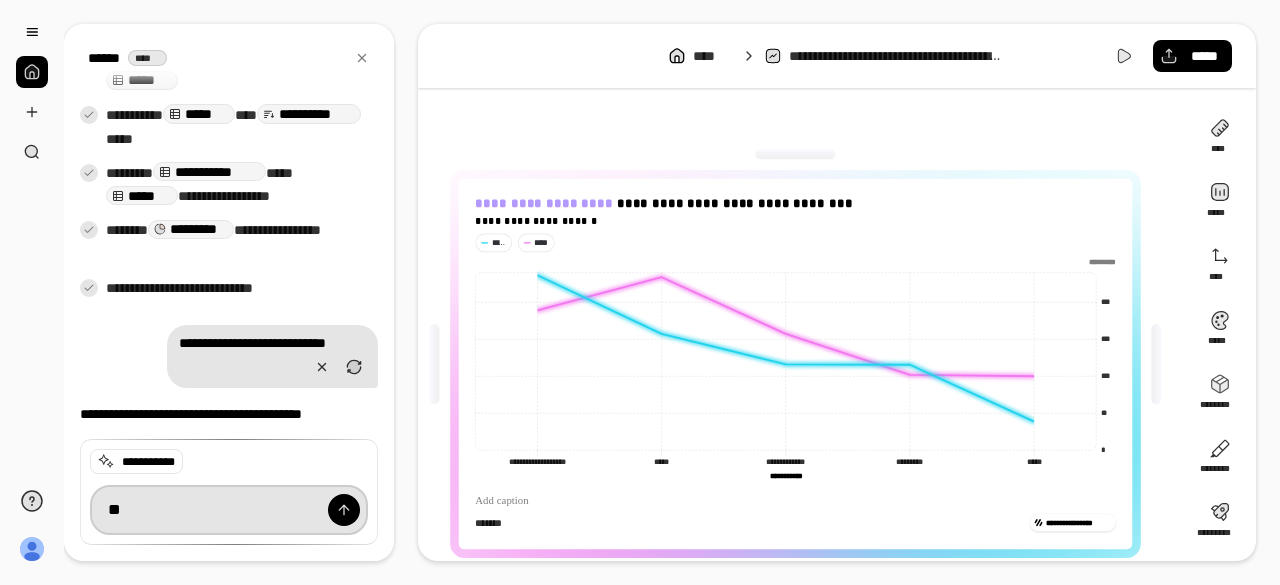type on "*" 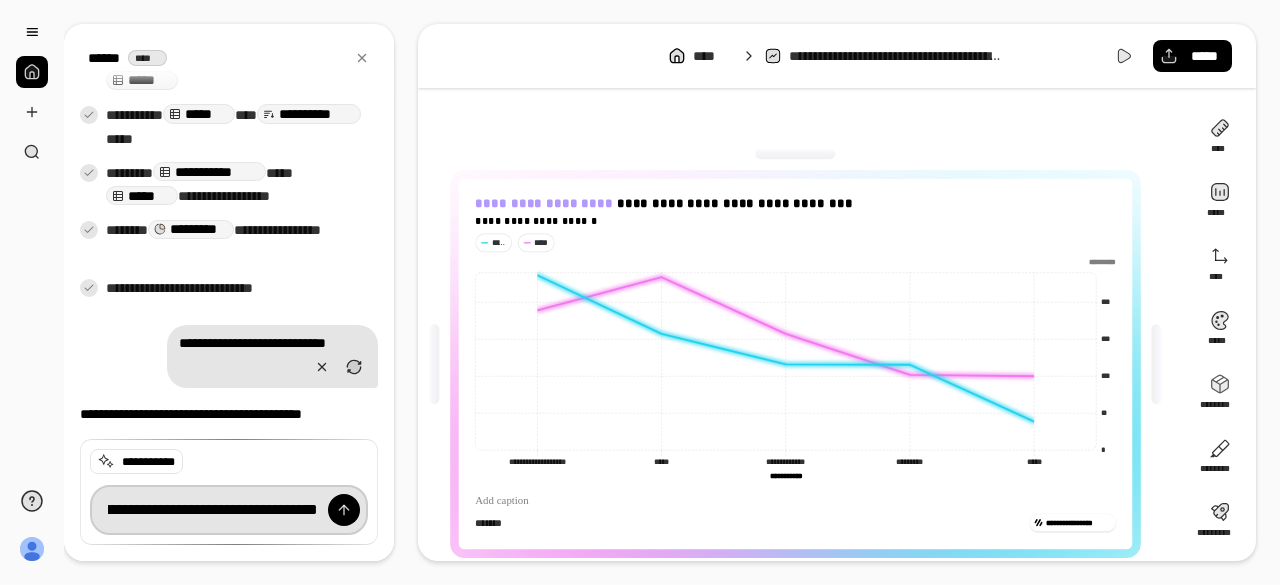 scroll, scrollTop: 0, scrollLeft: 67, axis: horizontal 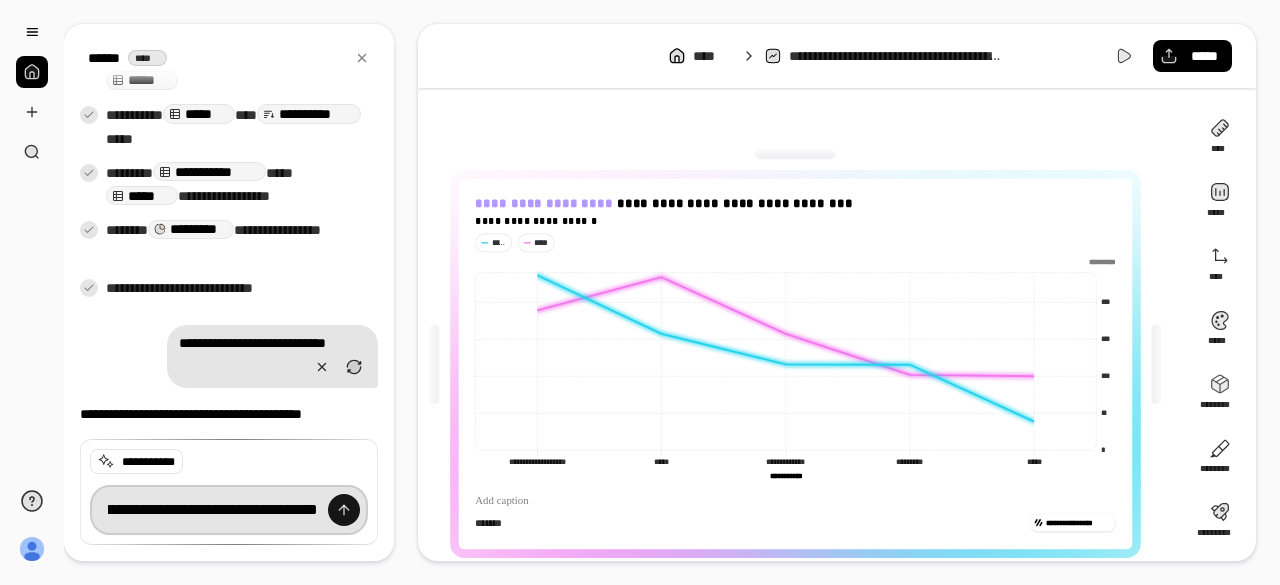 type on "**********" 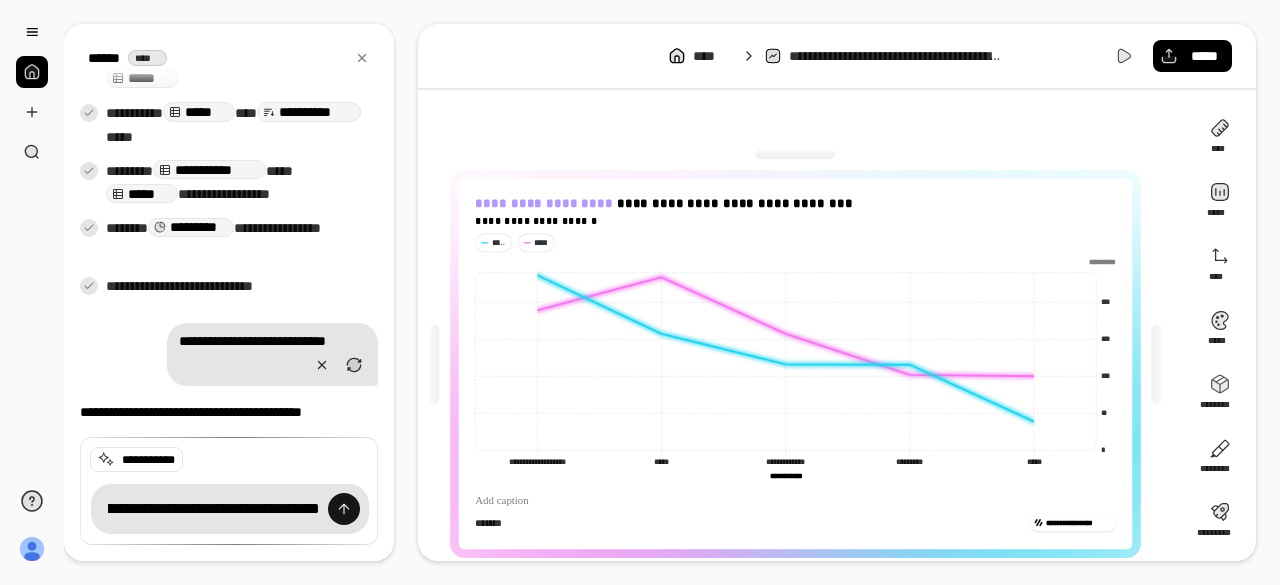 click at bounding box center [344, 509] 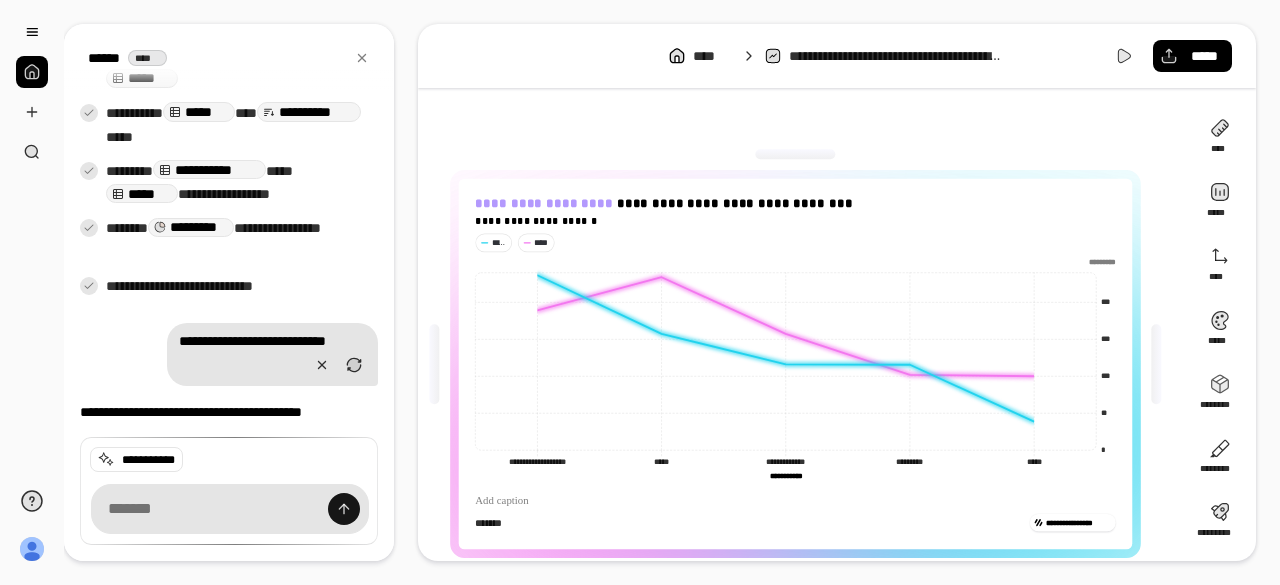 scroll, scrollTop: 0, scrollLeft: 0, axis: both 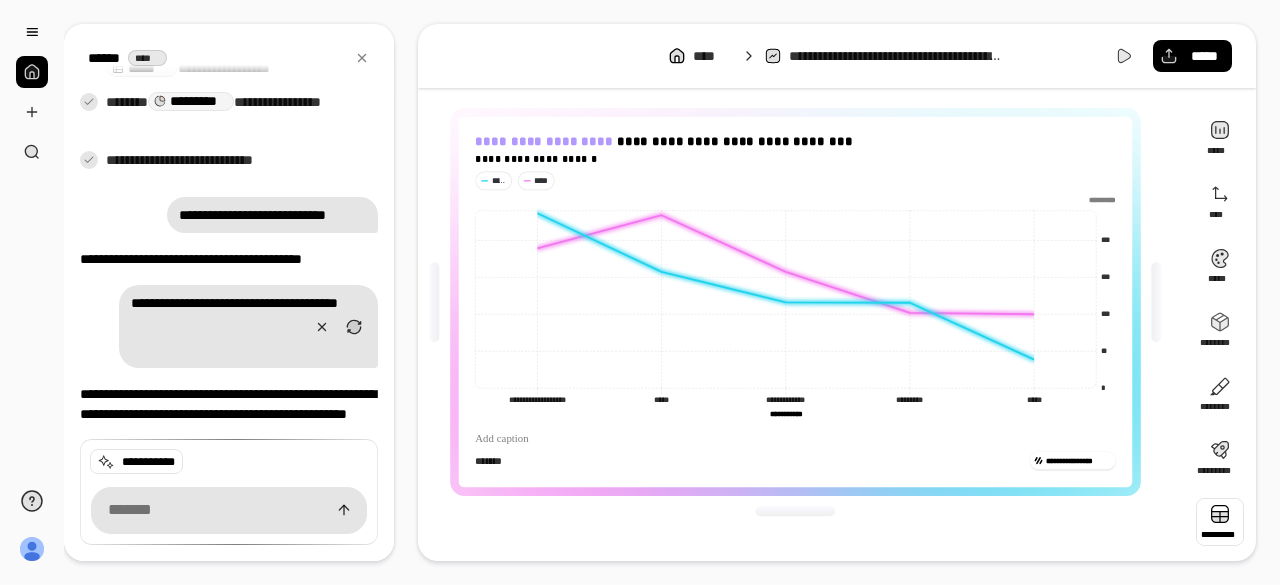 click at bounding box center (1220, 522) 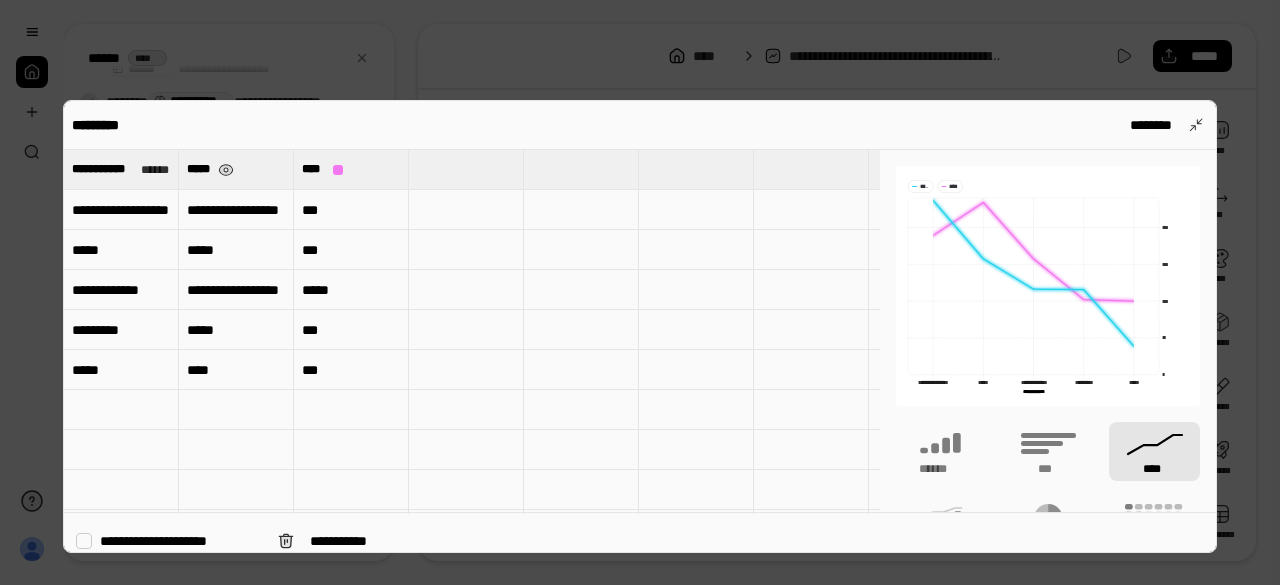 click on "*****" at bounding box center [198, 169] 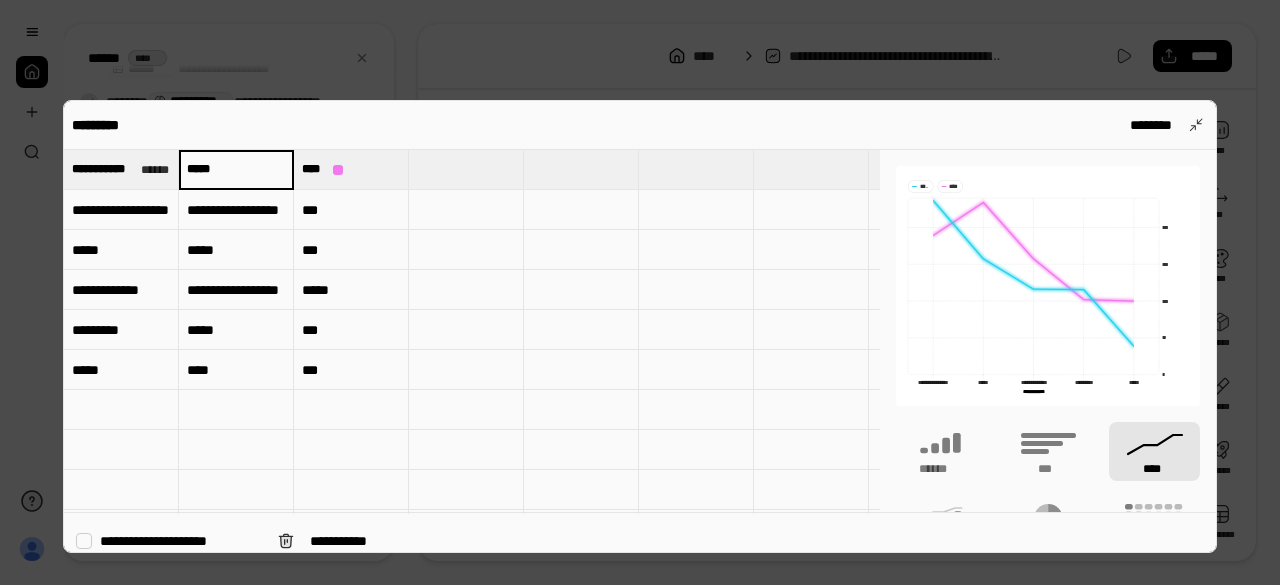 click on "*****" at bounding box center (236, 169) 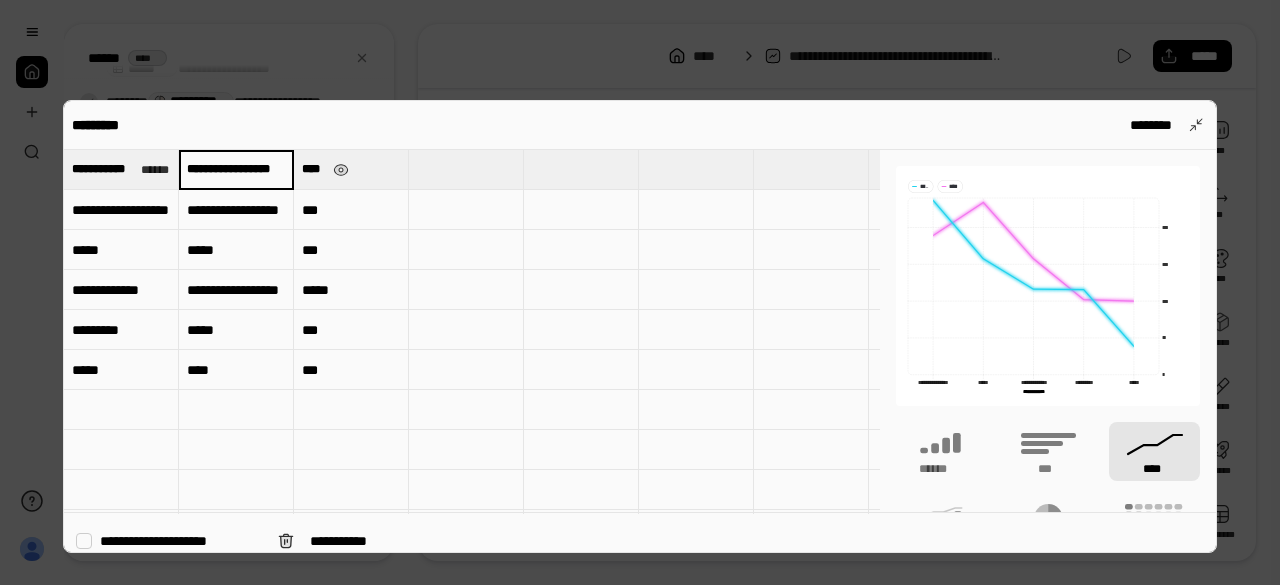 type on "**********" 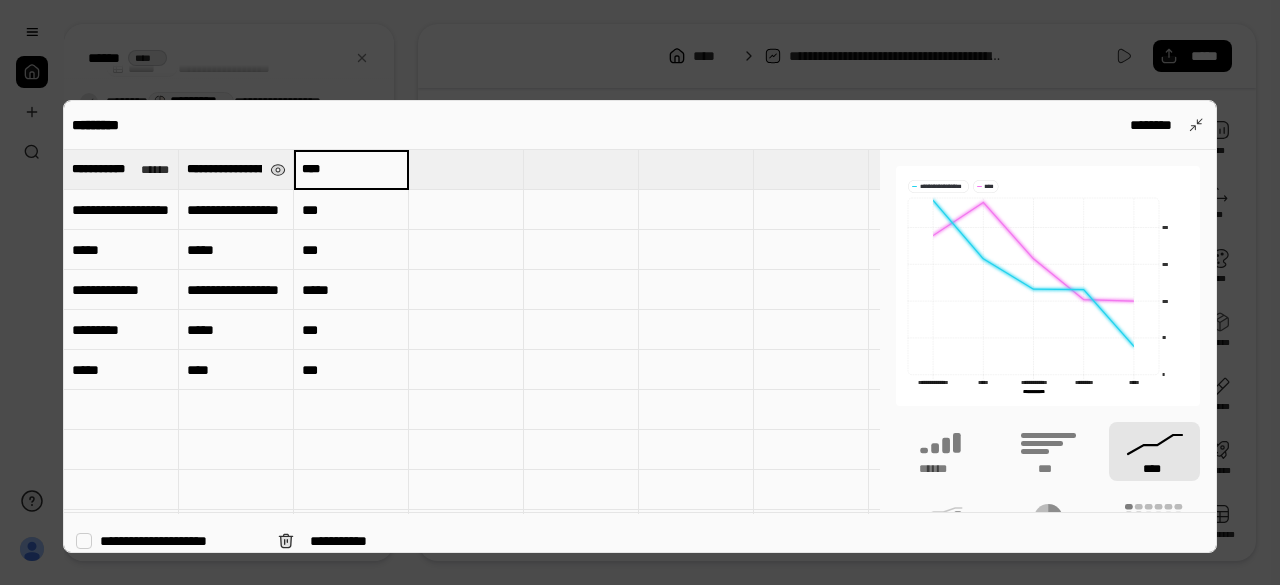 click on "****" at bounding box center [351, 169] 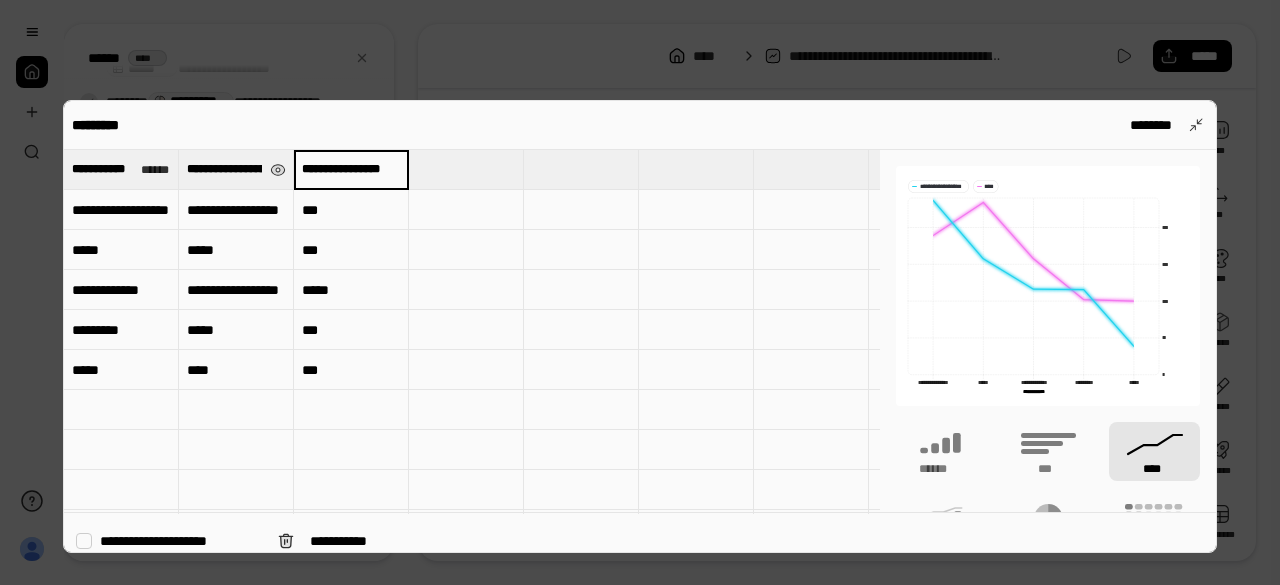 type on "**********" 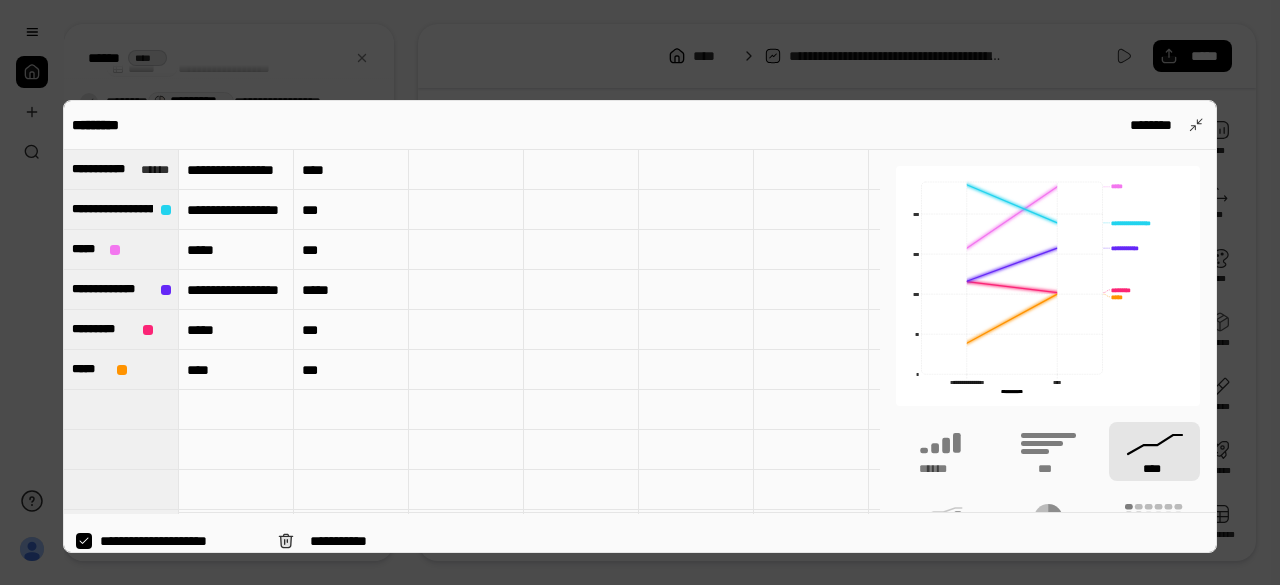 click on "**********" at bounding box center [169, 541] 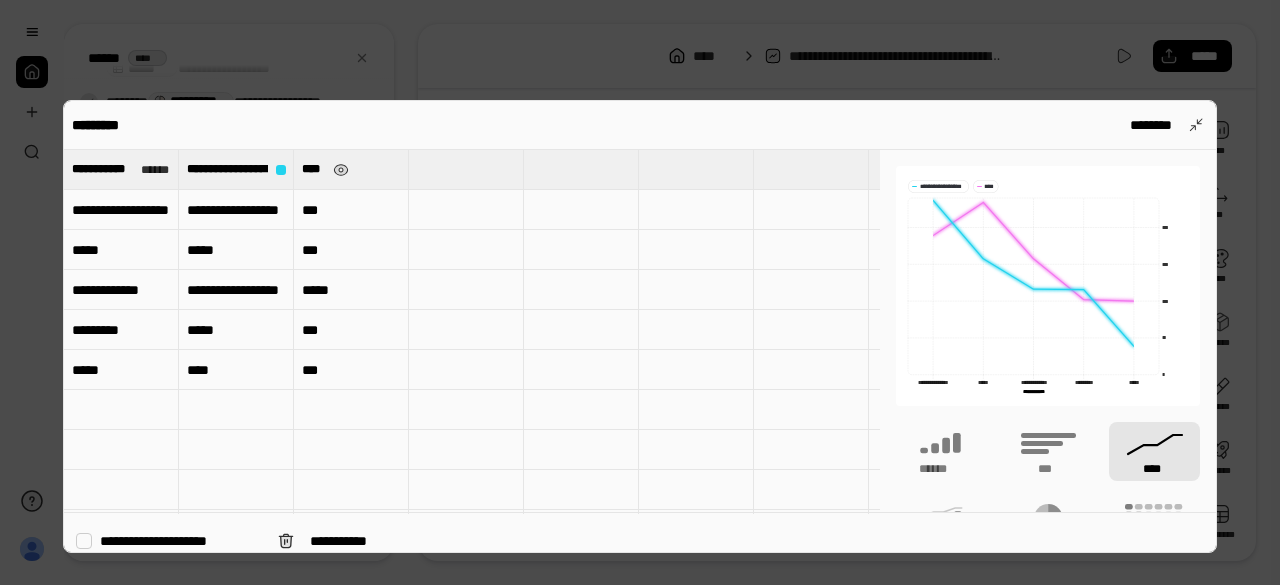 click on "****" at bounding box center (313, 169) 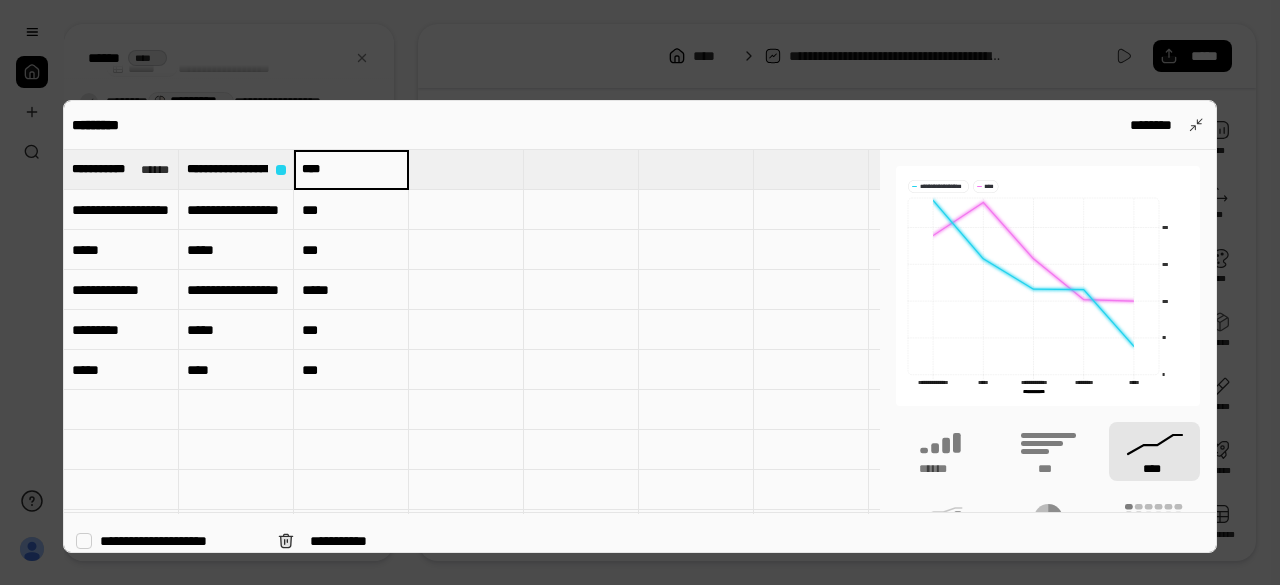 click on "****" at bounding box center [351, 169] 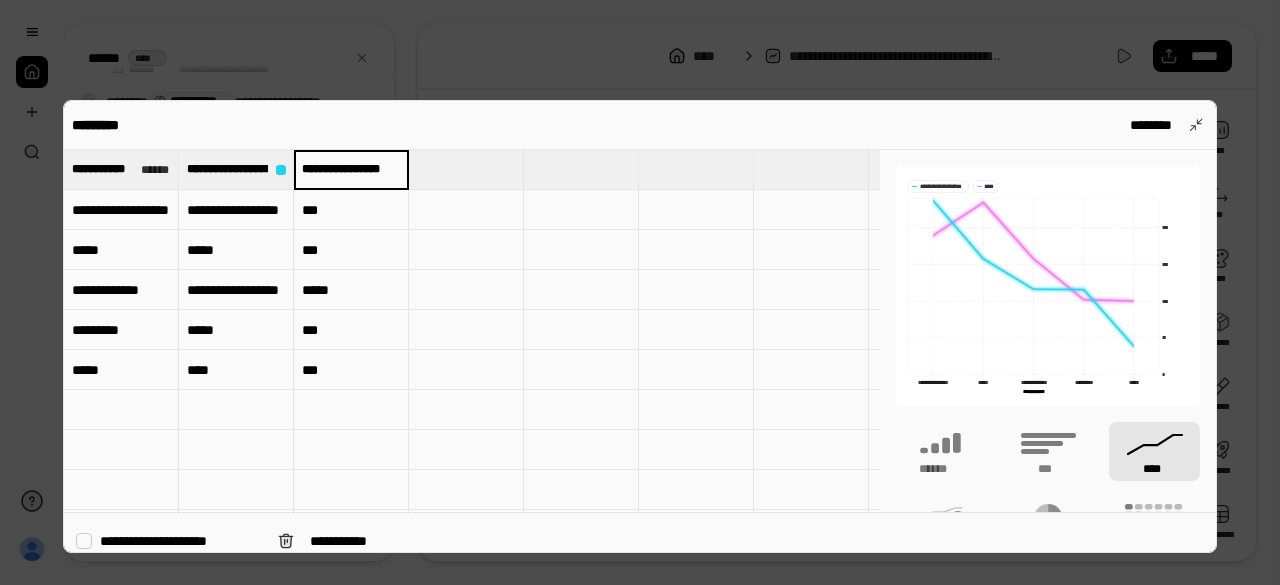 type on "**********" 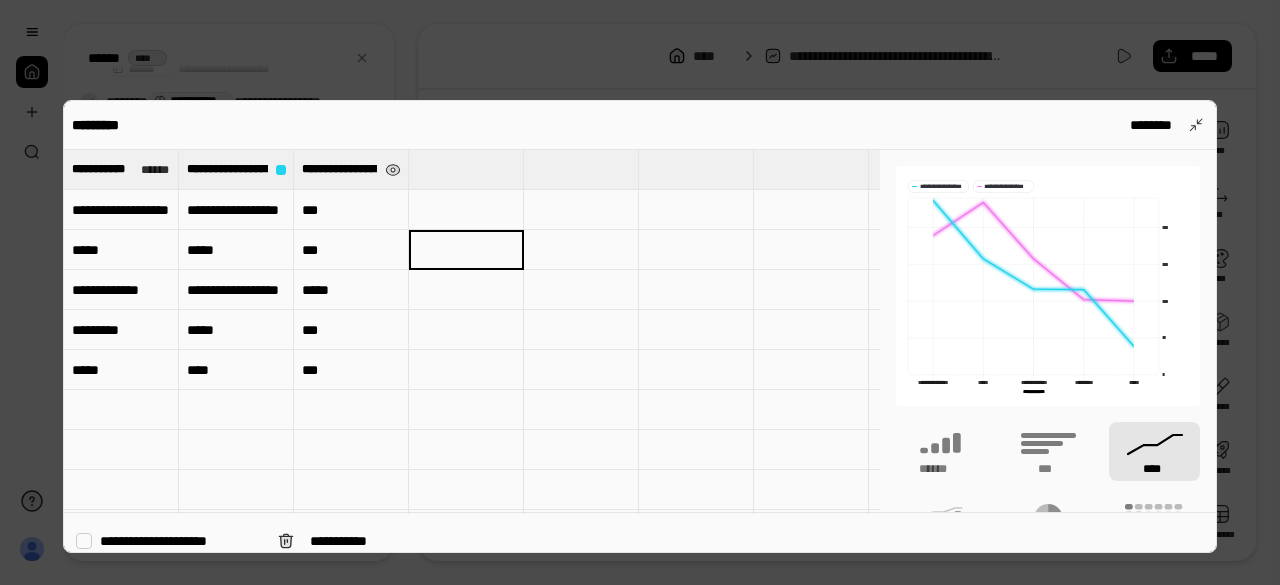click on "**********" at bounding box center [339, 169] 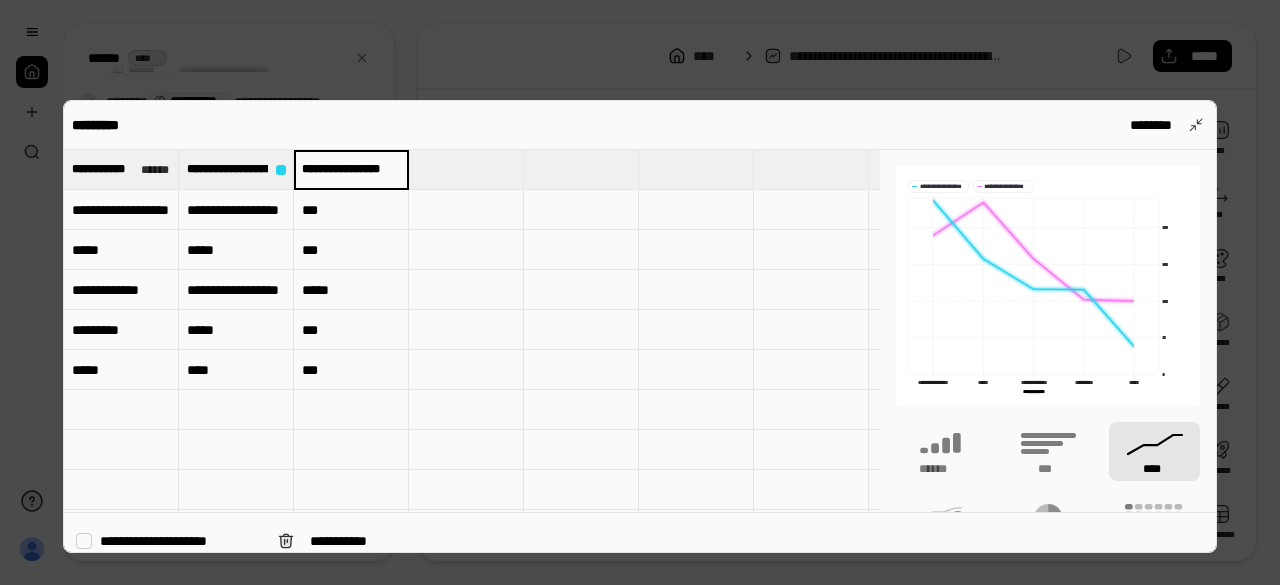 click on "*****" at bounding box center (351, 290) 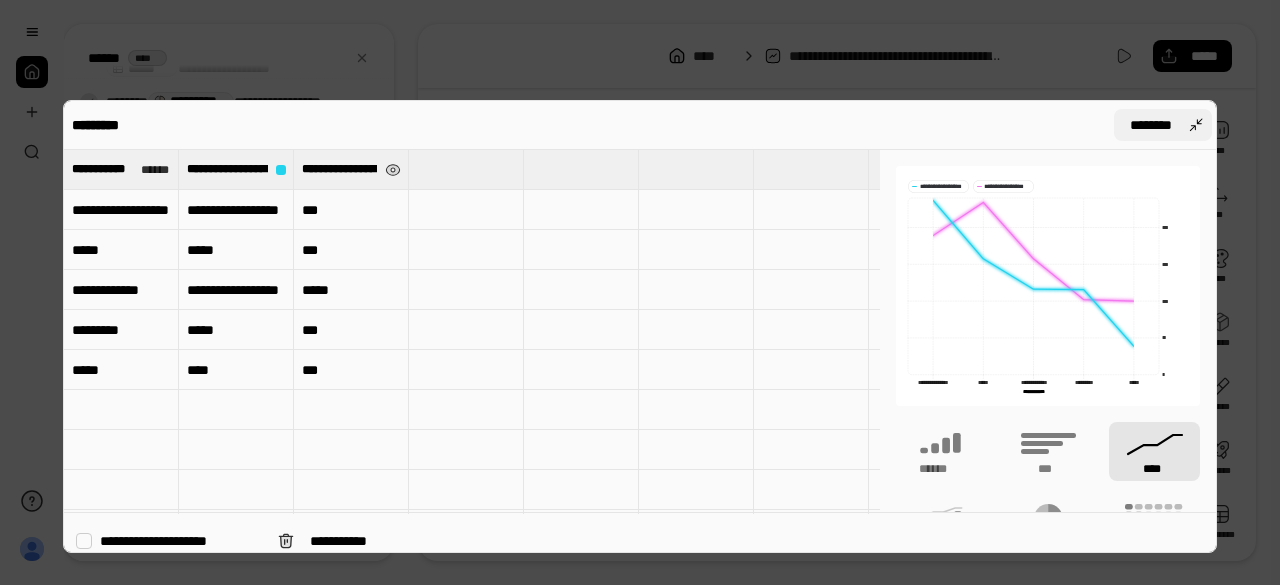 click on "********" at bounding box center (1163, 125) 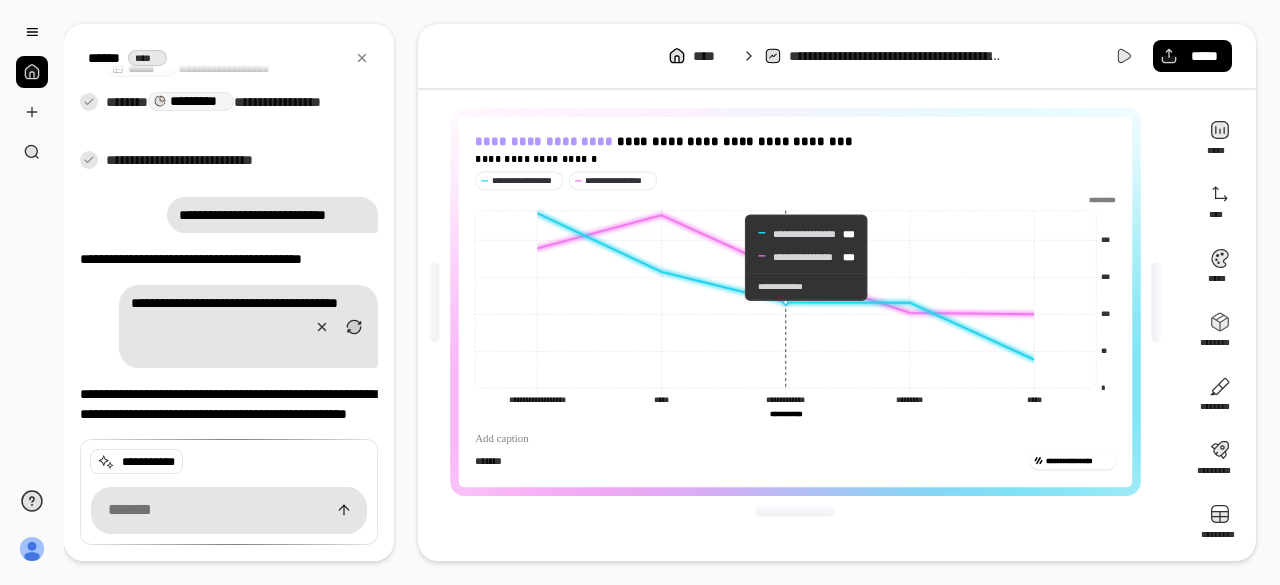 click 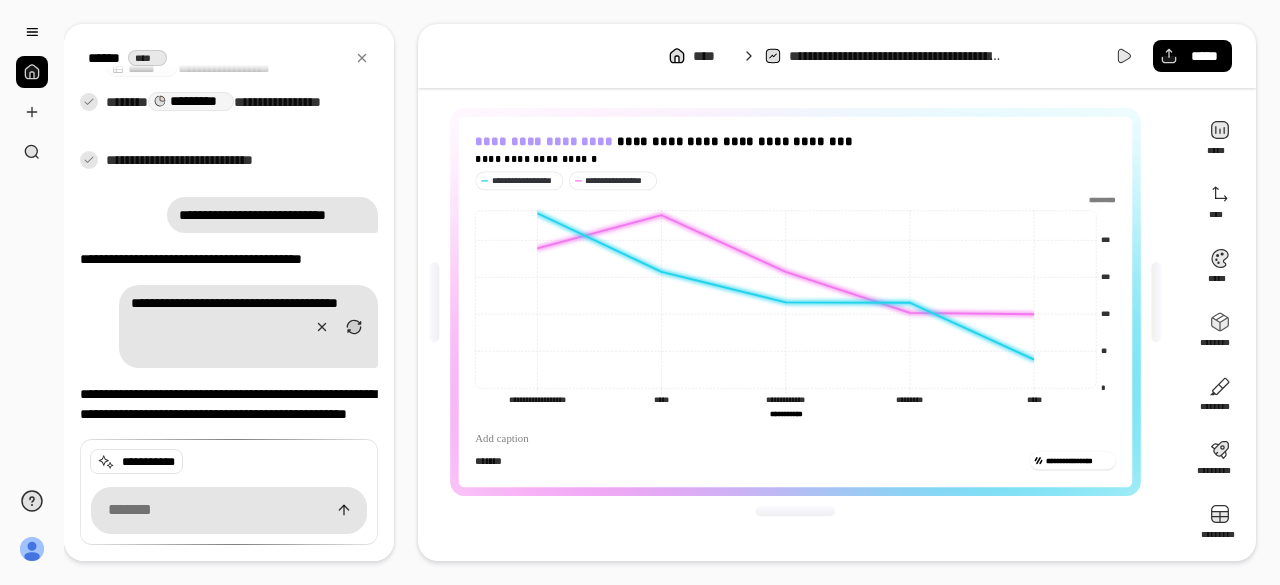 drag, startPoint x: 124, startPoint y: 288, endPoint x: 148, endPoint y: 309, distance: 31.890438 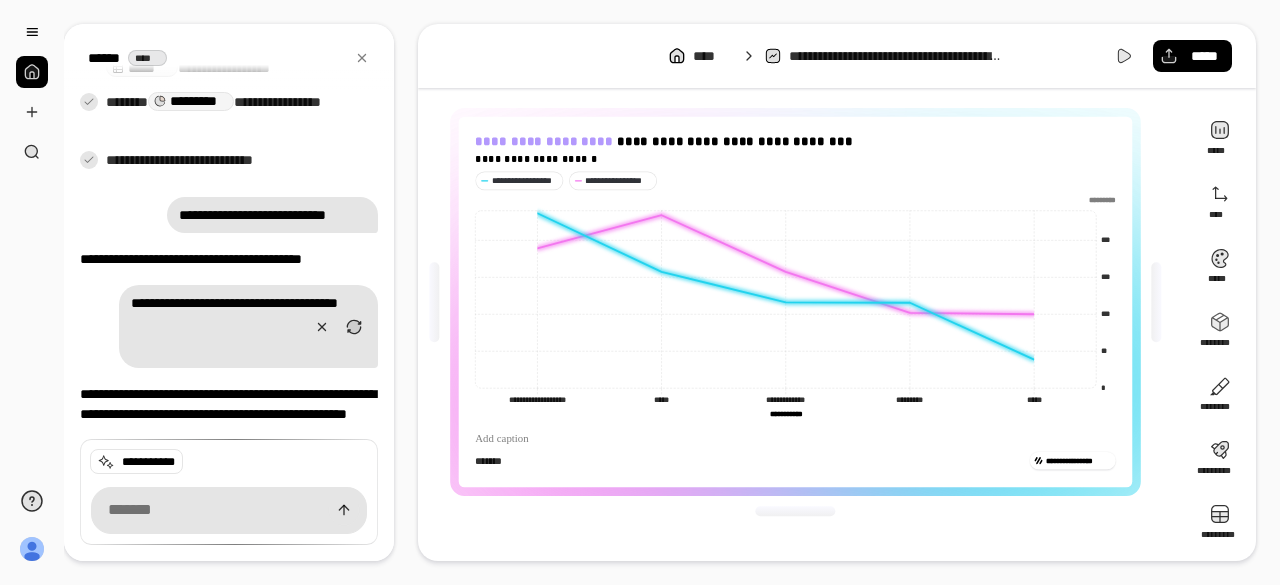 click on "**********" at bounding box center (248, 326) 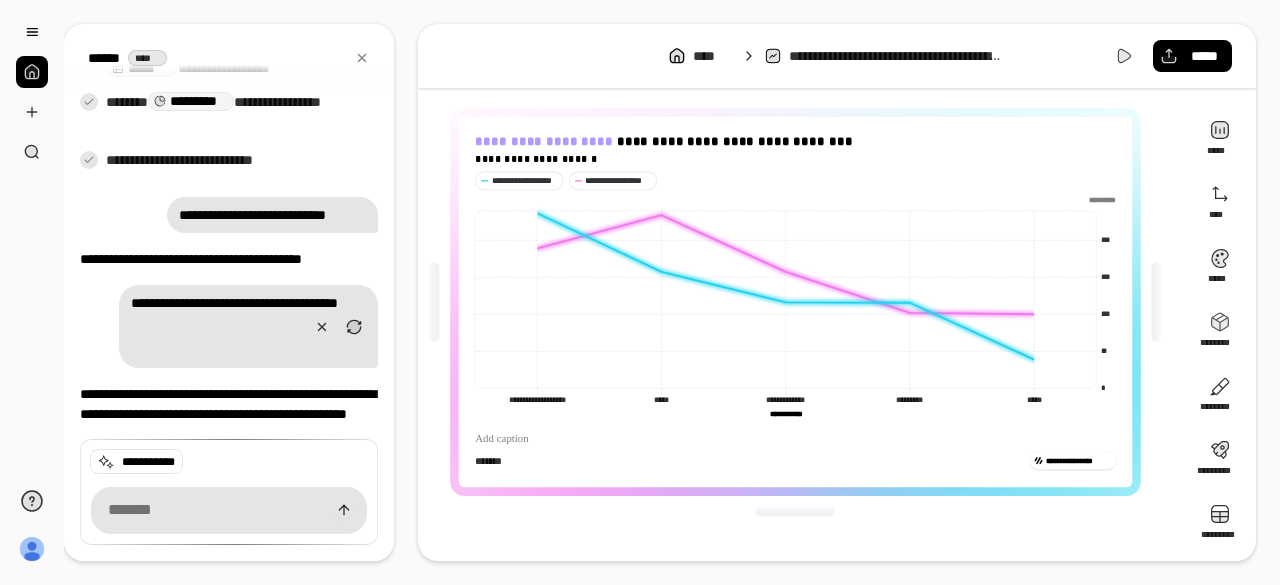 drag, startPoint x: 118, startPoint y: 285, endPoint x: 160, endPoint y: 311, distance: 49.396355 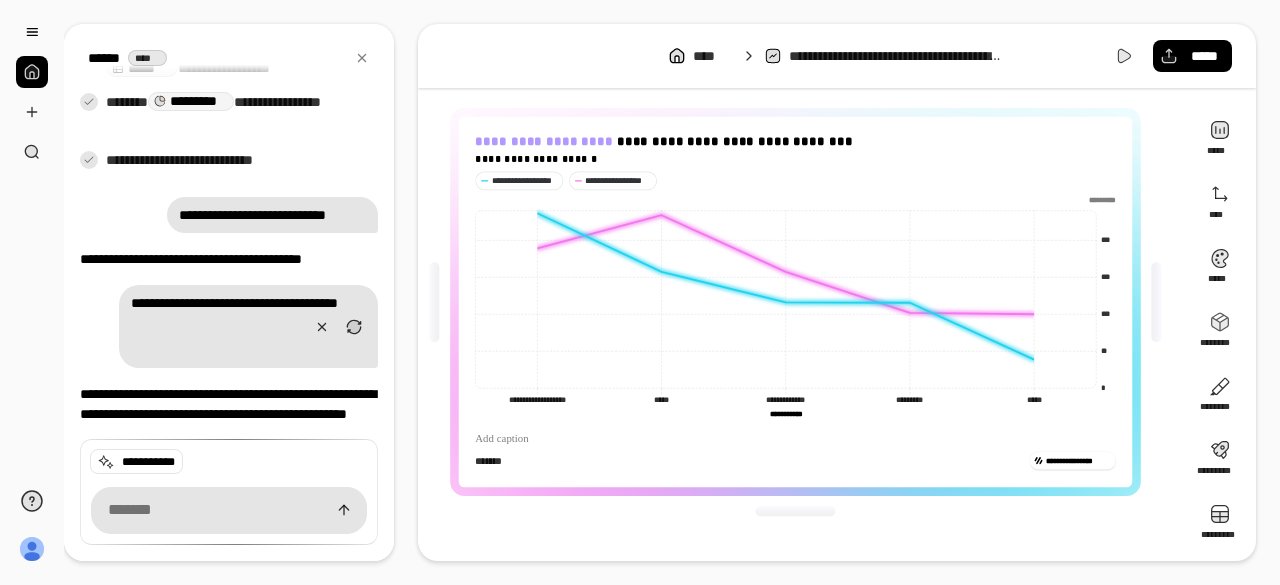 click on "**********" at bounding box center [248, 326] 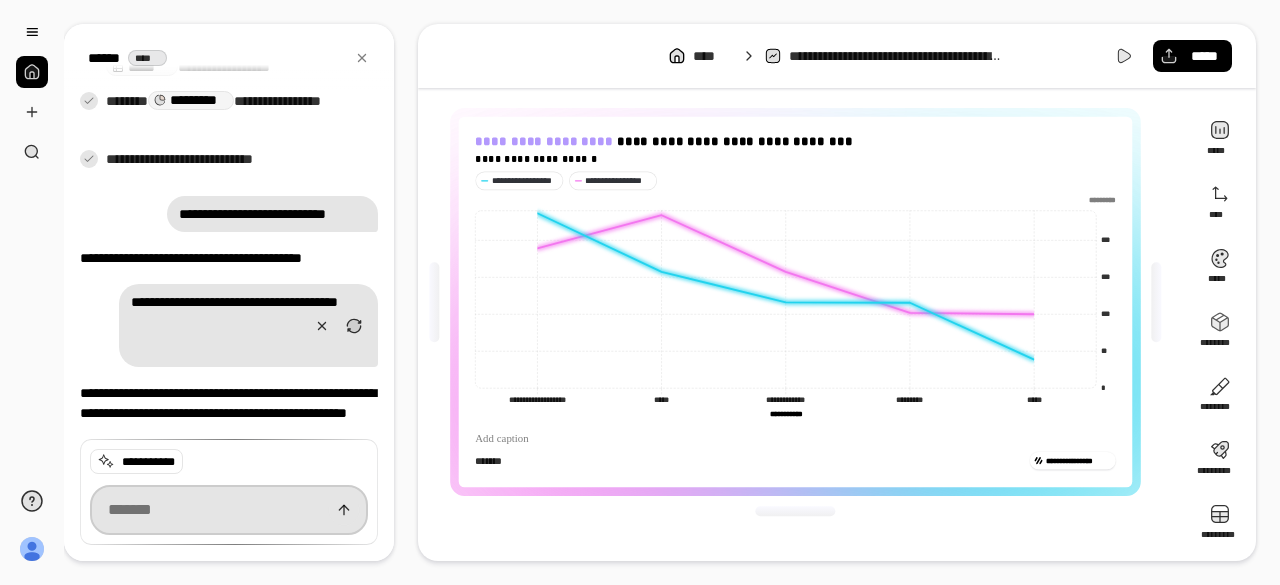 click at bounding box center [229, 510] 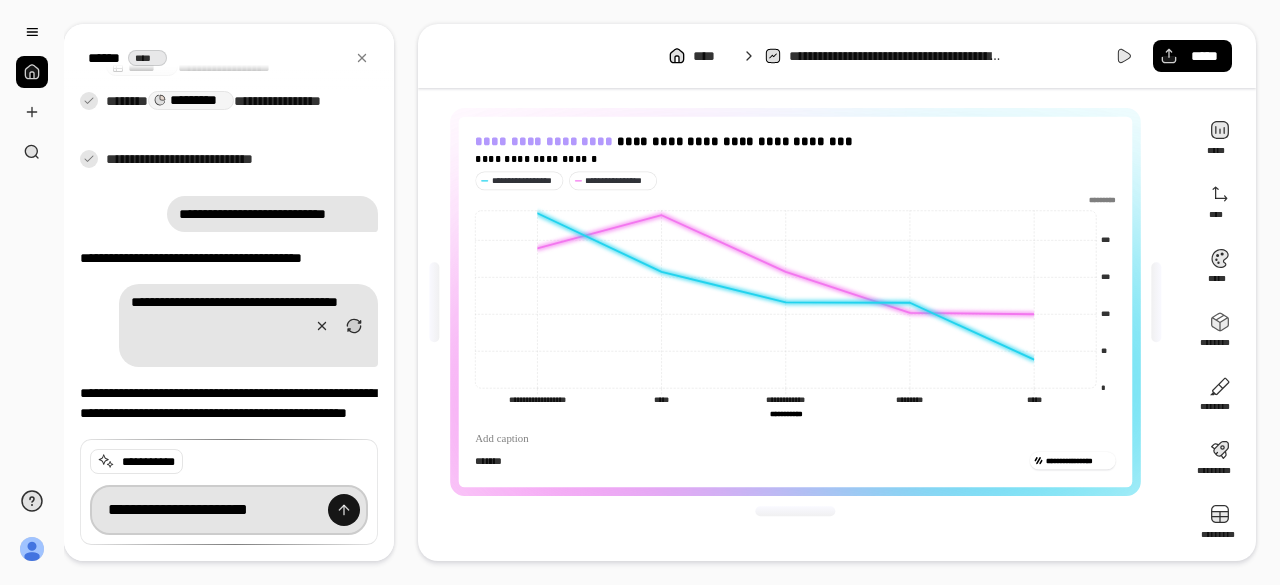 type on "**********" 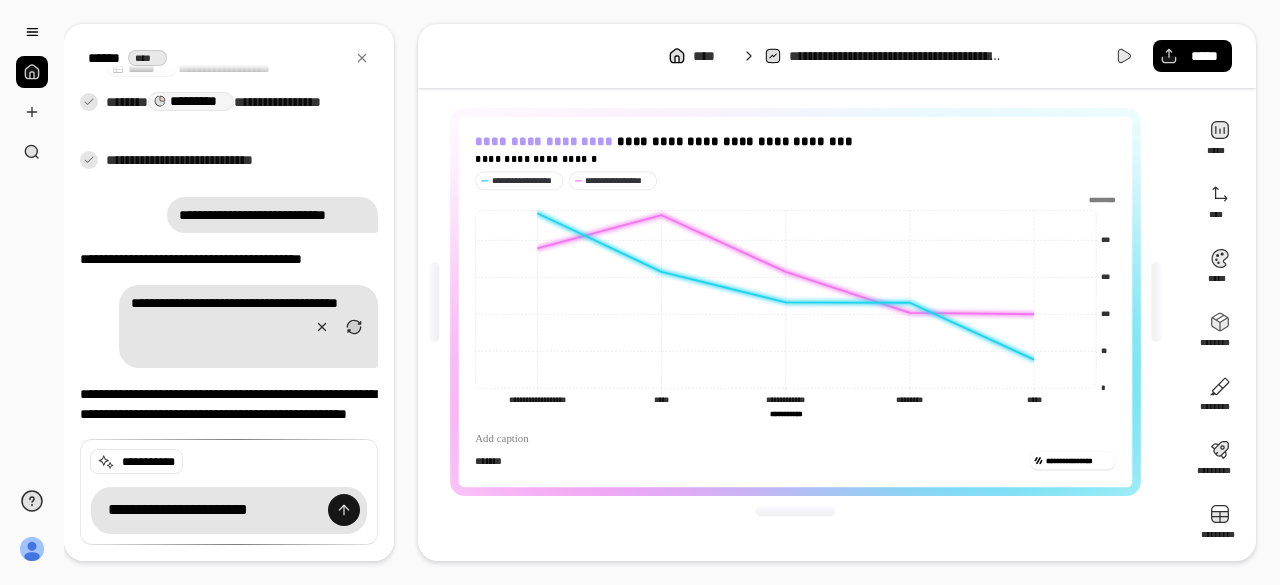 click at bounding box center [344, 510] 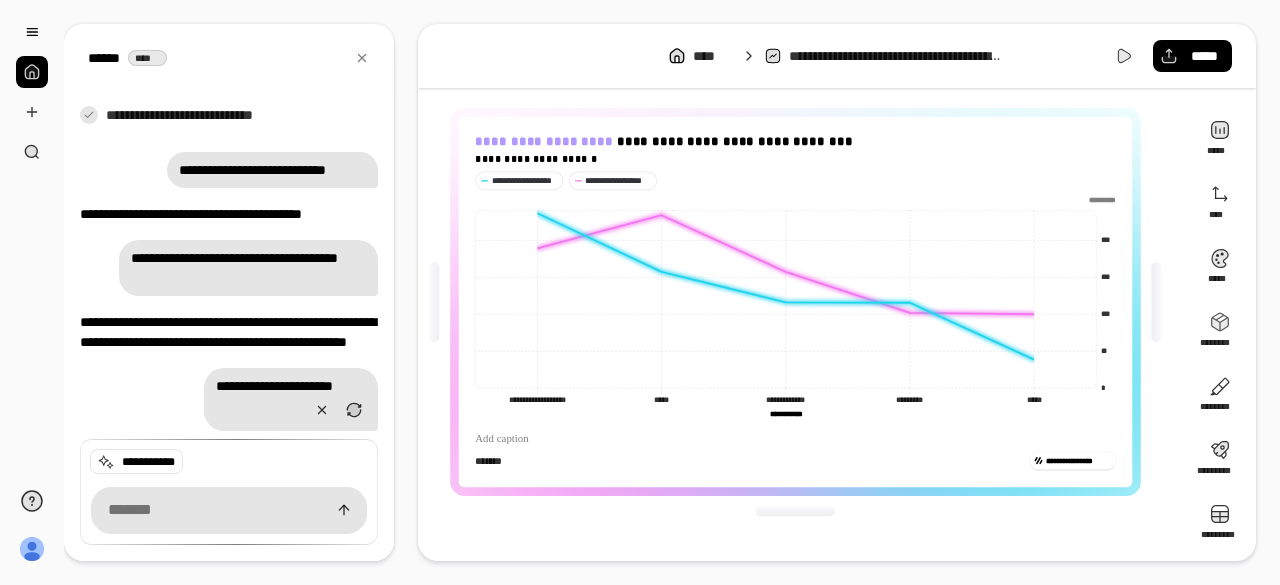 scroll, scrollTop: 554, scrollLeft: 0, axis: vertical 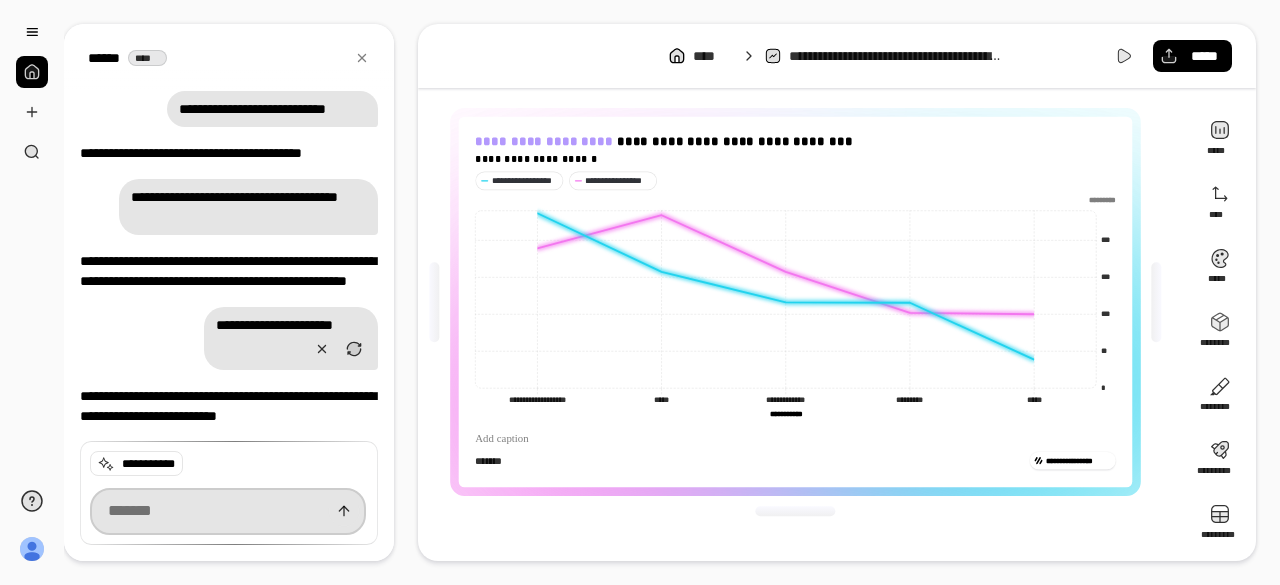 click at bounding box center (228, 511) 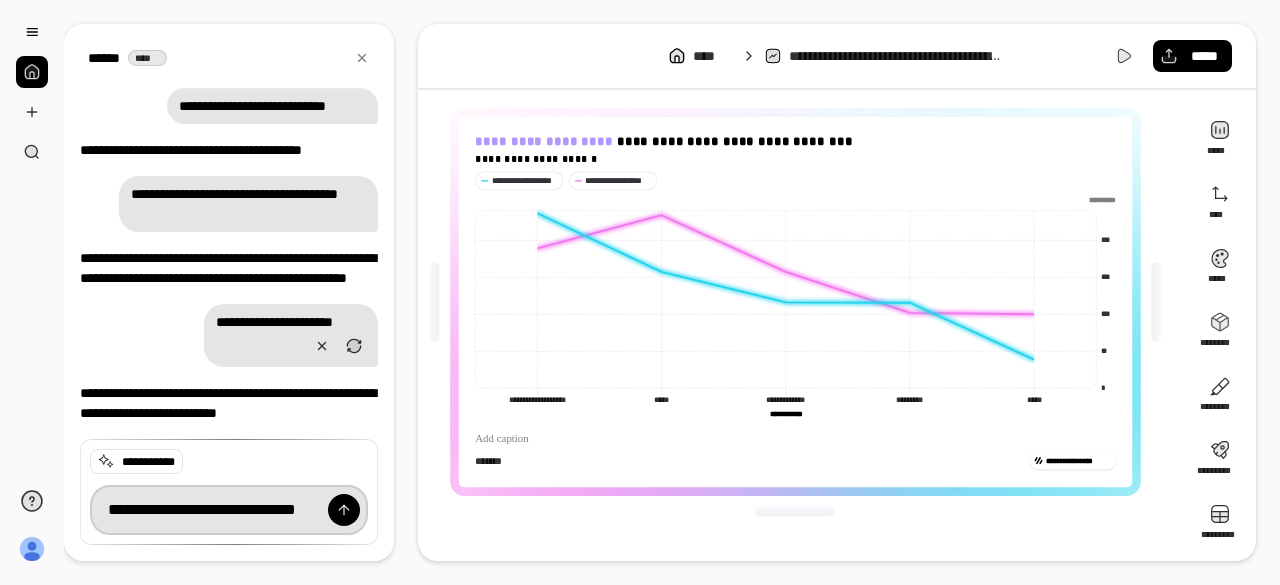 scroll, scrollTop: 0, scrollLeft: 16, axis: horizontal 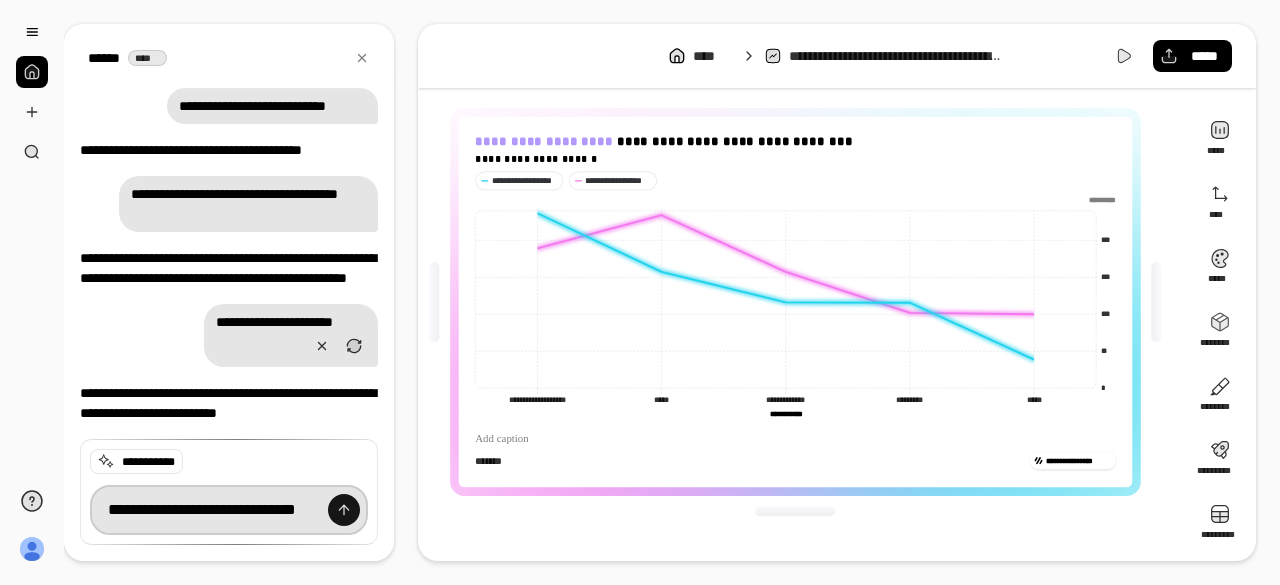 type on "**********" 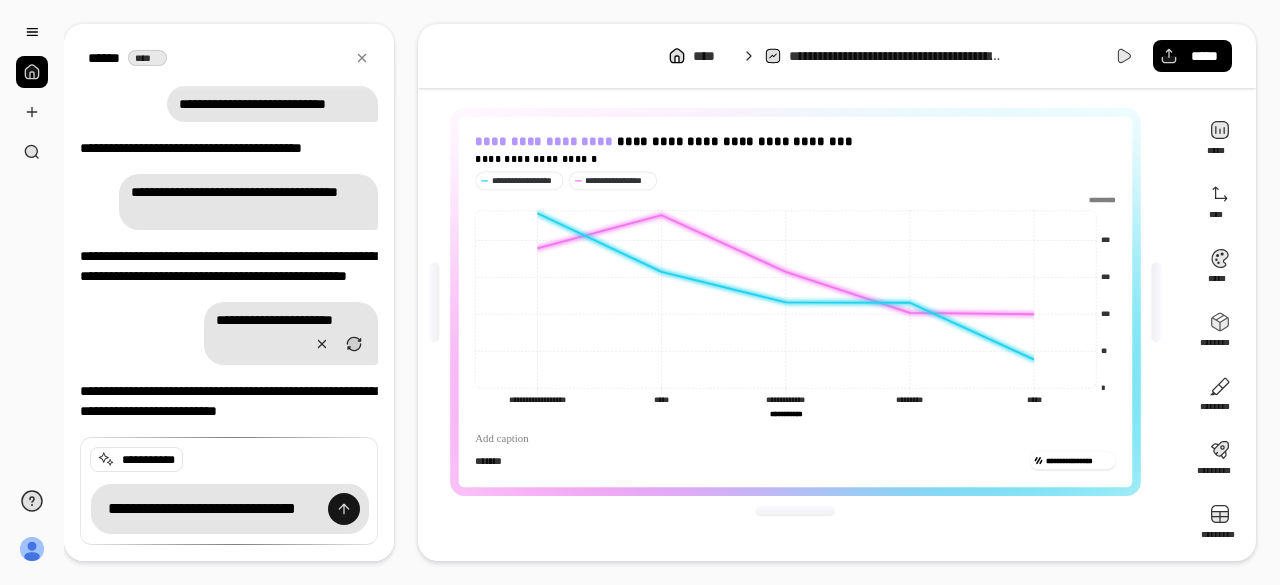 click at bounding box center [344, 509] 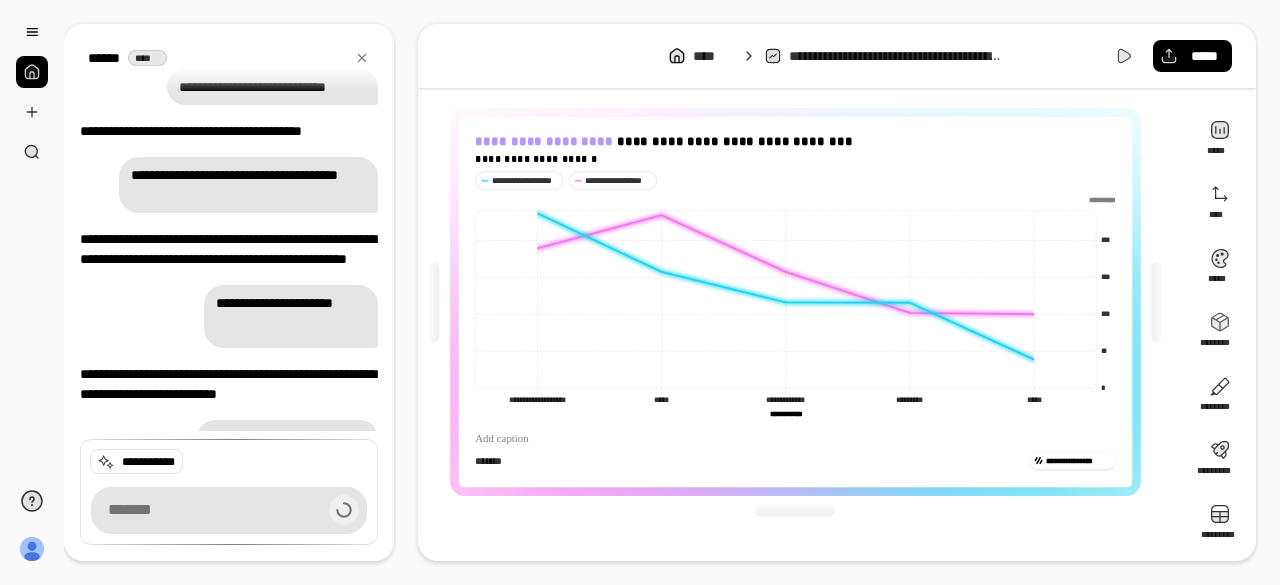 scroll, scrollTop: 0, scrollLeft: 0, axis: both 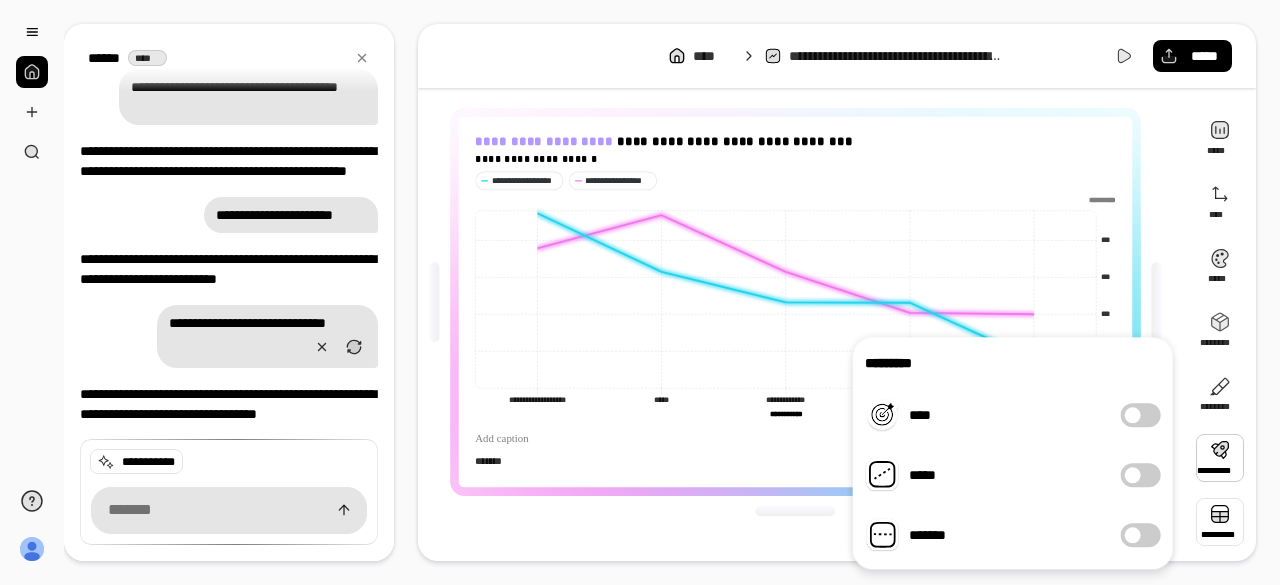 click at bounding box center [1220, 522] 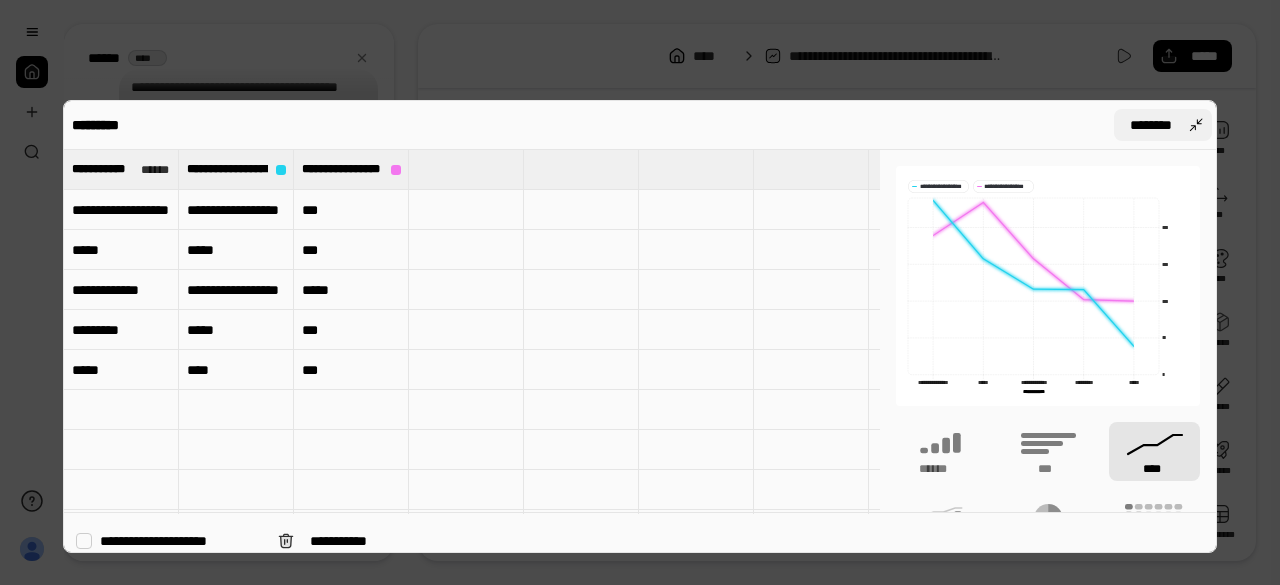 click on "********" at bounding box center [1163, 125] 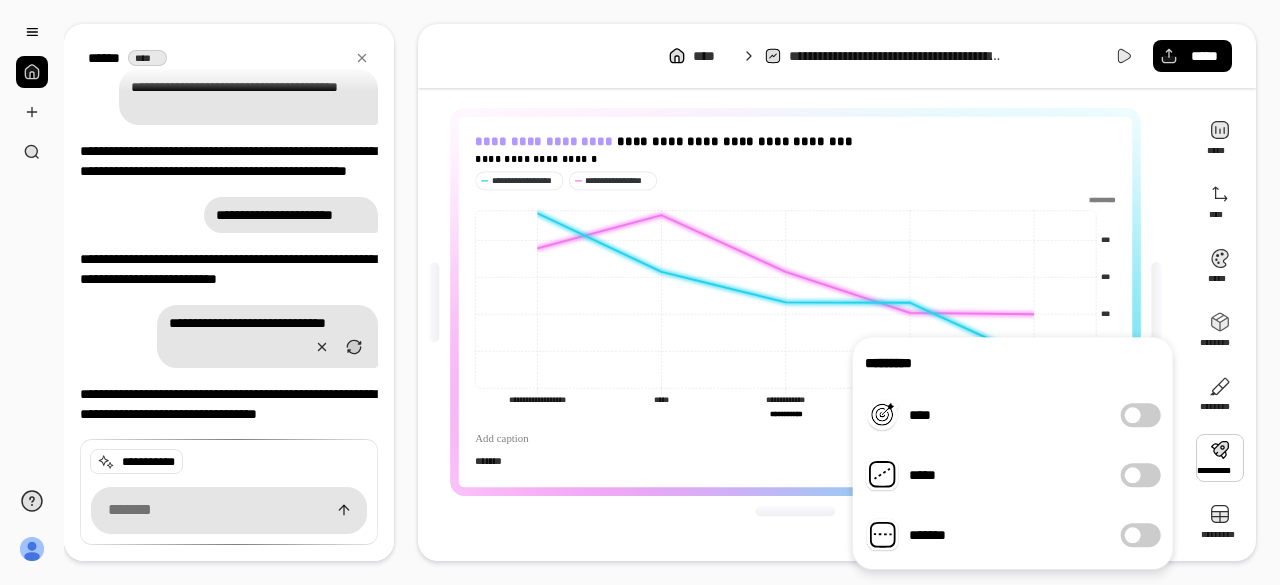 click on "*****" at bounding box center (1141, 475) 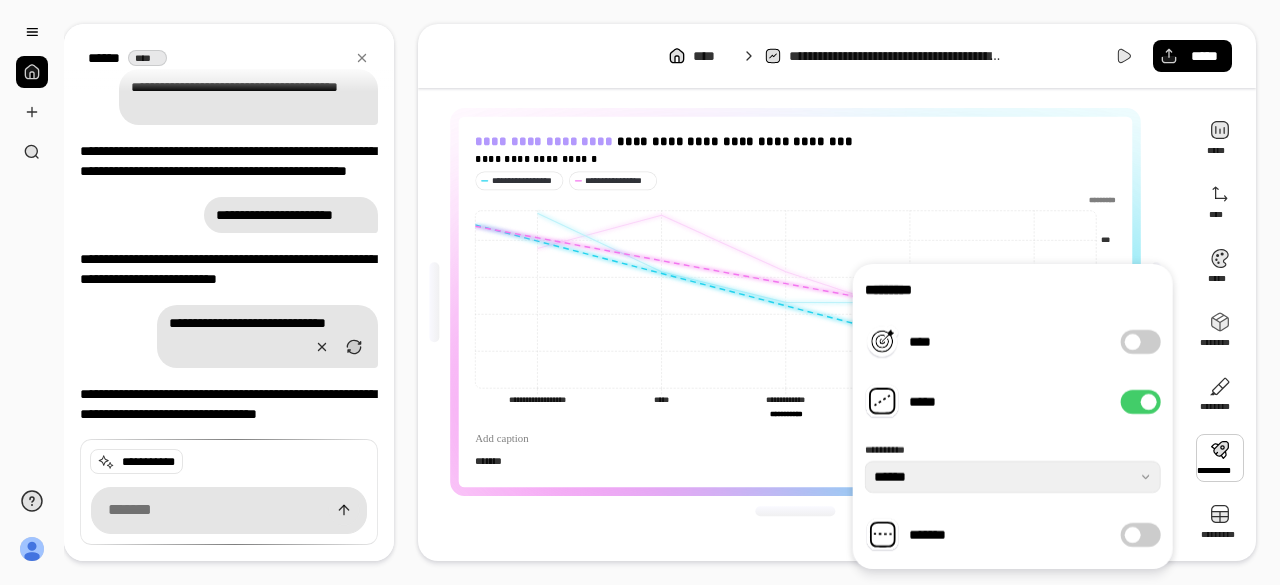 click at bounding box center [1149, 402] 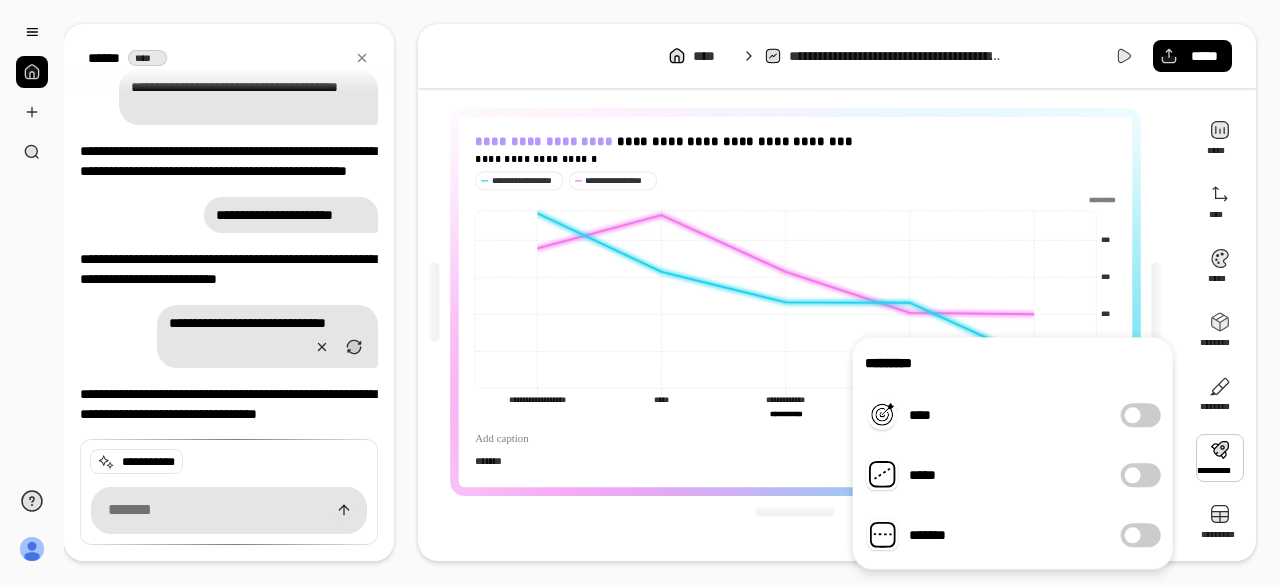 click on "*******" at bounding box center (1141, 535) 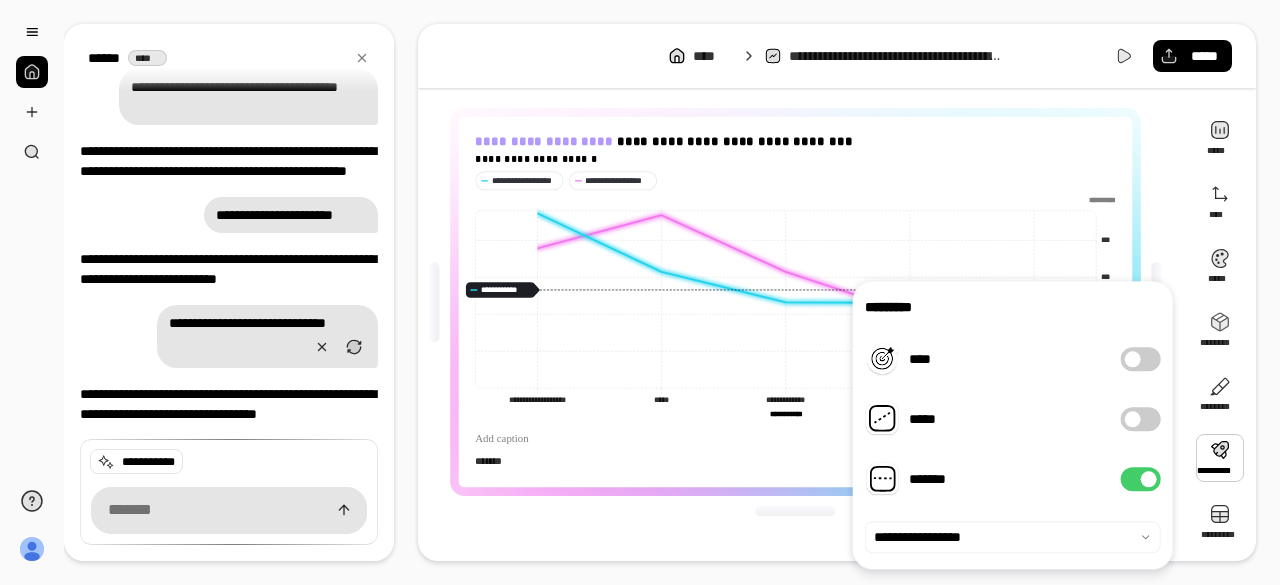 click at bounding box center (1149, 479) 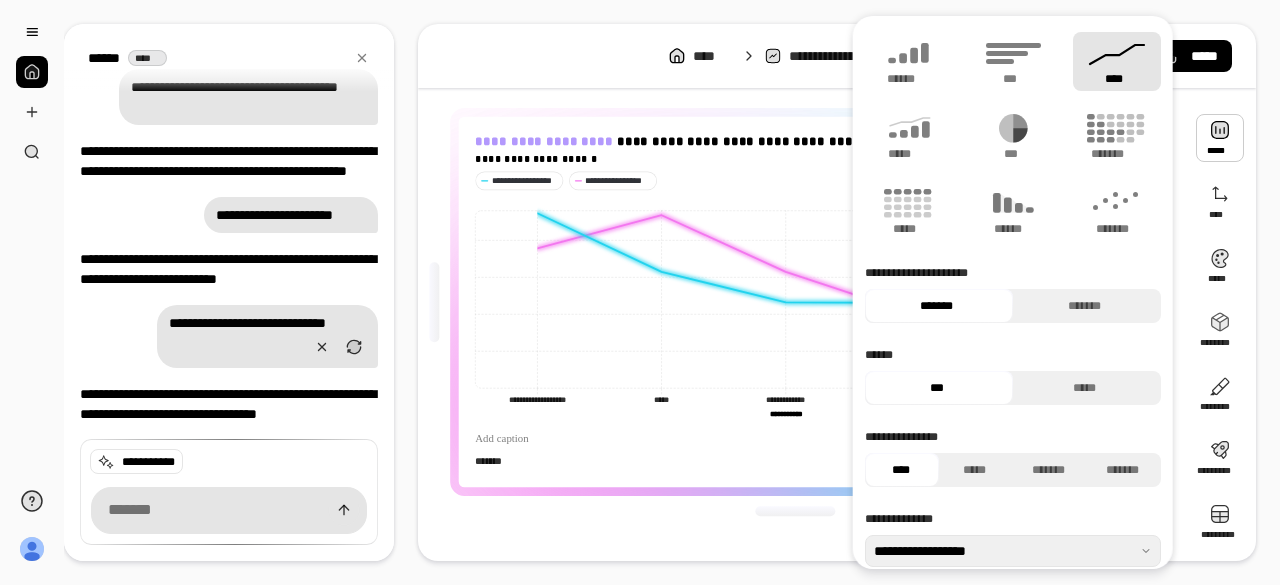 click at bounding box center [1220, 138] 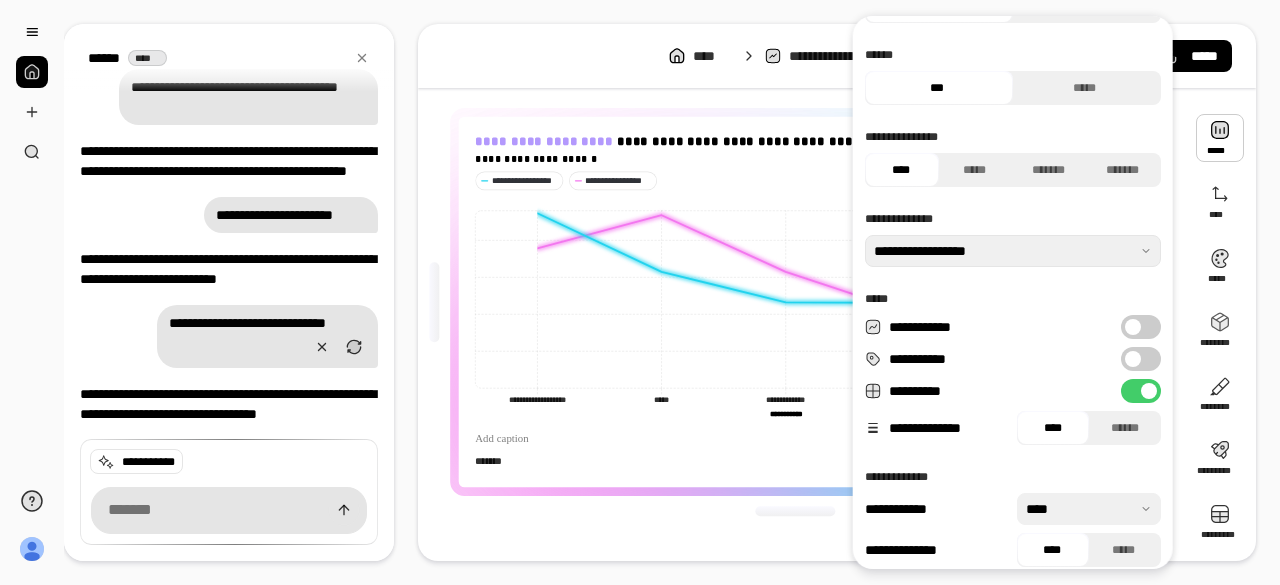 scroll, scrollTop: 0, scrollLeft: 0, axis: both 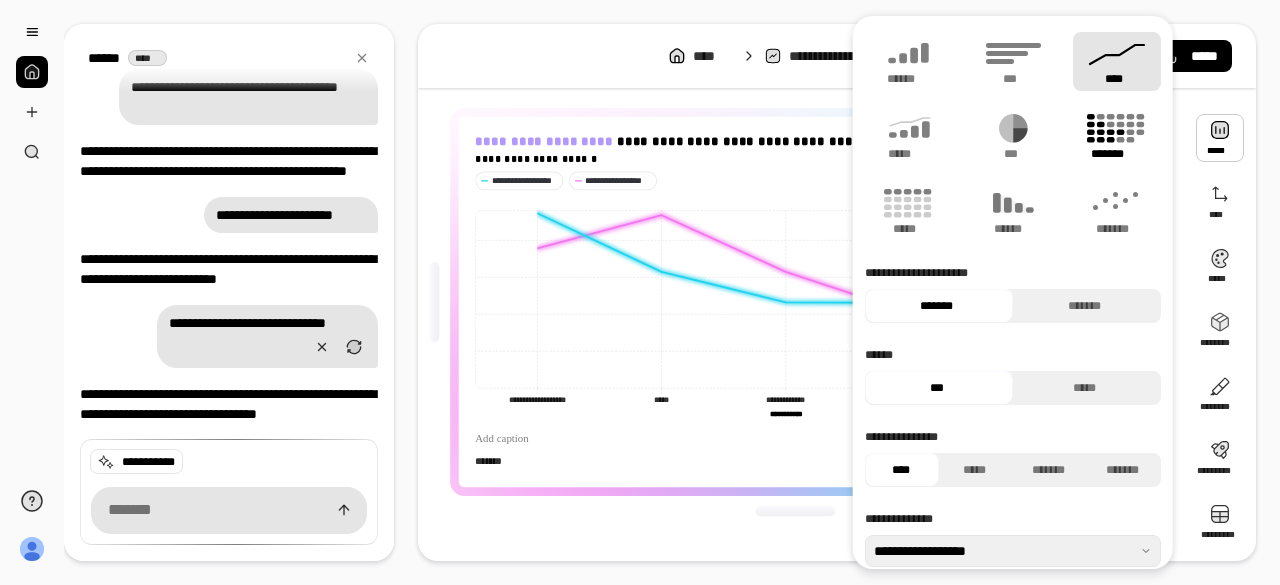 click 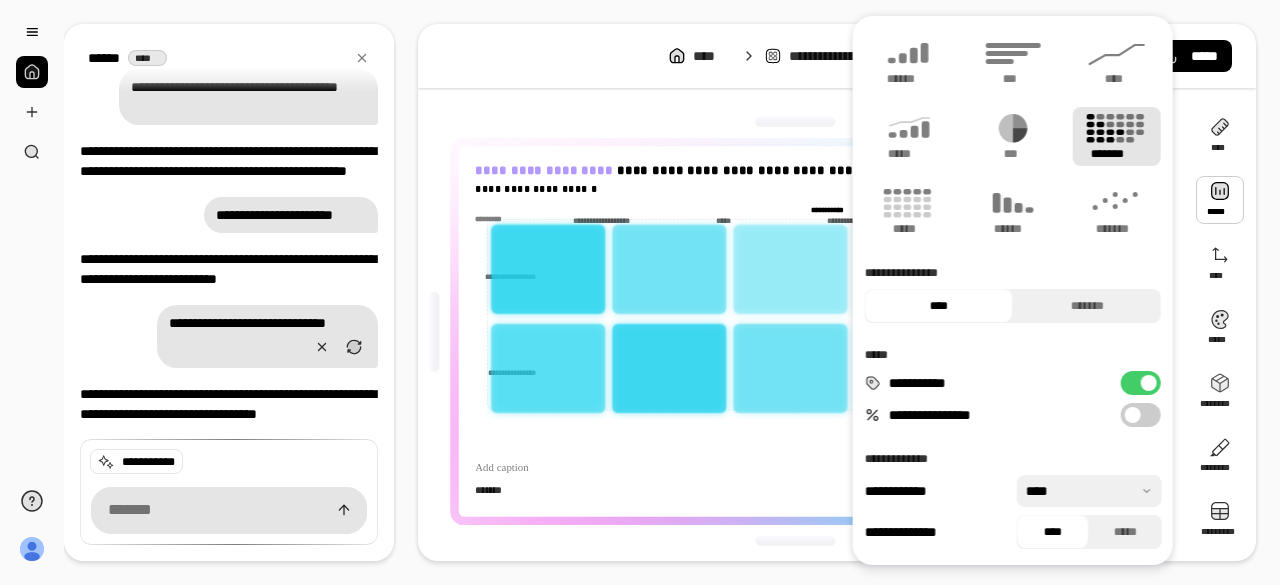 scroll, scrollTop: 0, scrollLeft: 0, axis: both 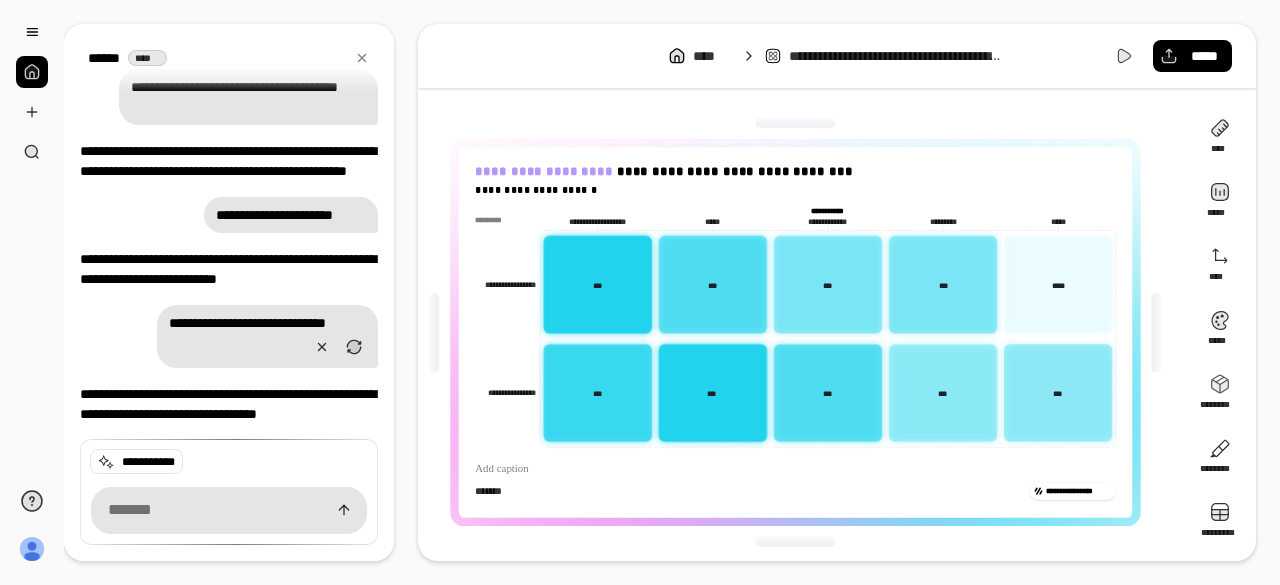 click on "**********" at bounding box center (837, 292) 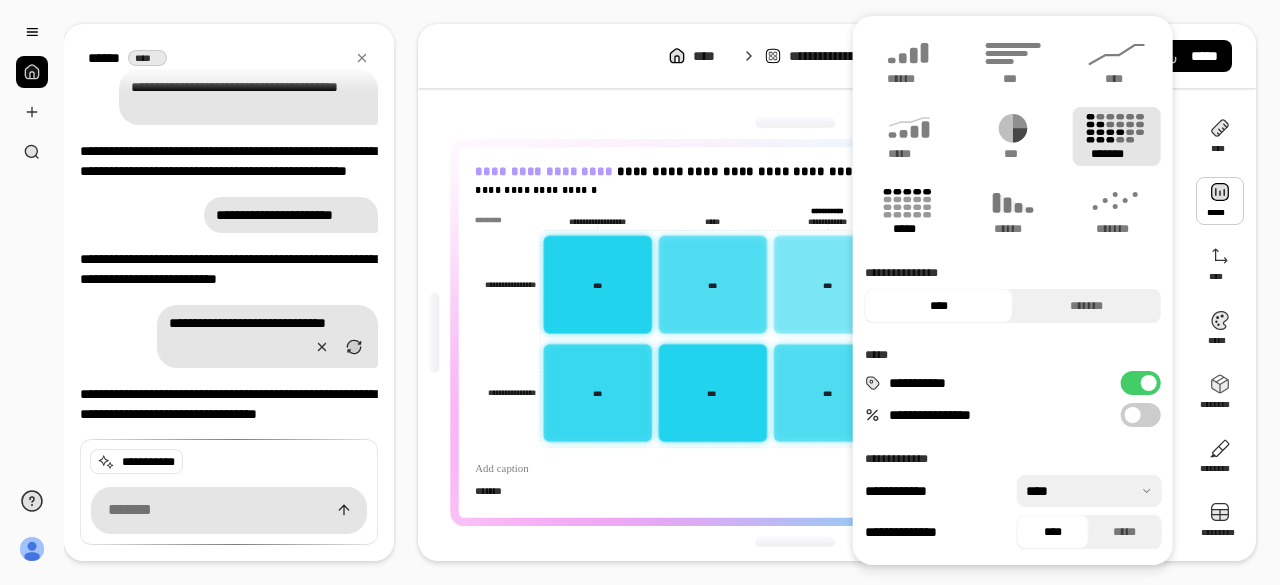 click 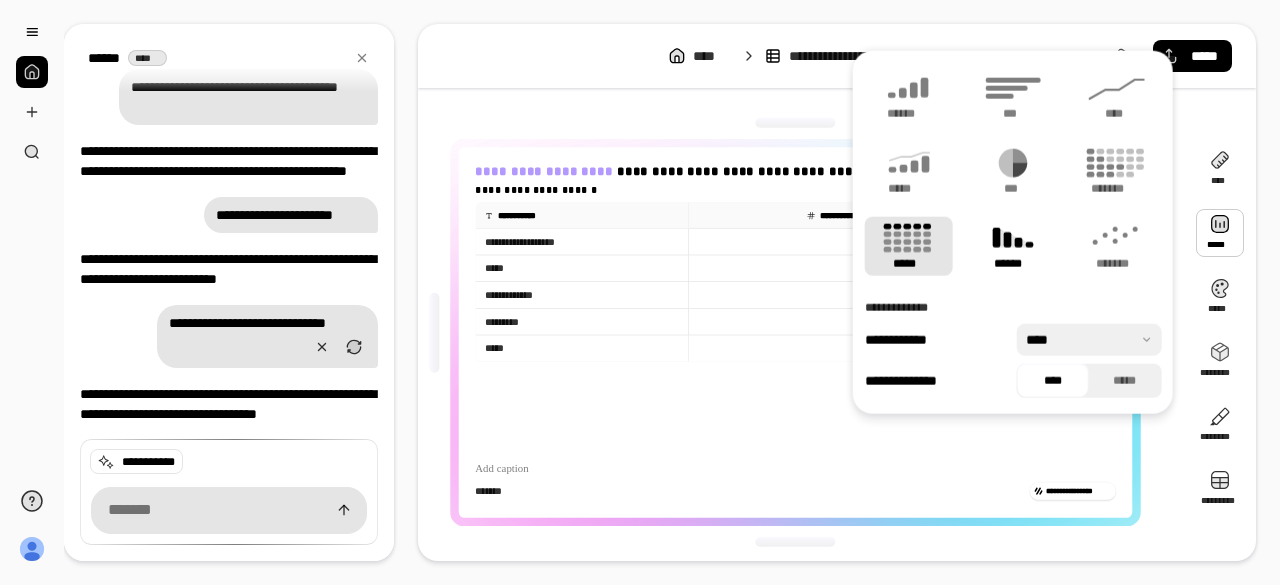 click 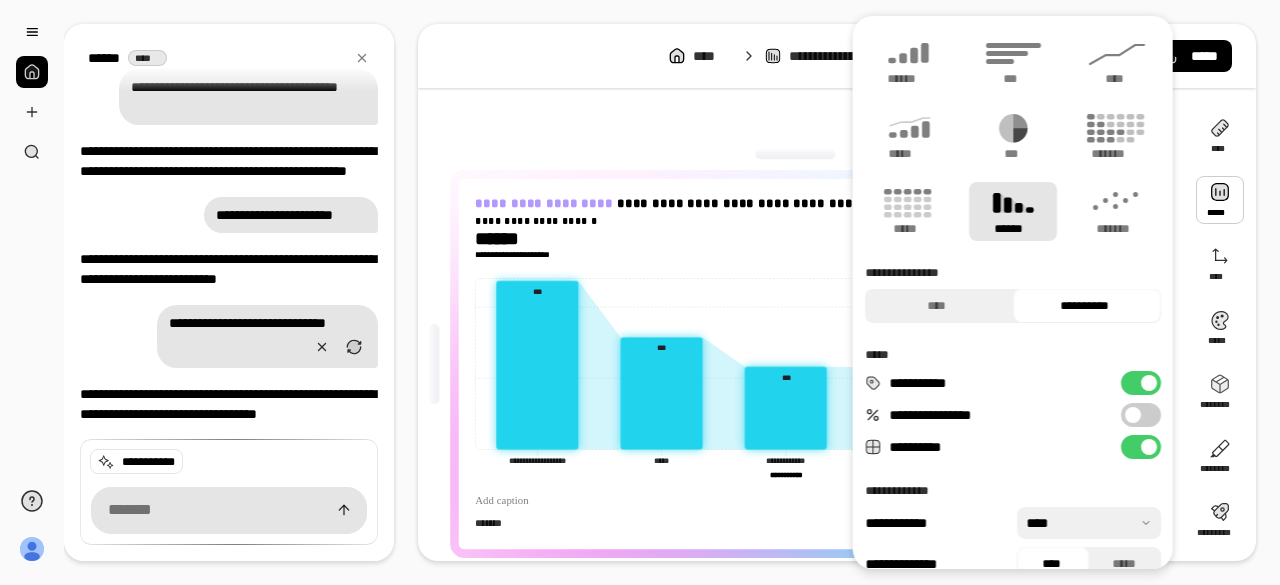 click at bounding box center (1133, 415) 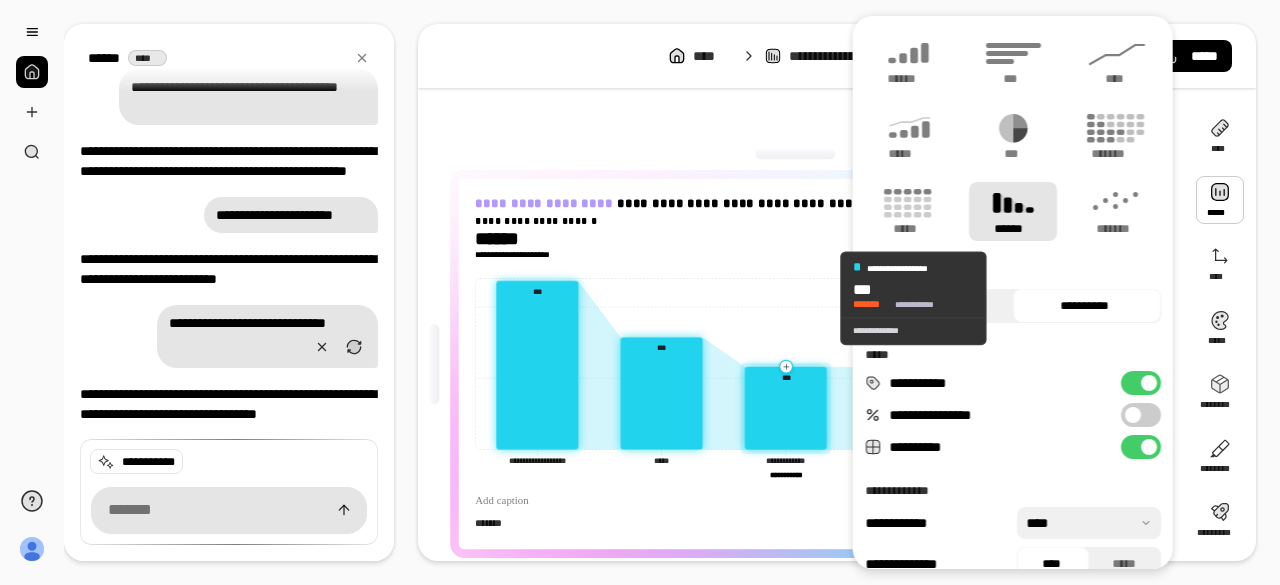 click 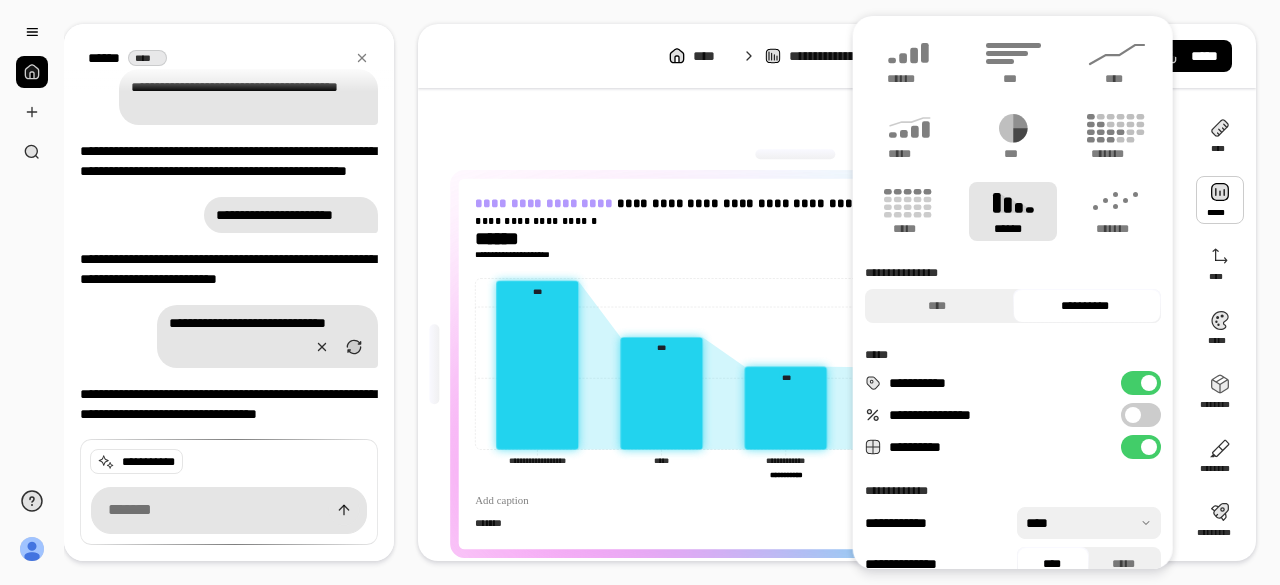 click at bounding box center [1133, 415] 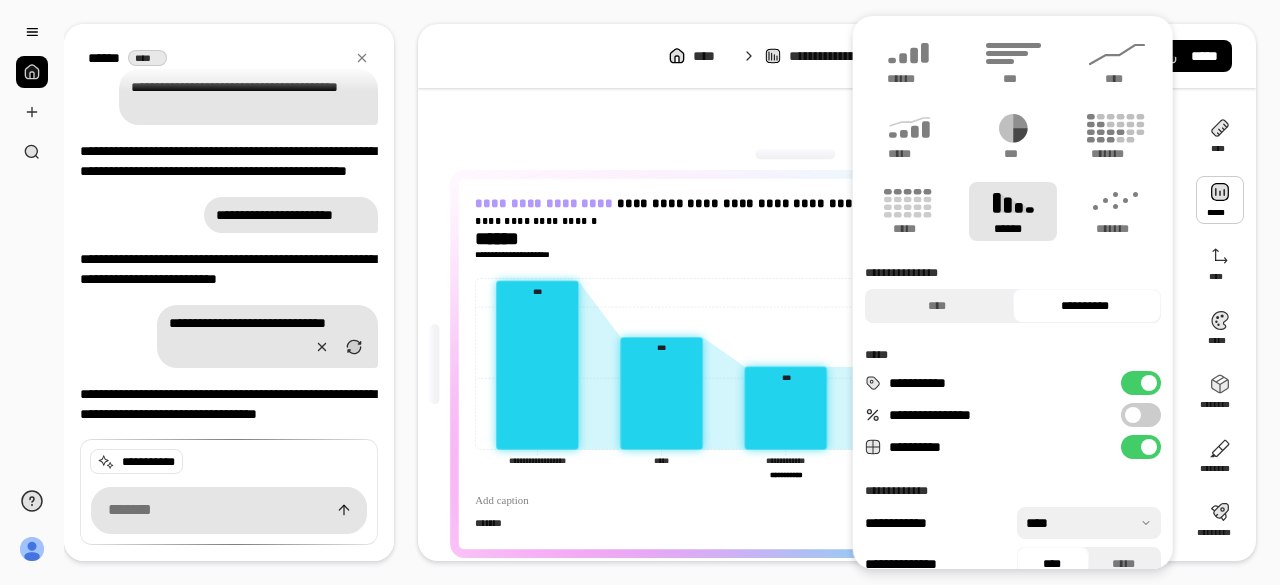 click at bounding box center [1133, 415] 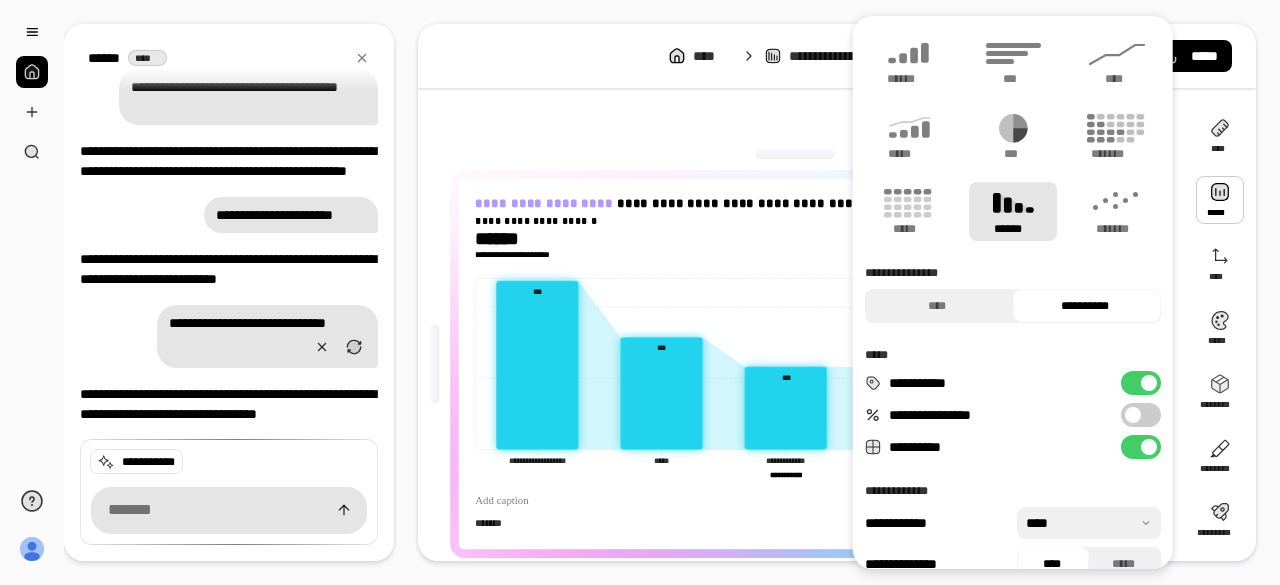 click on "**********" at bounding box center [1141, 415] 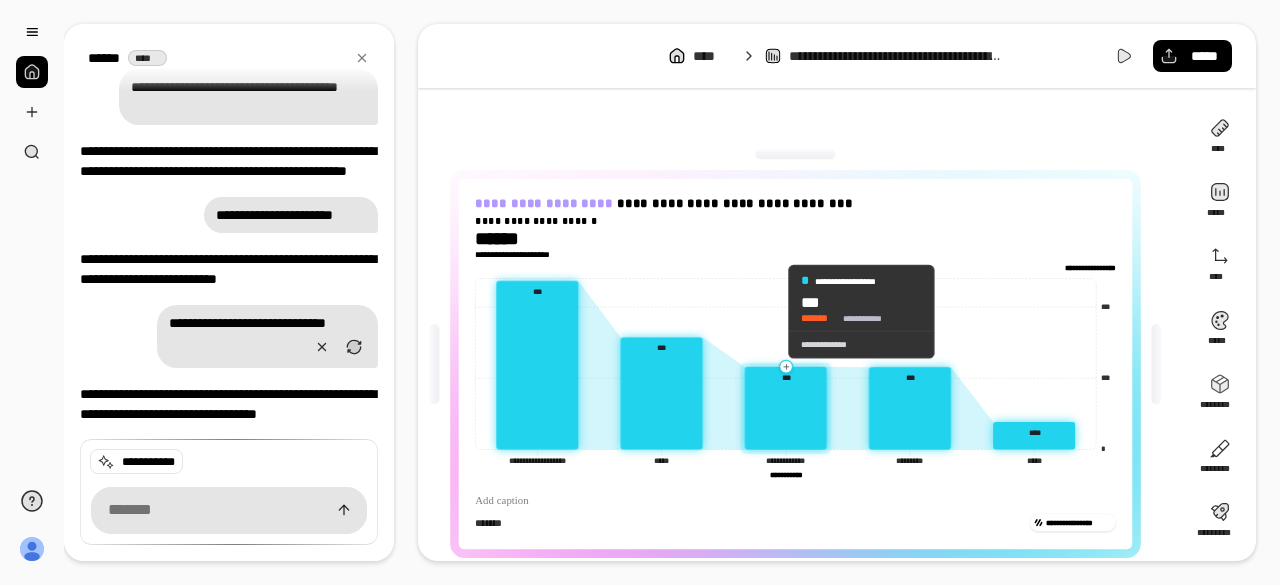 click 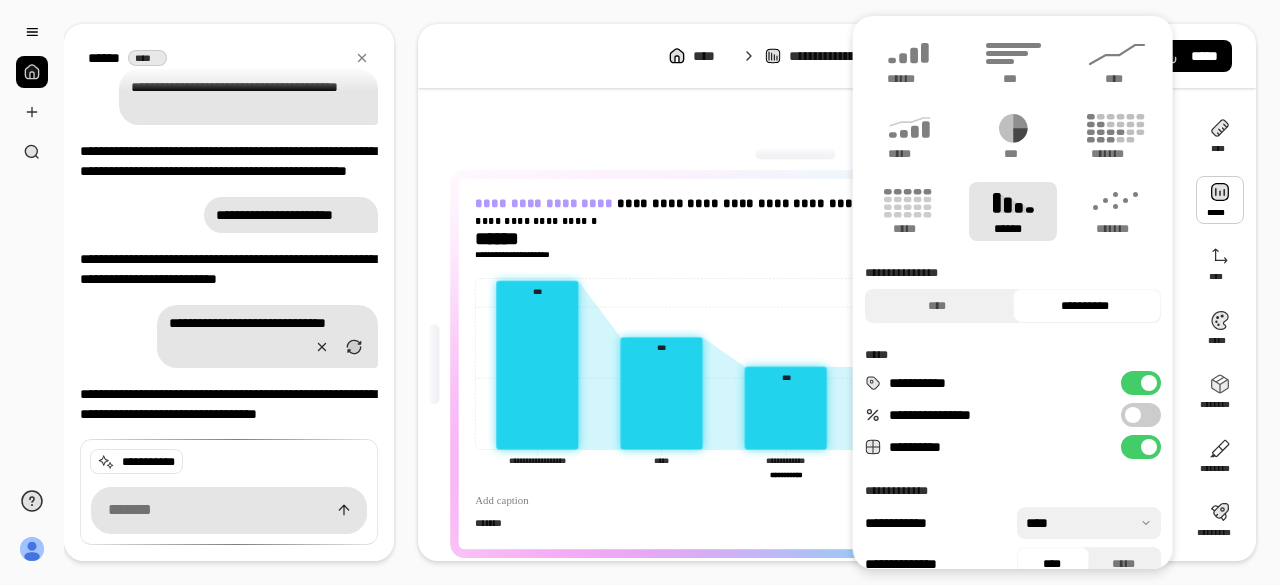 click at bounding box center [1133, 415] 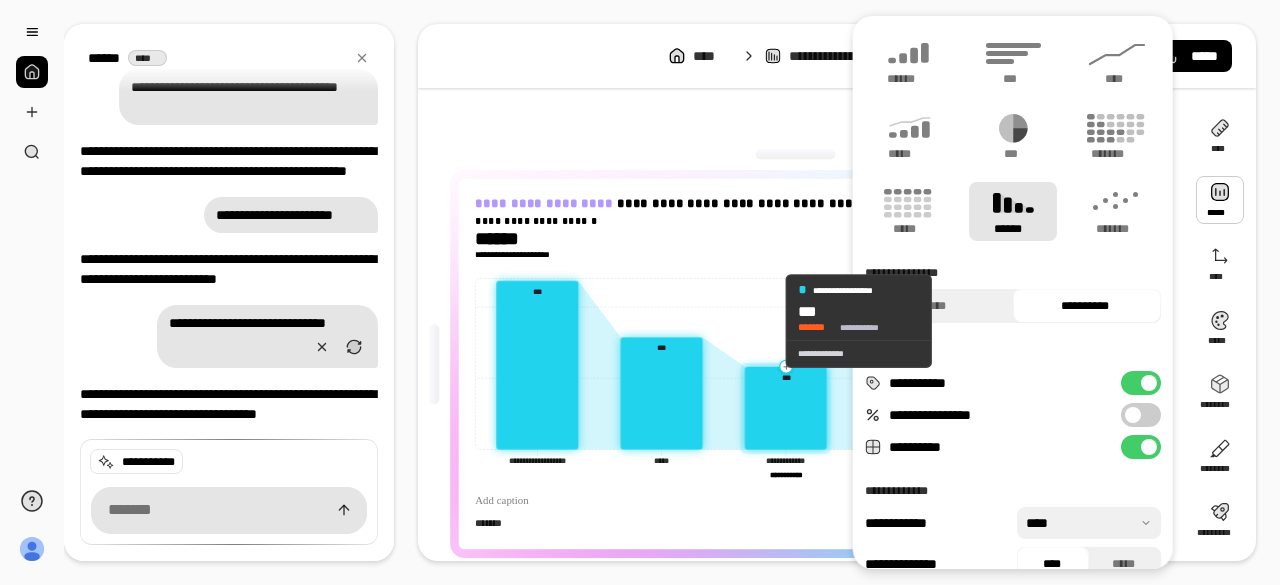 click 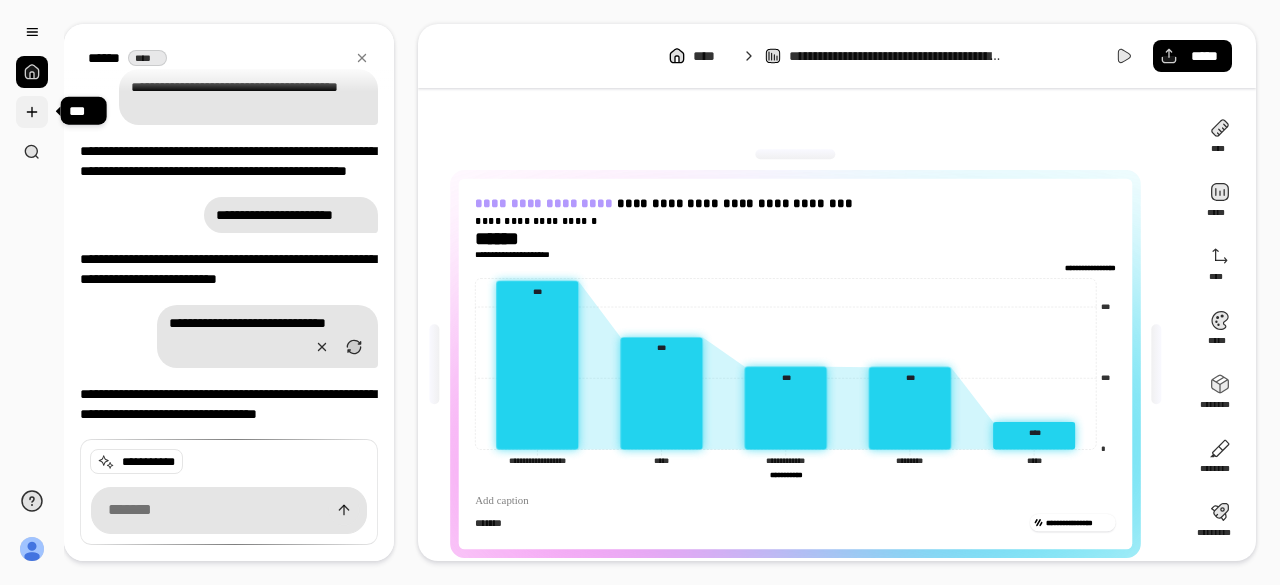 click at bounding box center (32, 112) 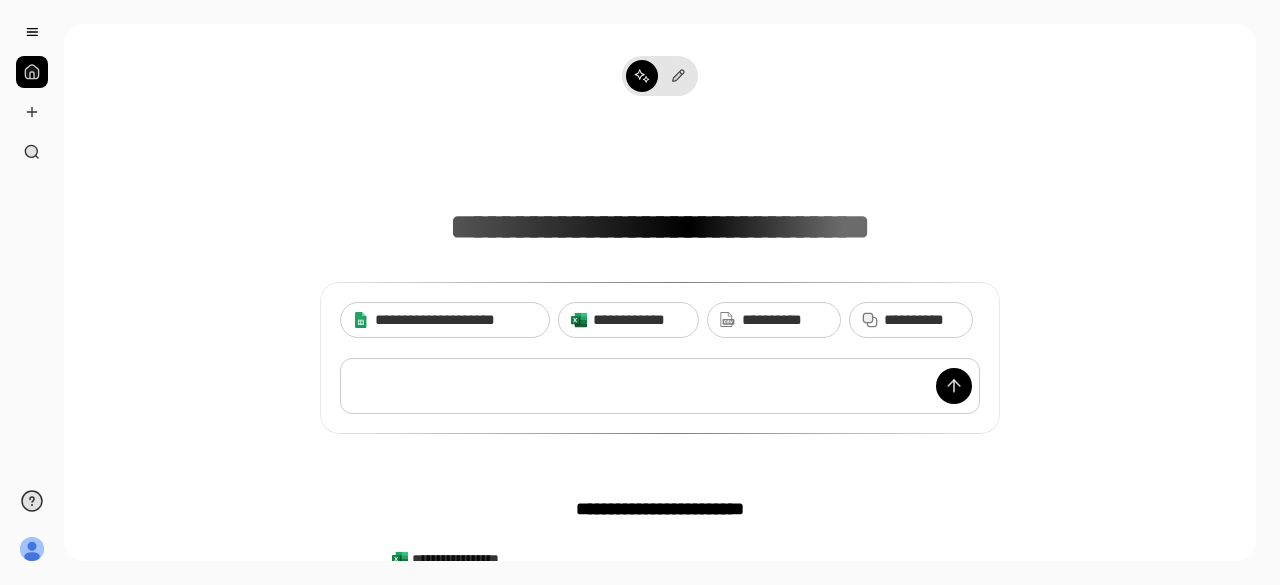 paste 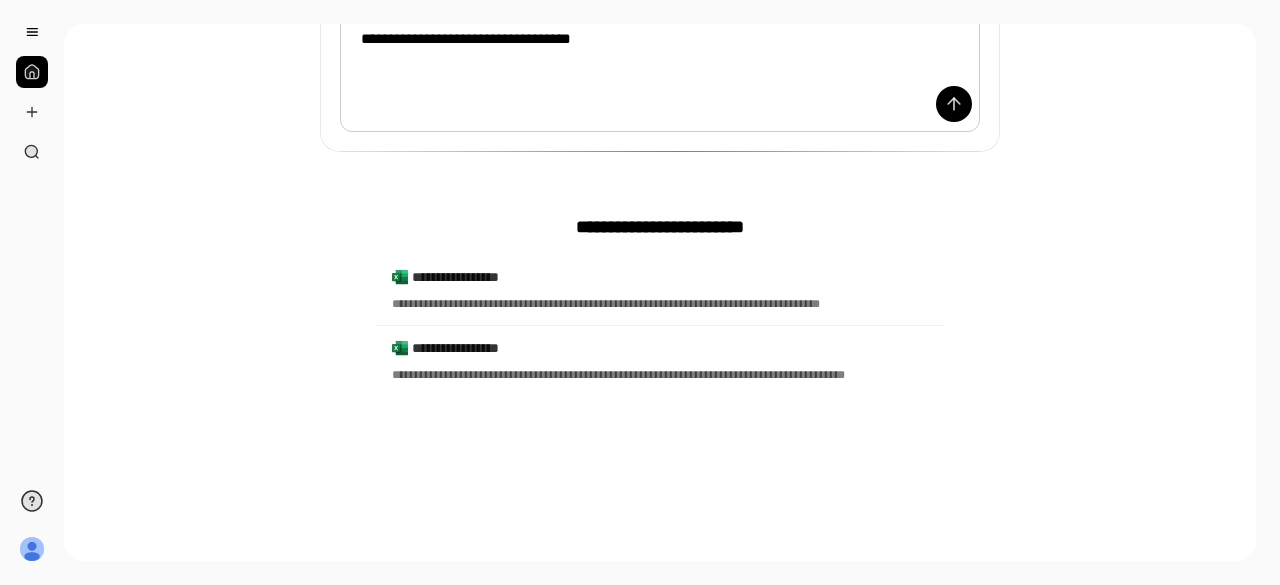 scroll, scrollTop: 1289, scrollLeft: 0, axis: vertical 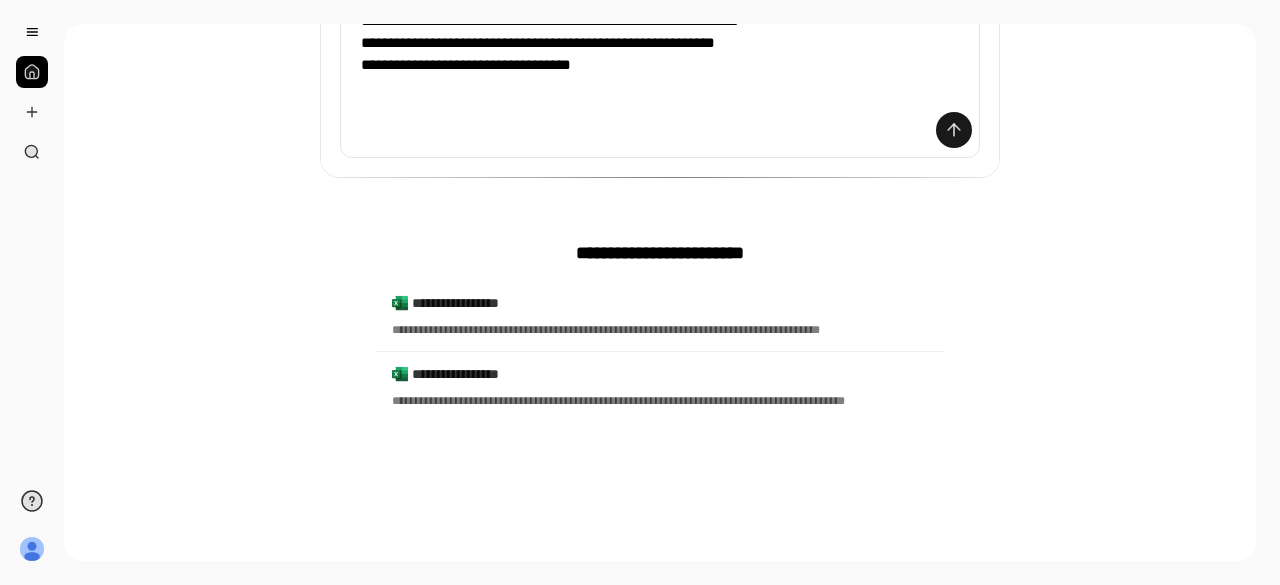 click at bounding box center [954, 130] 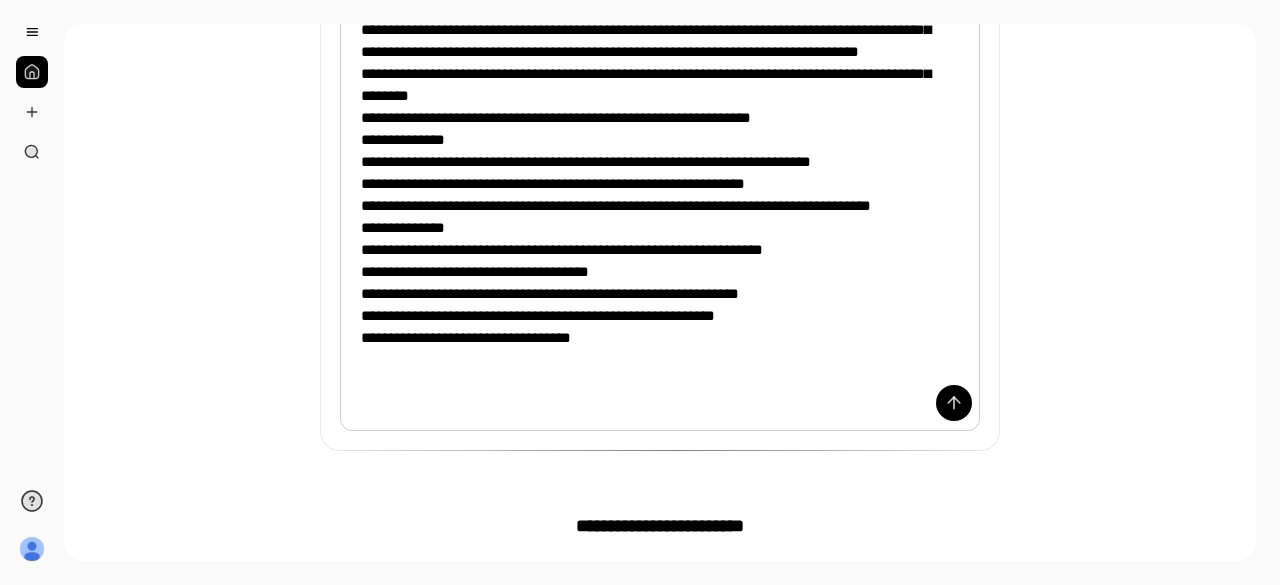 scroll, scrollTop: 988, scrollLeft: 0, axis: vertical 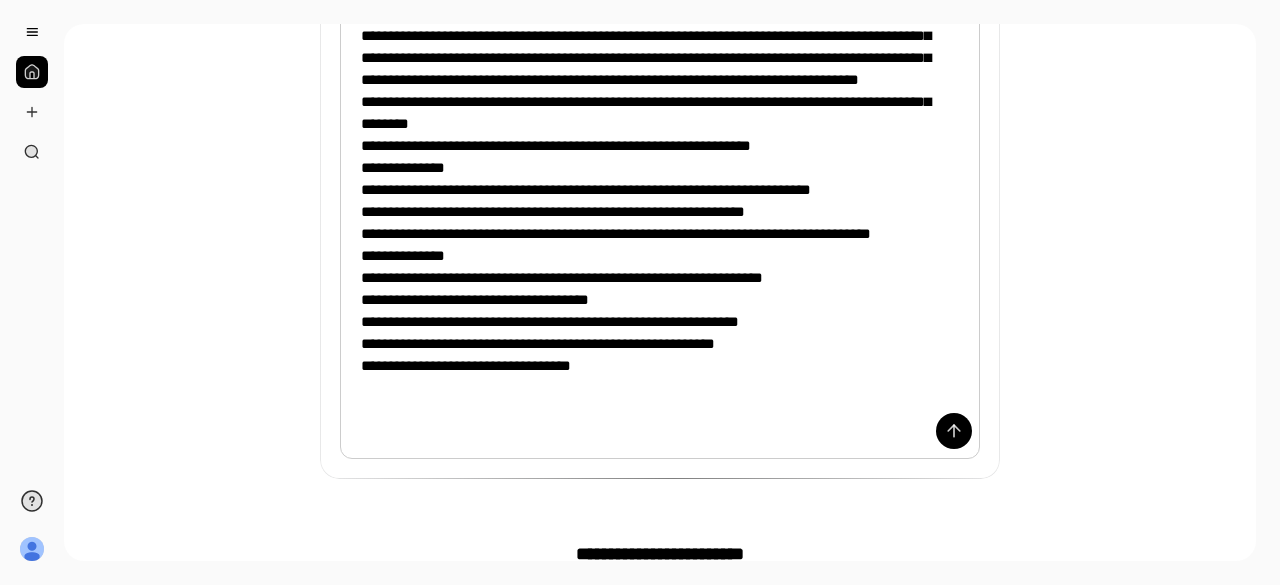 drag, startPoint x: 610, startPoint y: 429, endPoint x: 351, endPoint y: 447, distance: 259.62473 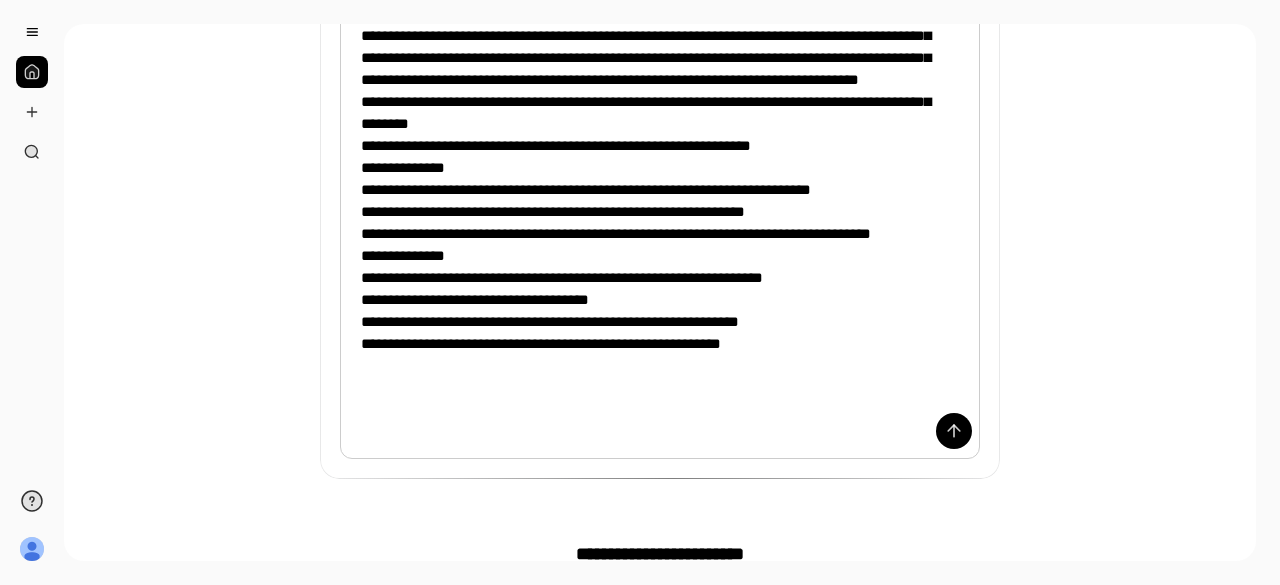 scroll, scrollTop: 989, scrollLeft: 0, axis: vertical 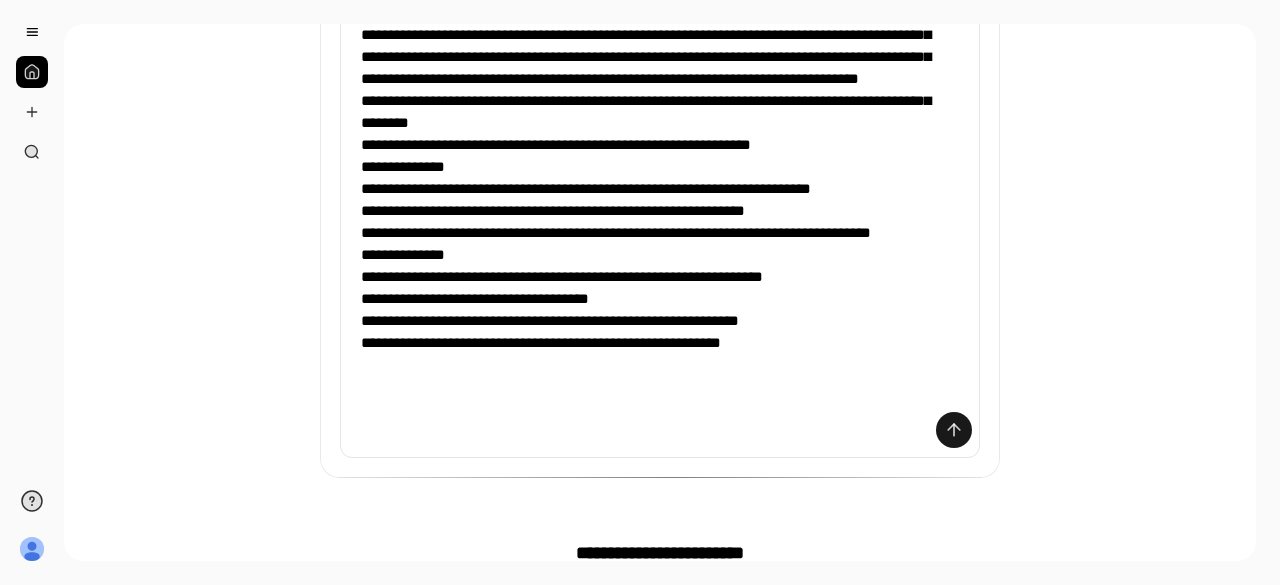 click at bounding box center [954, 430] 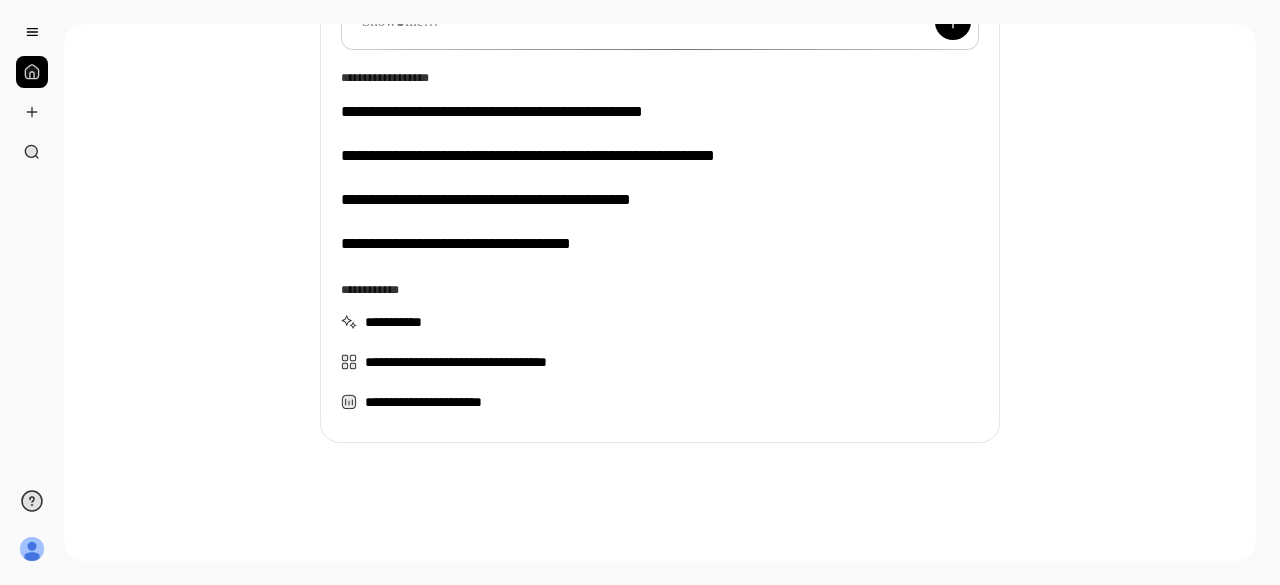 scroll, scrollTop: 0, scrollLeft: 0, axis: both 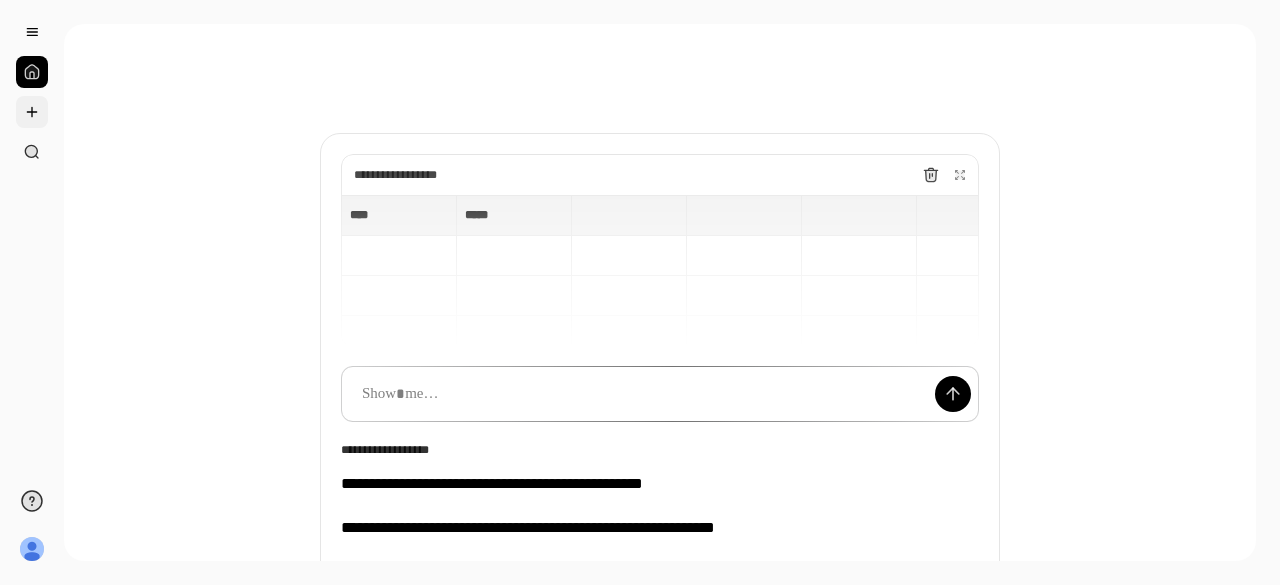 click at bounding box center [32, 112] 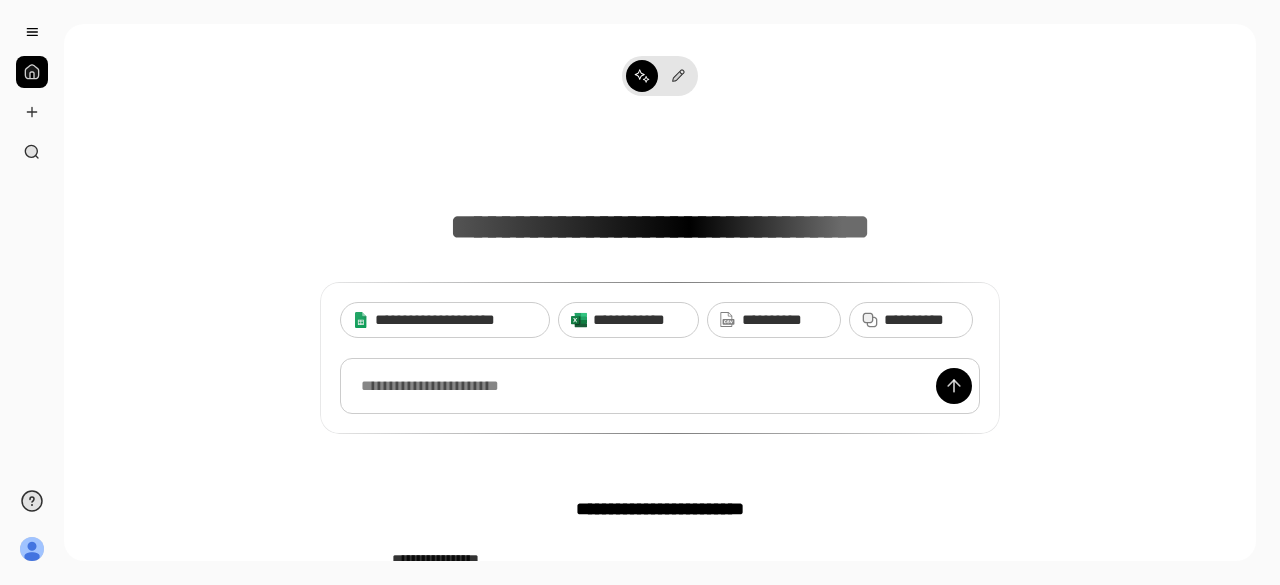 type 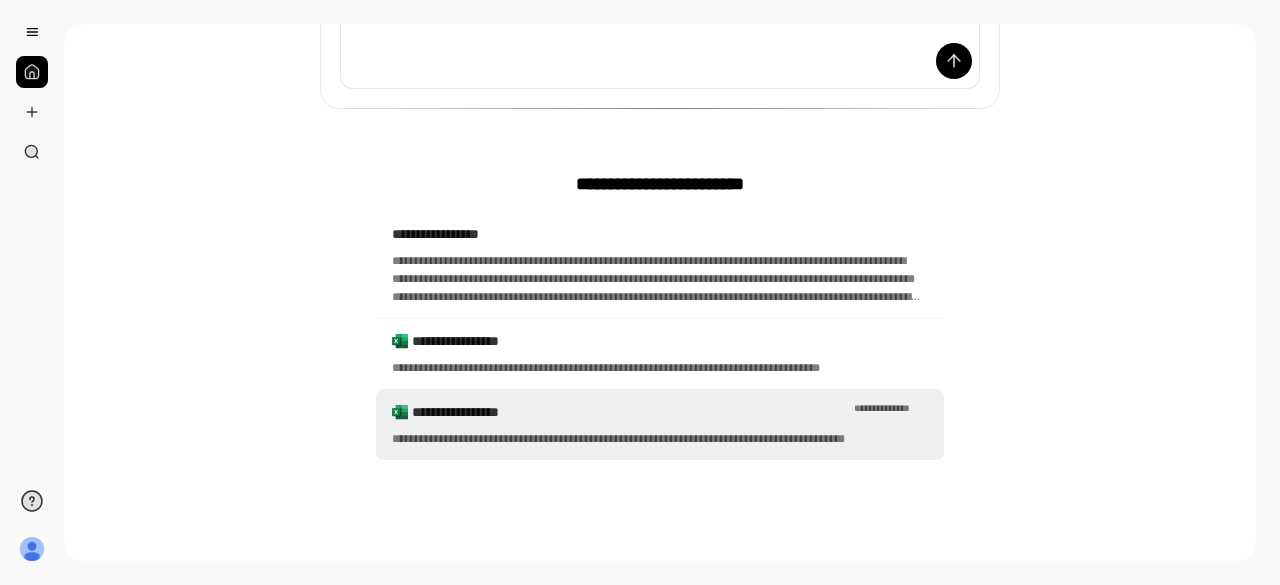 scroll, scrollTop: 1196, scrollLeft: 0, axis: vertical 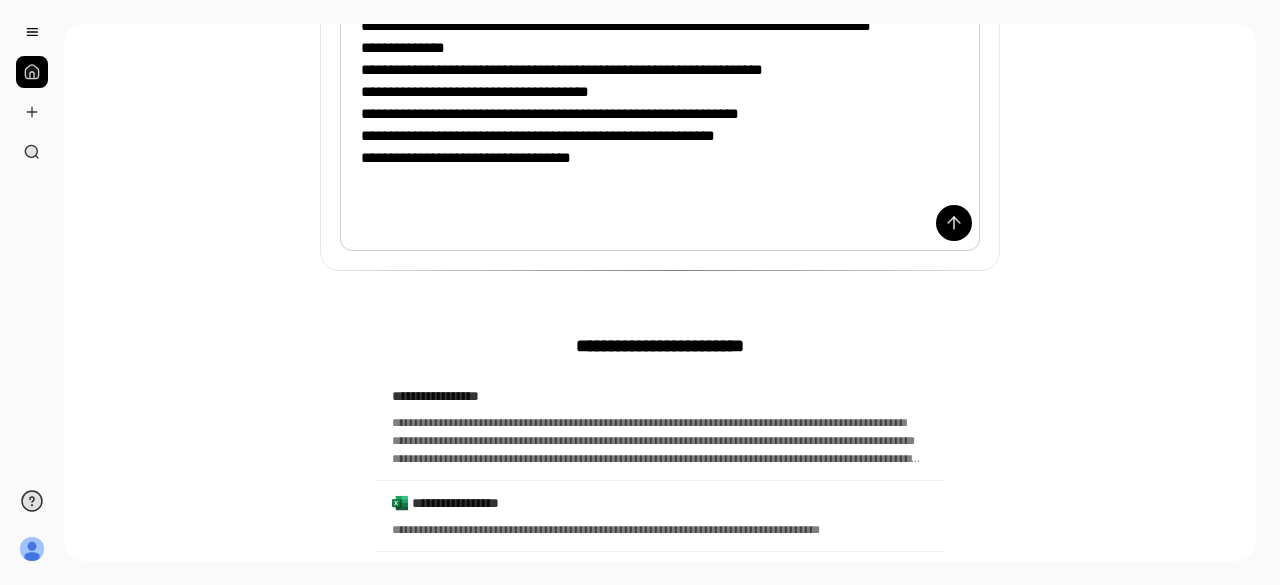 drag, startPoint x: 622, startPoint y: 233, endPoint x: 353, endPoint y: 121, distance: 291.3846 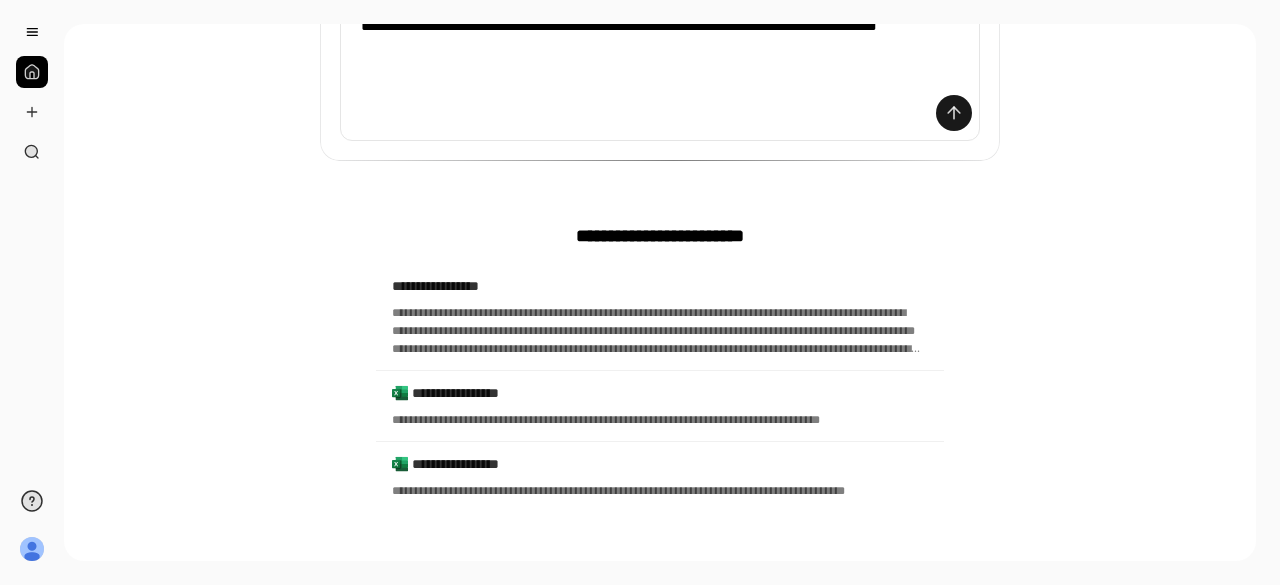 click at bounding box center (954, 113) 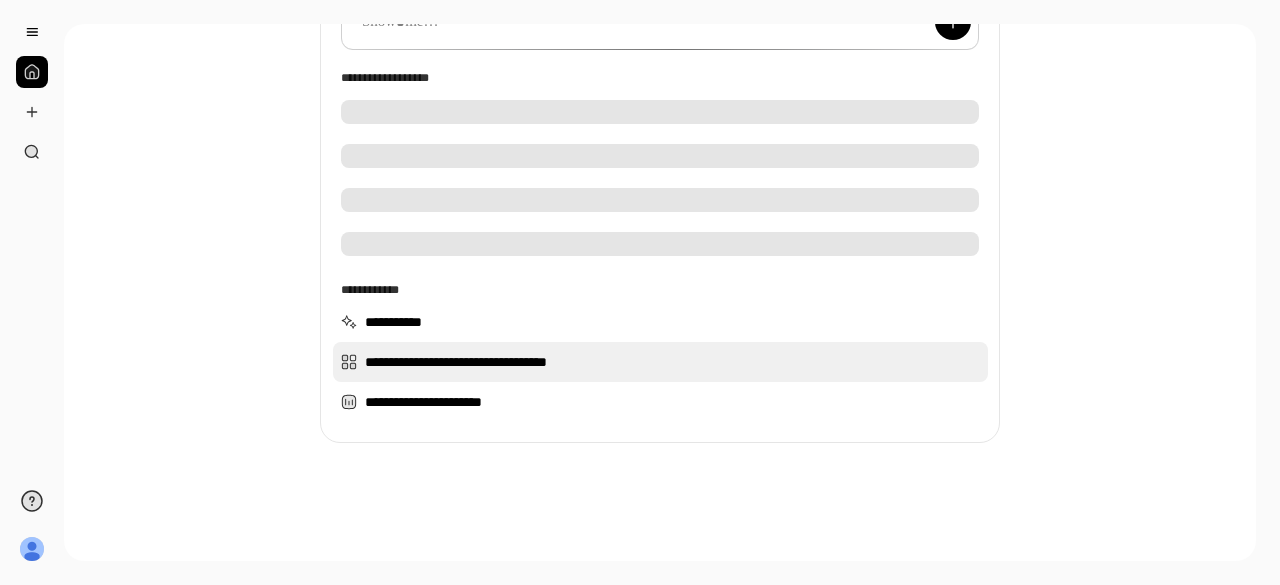 scroll, scrollTop: 240, scrollLeft: 0, axis: vertical 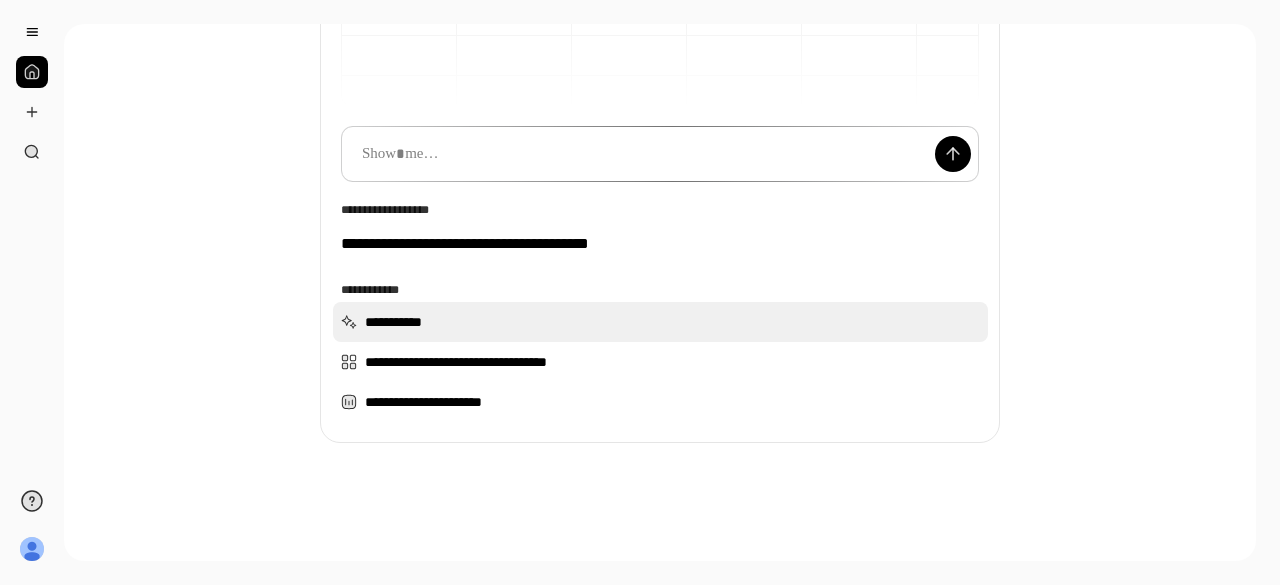 click on "**********" at bounding box center [660, 322] 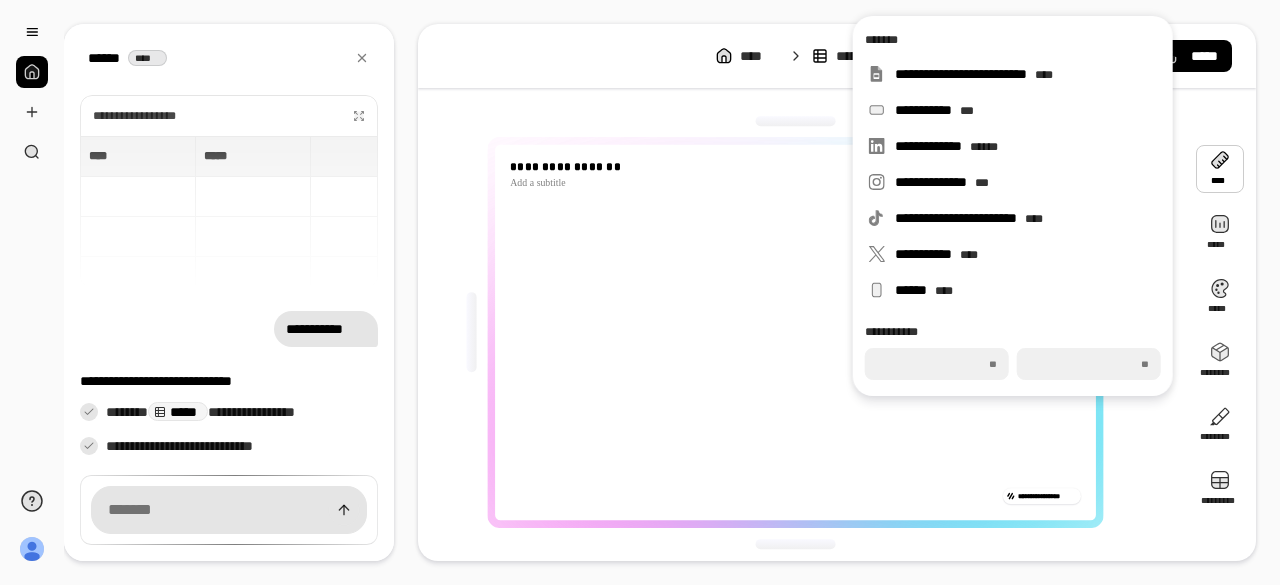 scroll, scrollTop: 2, scrollLeft: 0, axis: vertical 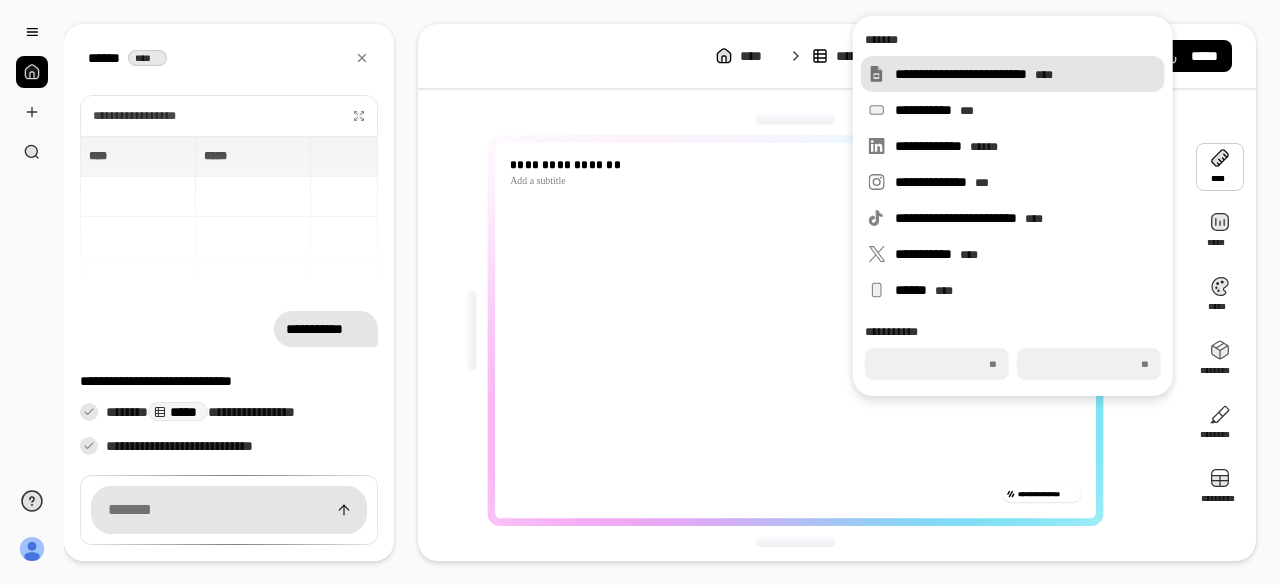 click on "**********" at bounding box center [1026, 74] 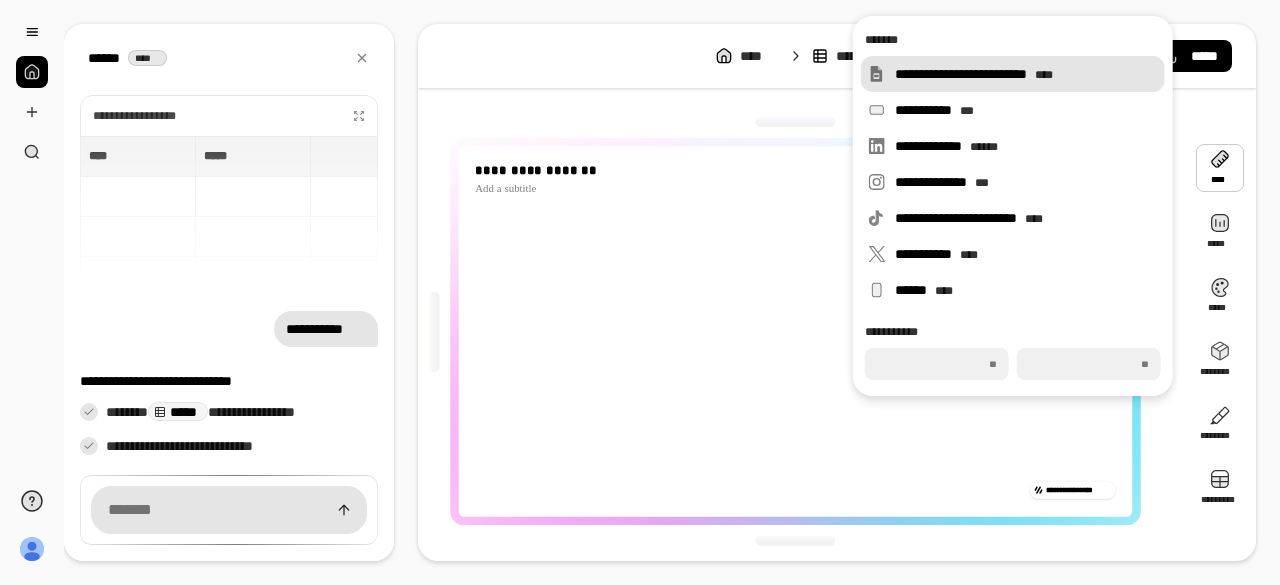 scroll, scrollTop: 0, scrollLeft: 0, axis: both 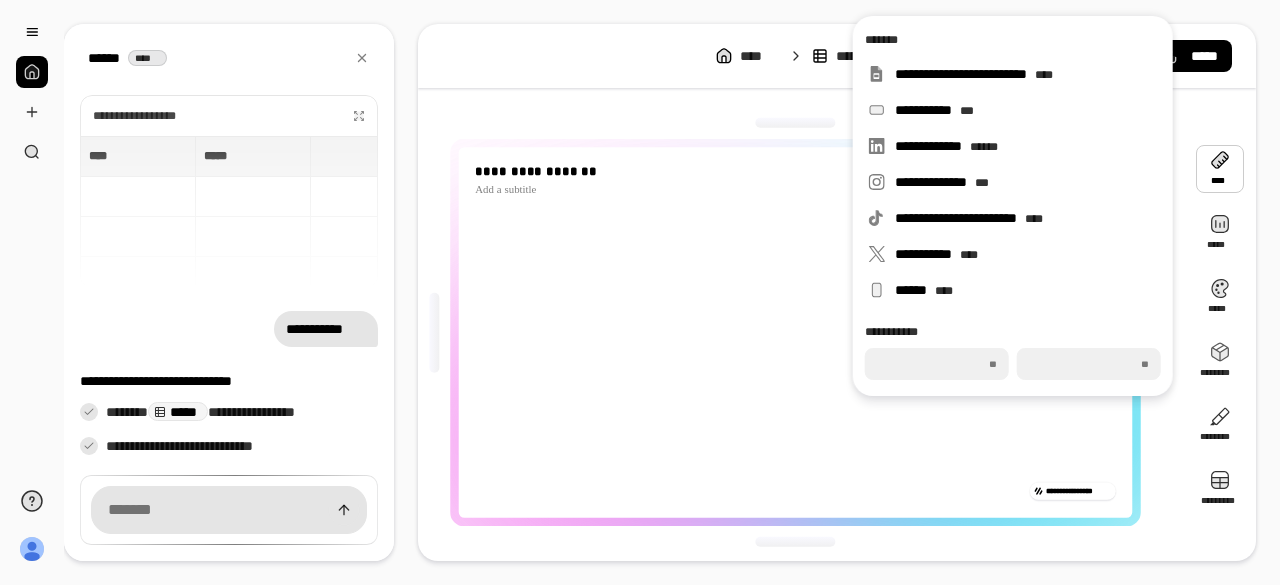 click at bounding box center [796, 123] 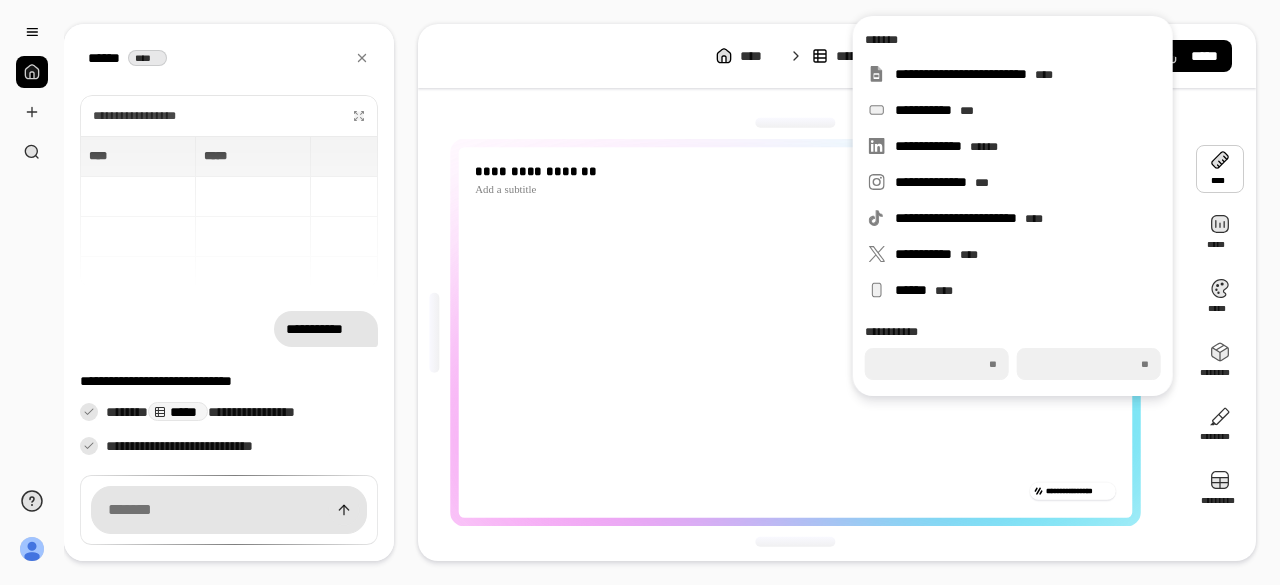 click at bounding box center [1157, 332] 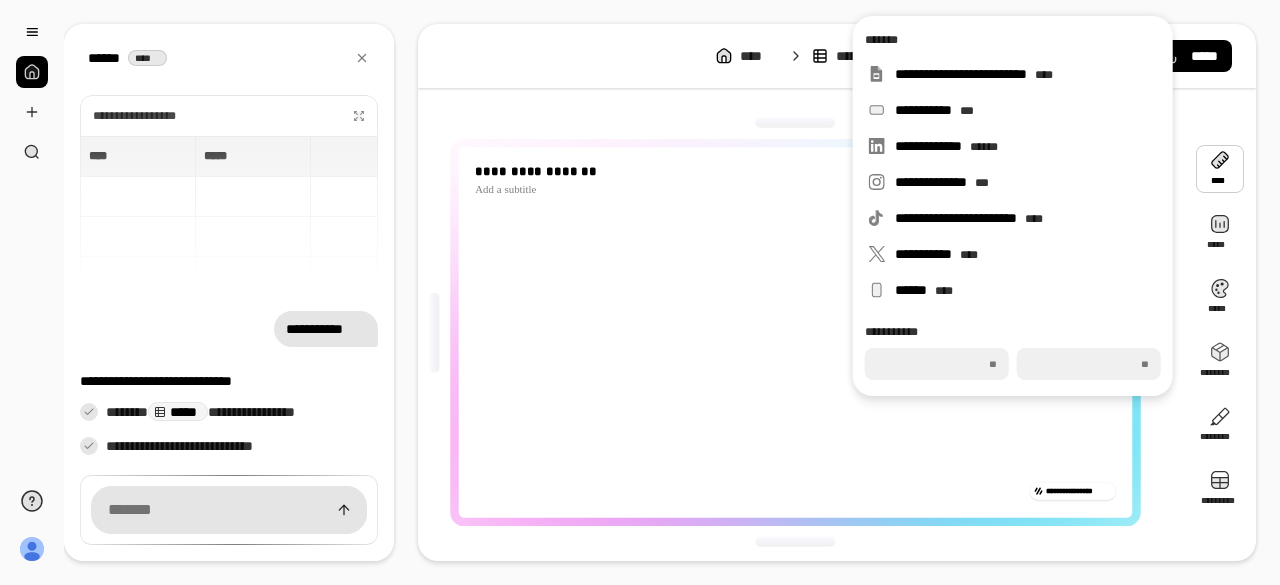 click at bounding box center (796, 123) 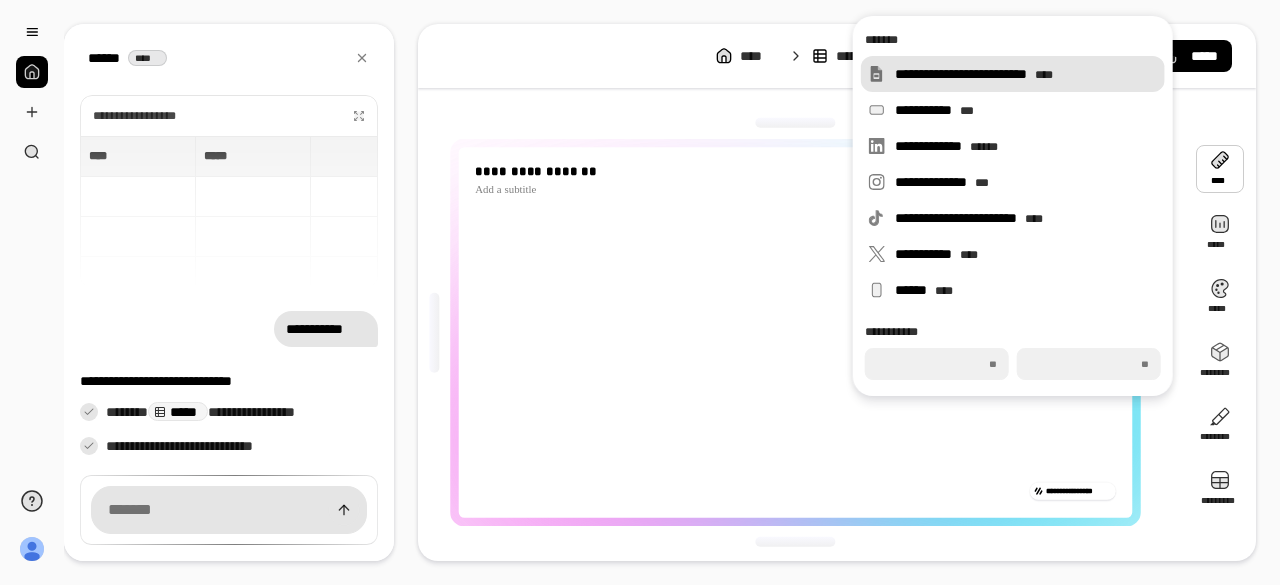 click on "****" at bounding box center (1044, 75) 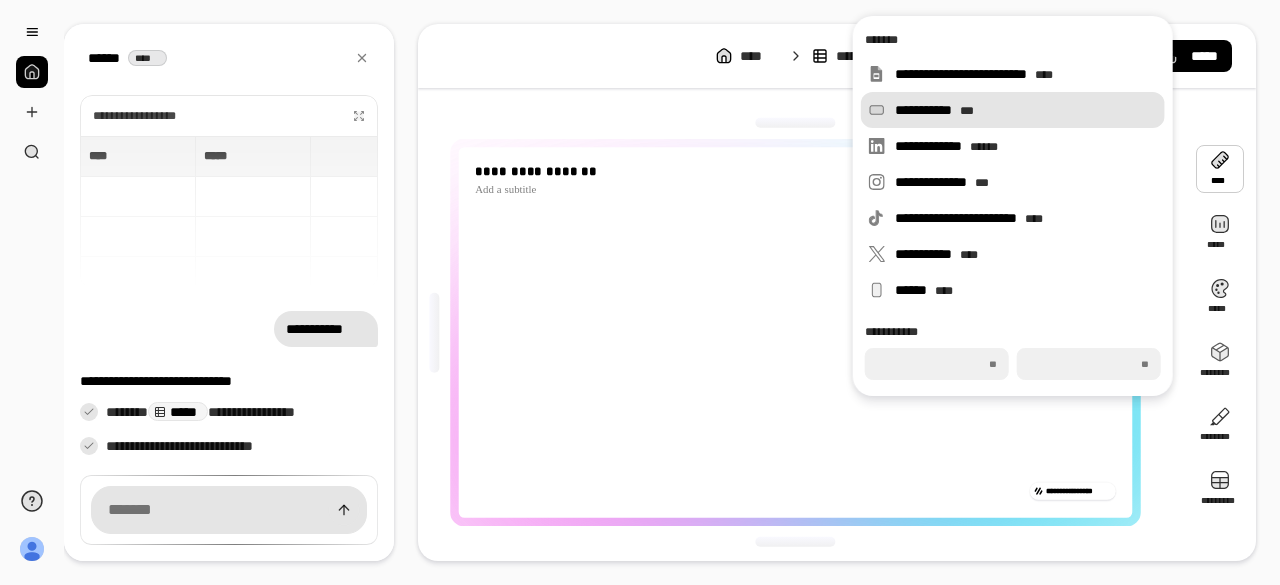 click on "**********" at bounding box center [1013, 110] 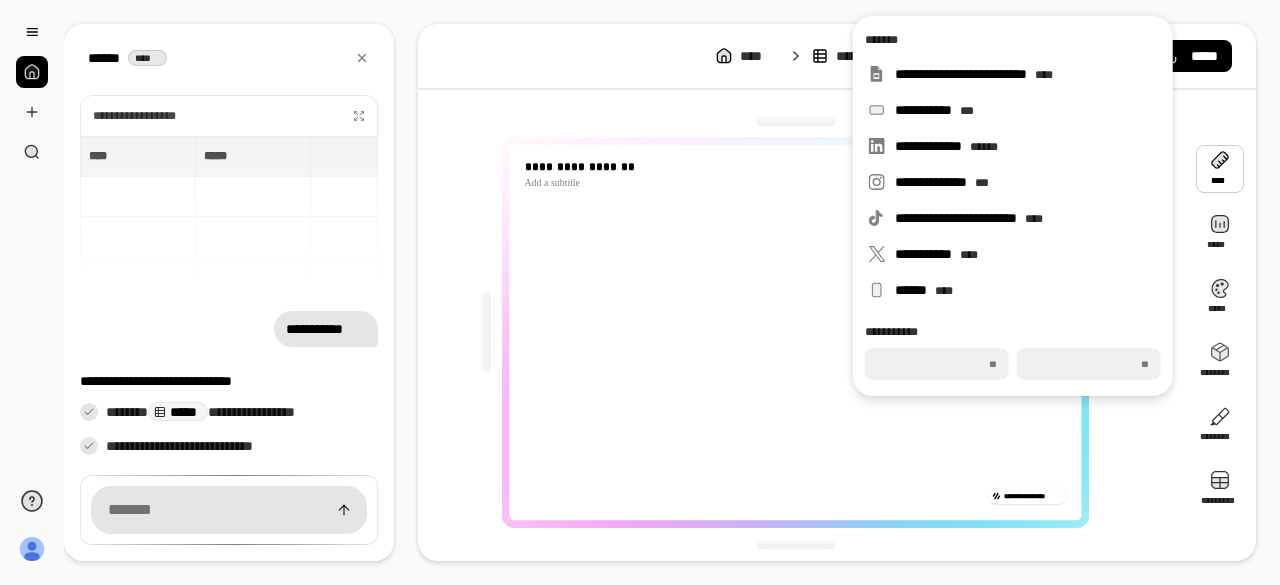 click at bounding box center [796, 121] 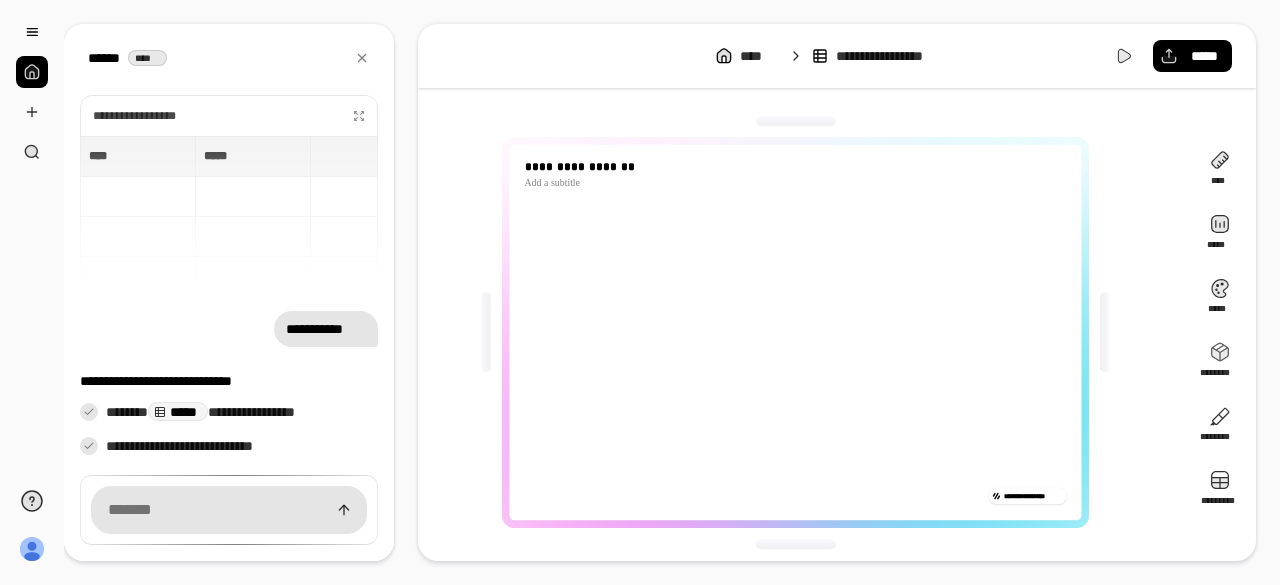 click on "**********" at bounding box center (803, 332) 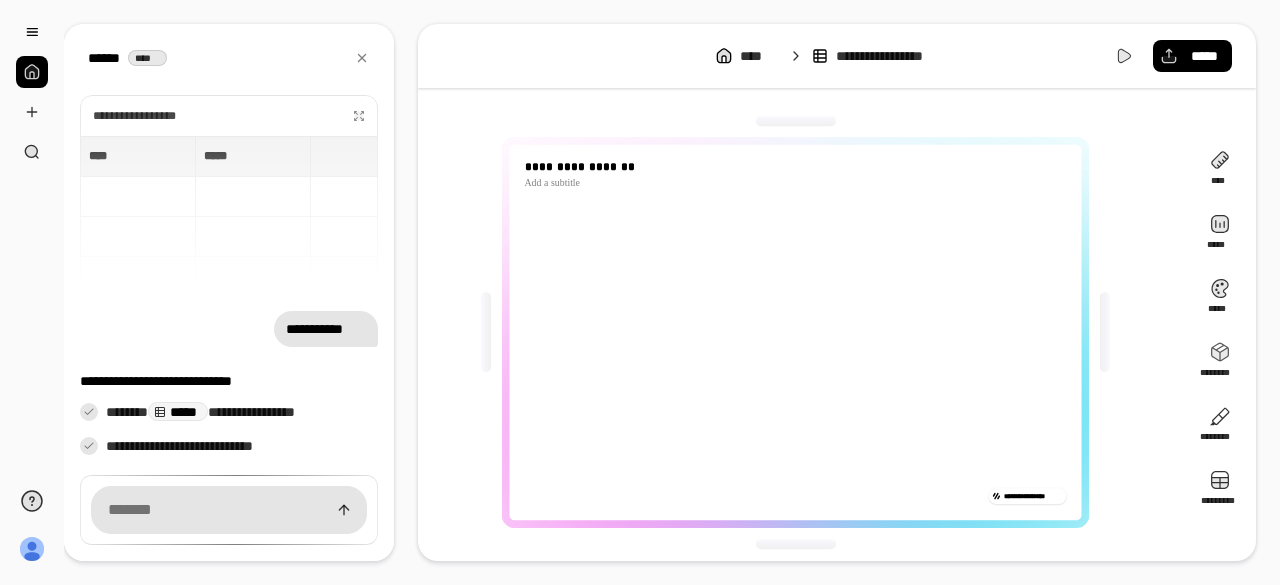 scroll, scrollTop: 0, scrollLeft: 0, axis: both 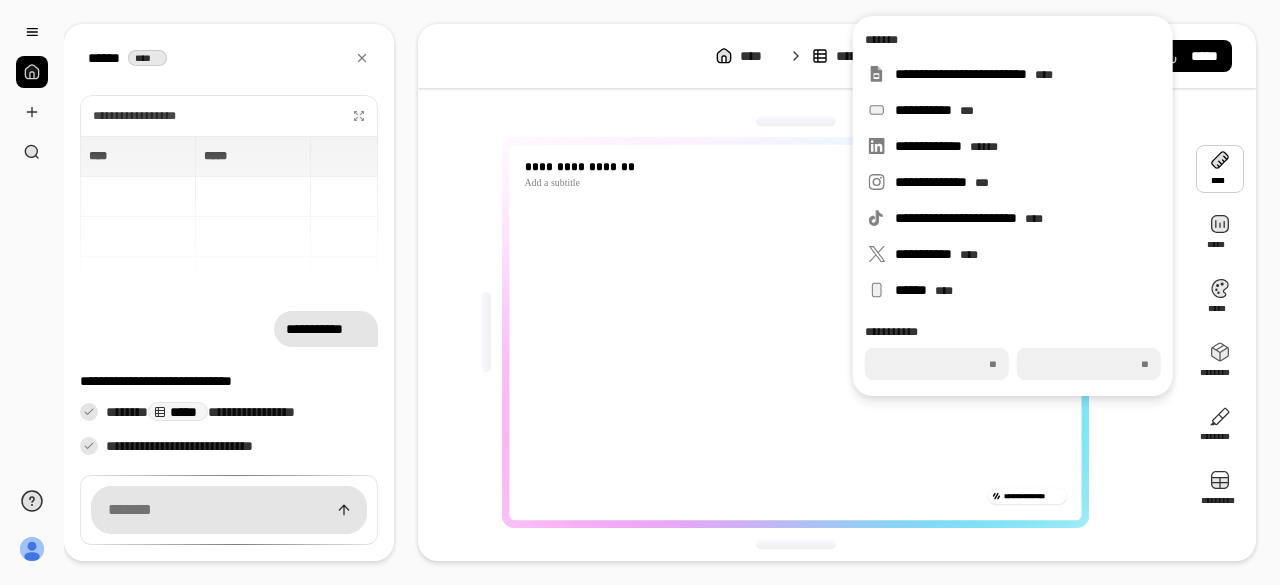 click at bounding box center (486, 332) 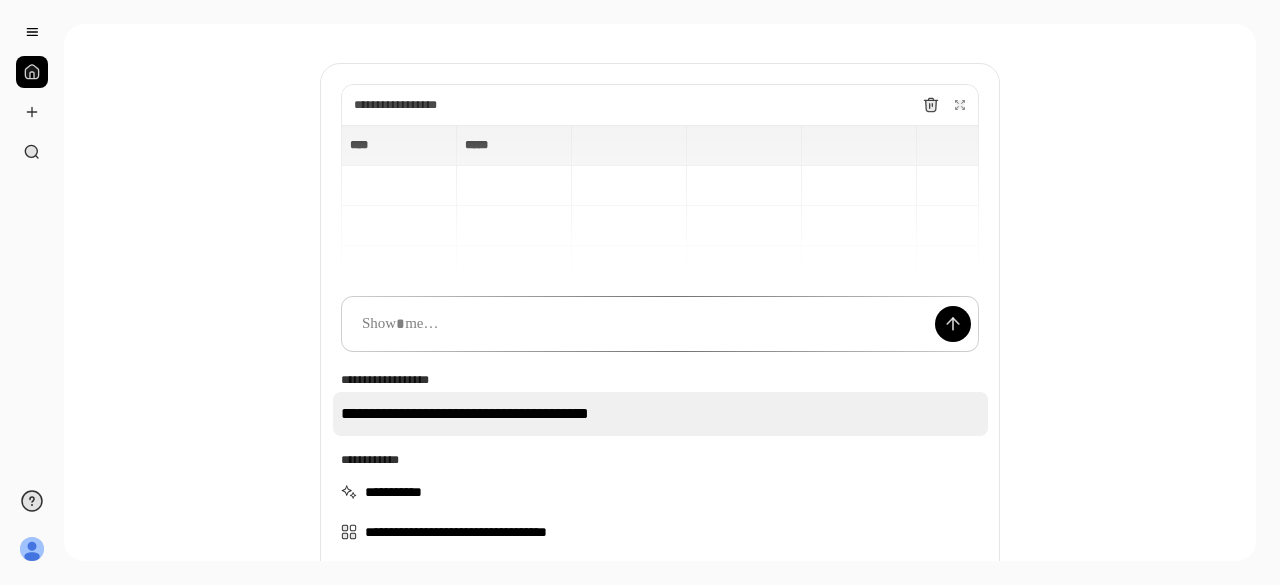 scroll, scrollTop: 100, scrollLeft: 0, axis: vertical 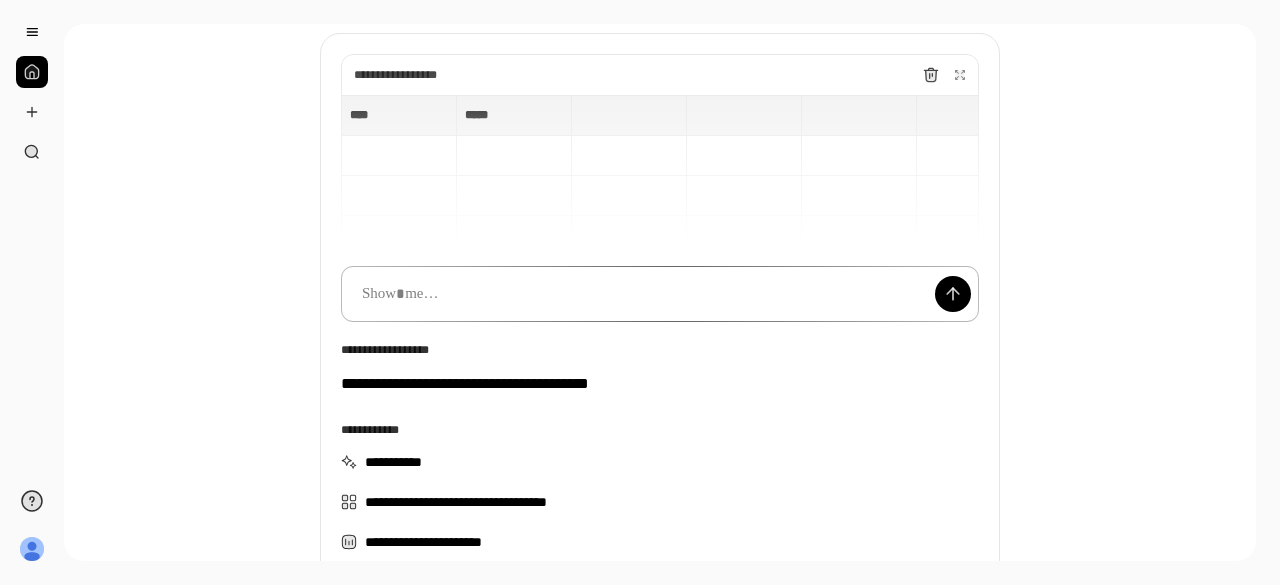 click at bounding box center (660, 294) 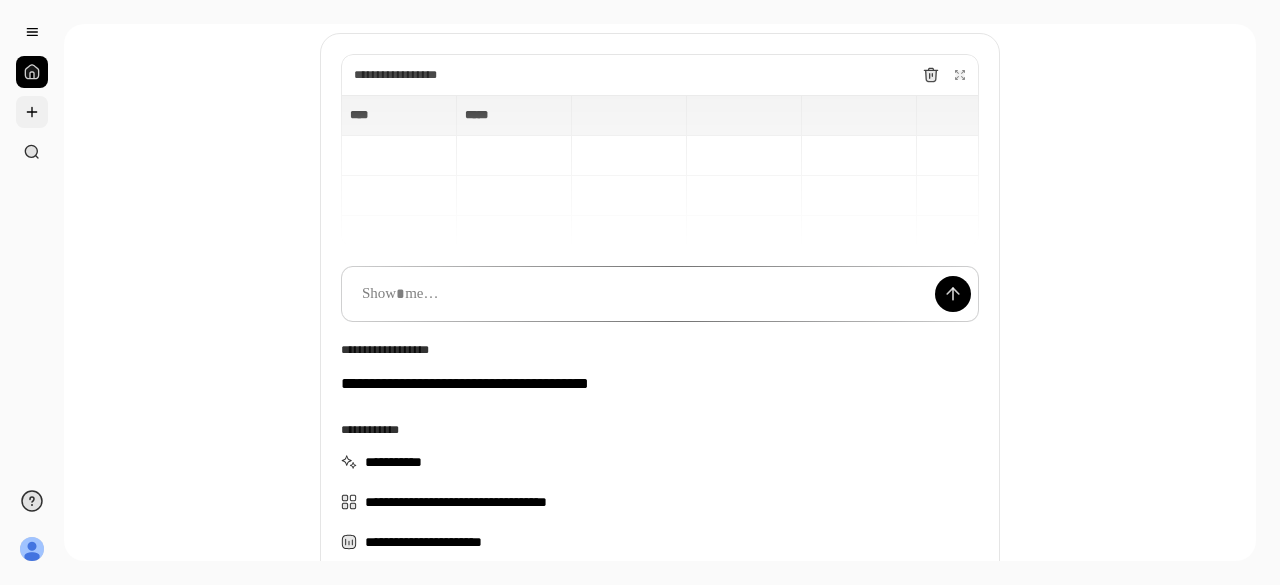 drag, startPoint x: 454, startPoint y: 293, endPoint x: 34, endPoint y: 109, distance: 458.5368 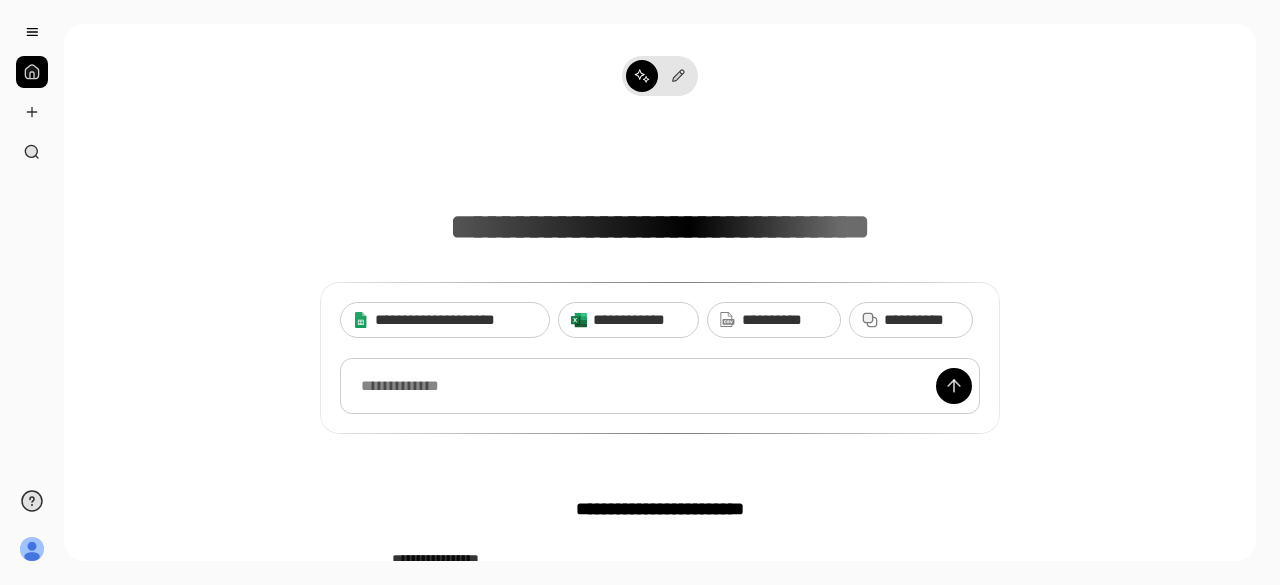 type 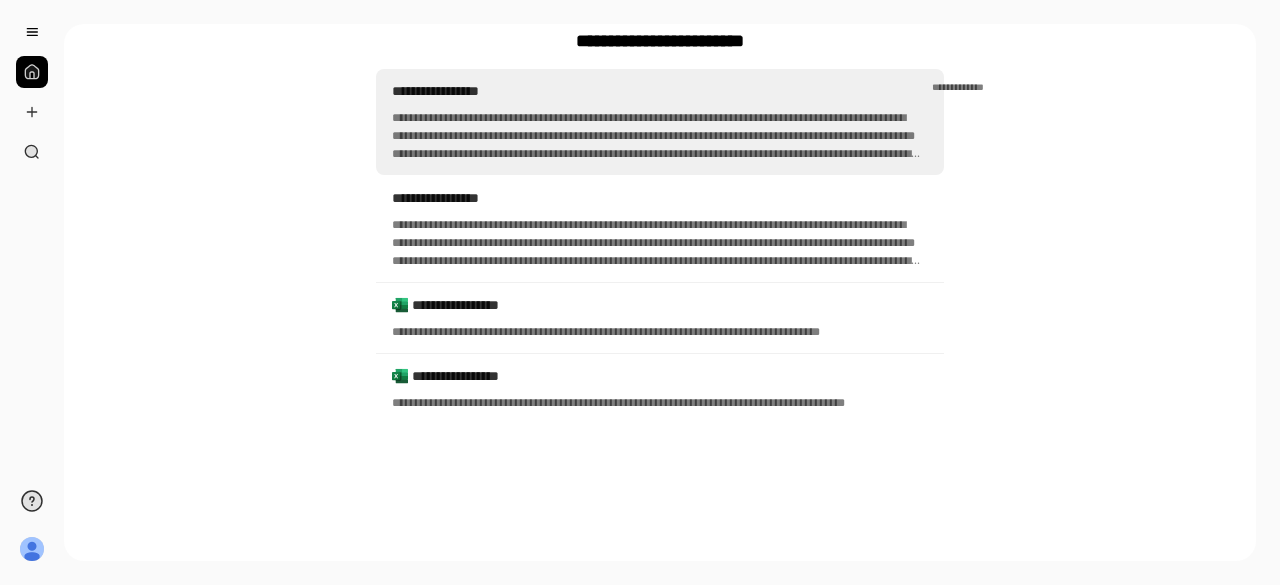 scroll, scrollTop: 1182, scrollLeft: 0, axis: vertical 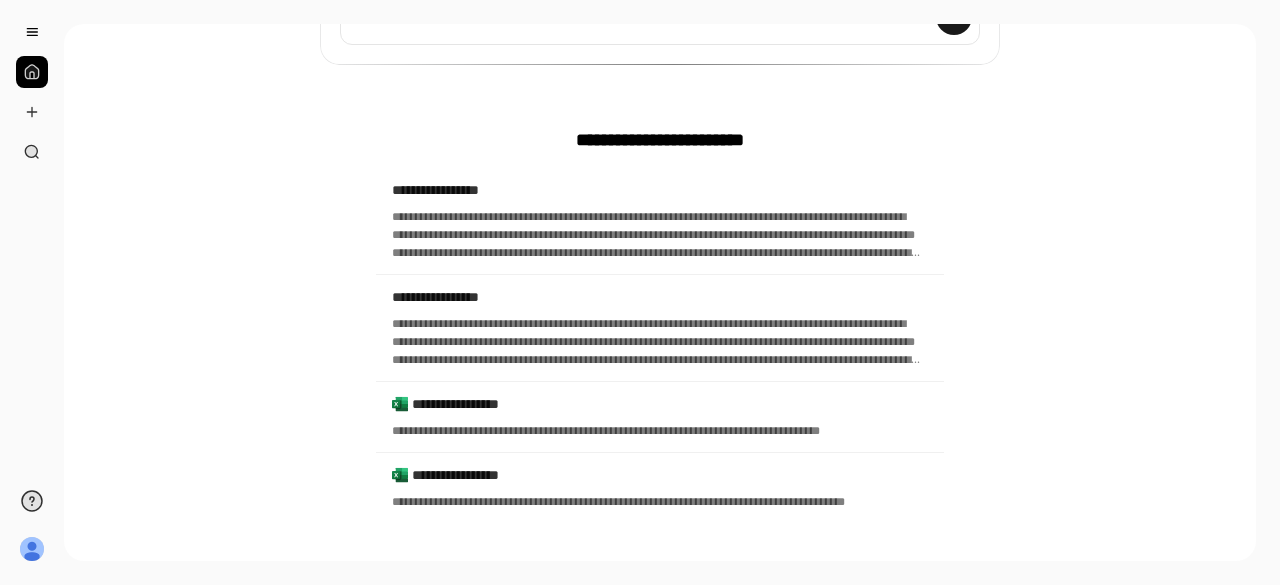 click at bounding box center [954, 17] 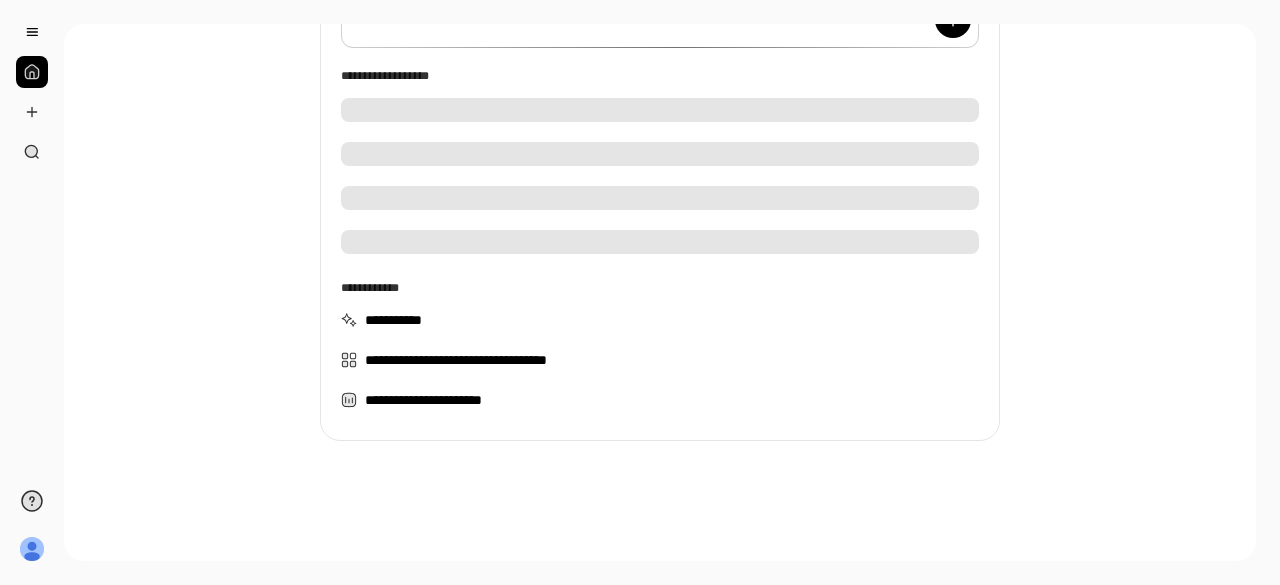 scroll, scrollTop: 372, scrollLeft: 0, axis: vertical 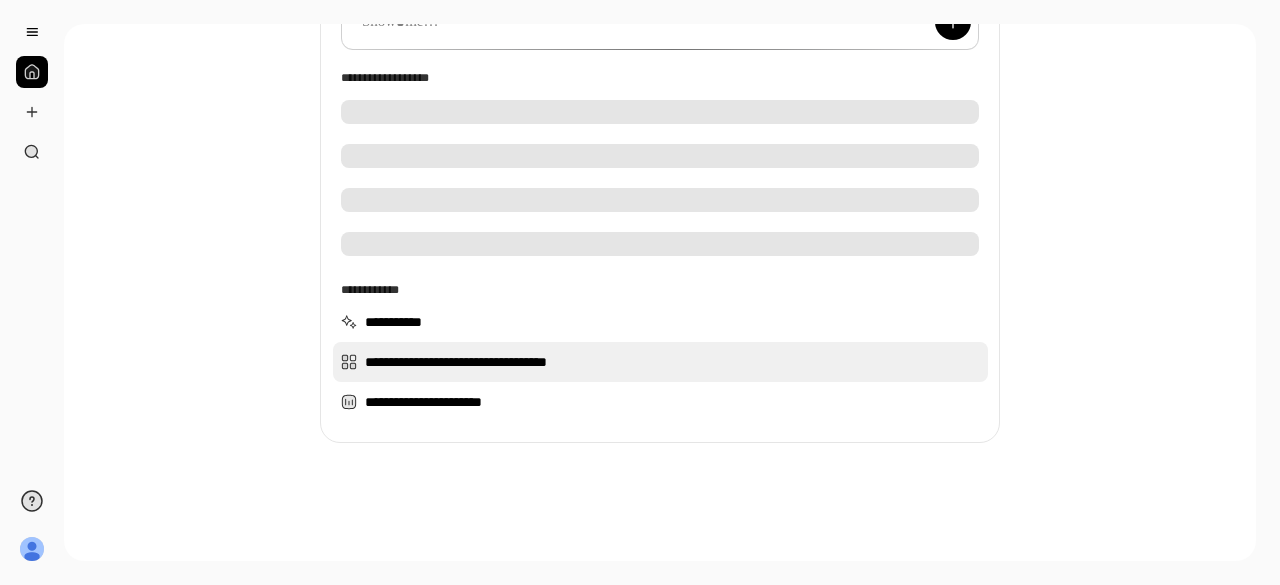 click on "**********" at bounding box center (660, 362) 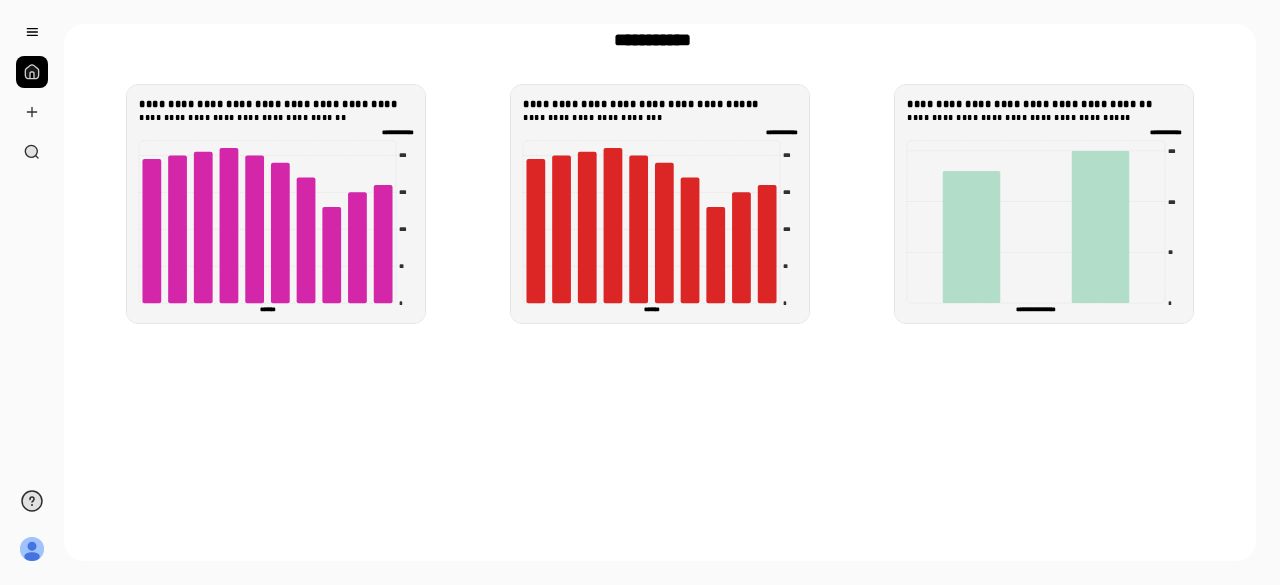 scroll, scrollTop: 322, scrollLeft: 0, axis: vertical 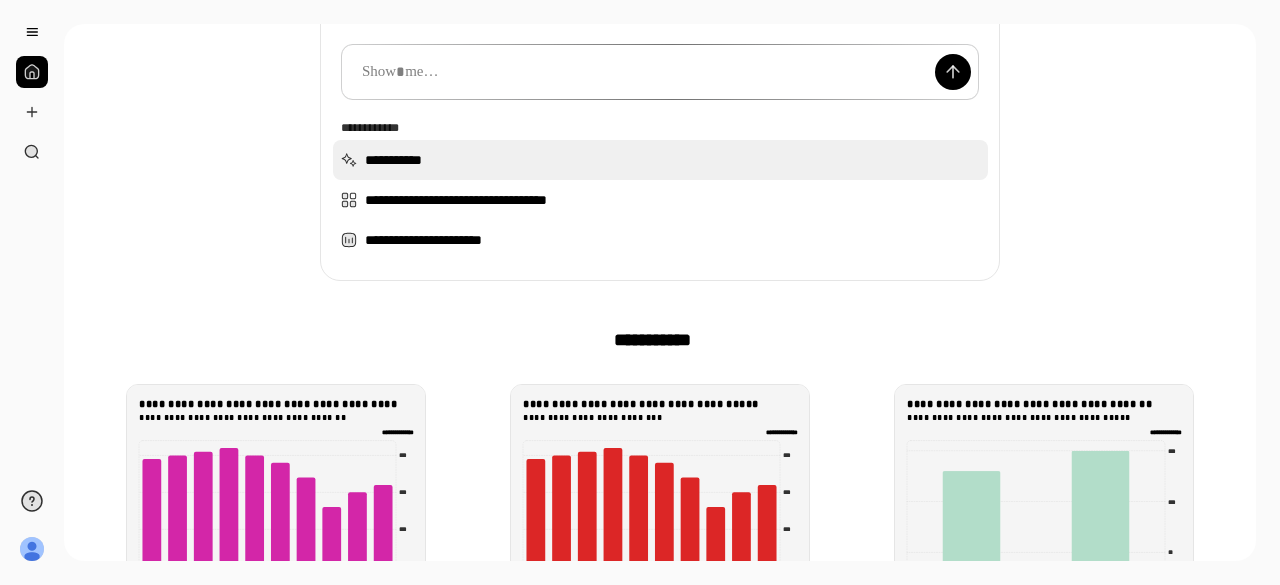 click on "**********" at bounding box center [660, 160] 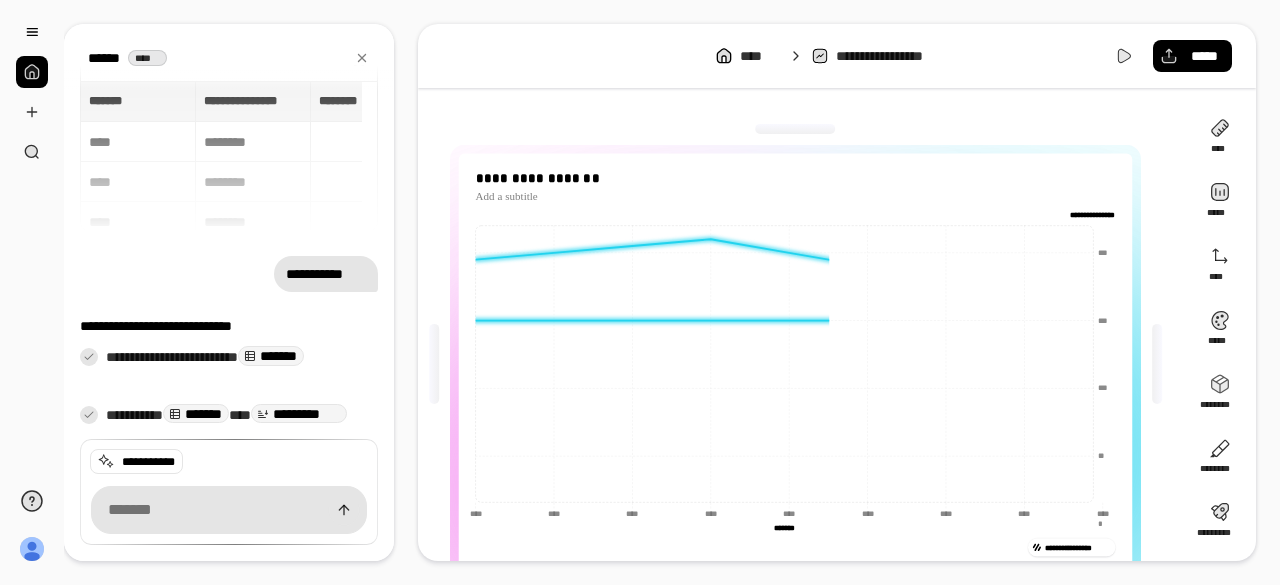 scroll, scrollTop: 140, scrollLeft: 0, axis: vertical 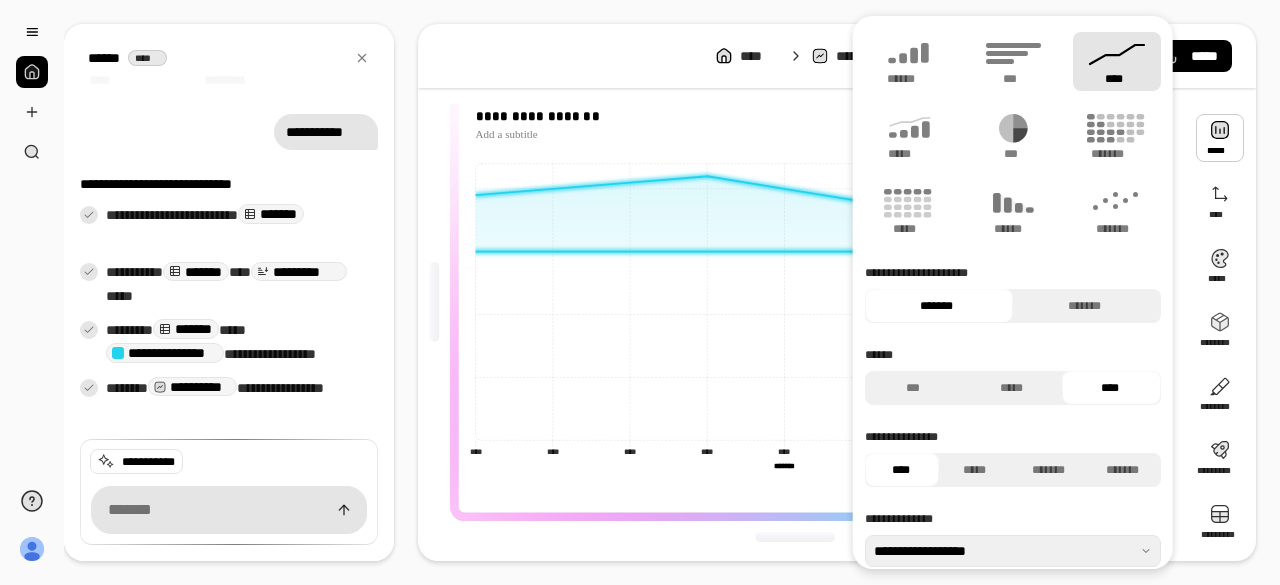 click at bounding box center [1220, 138] 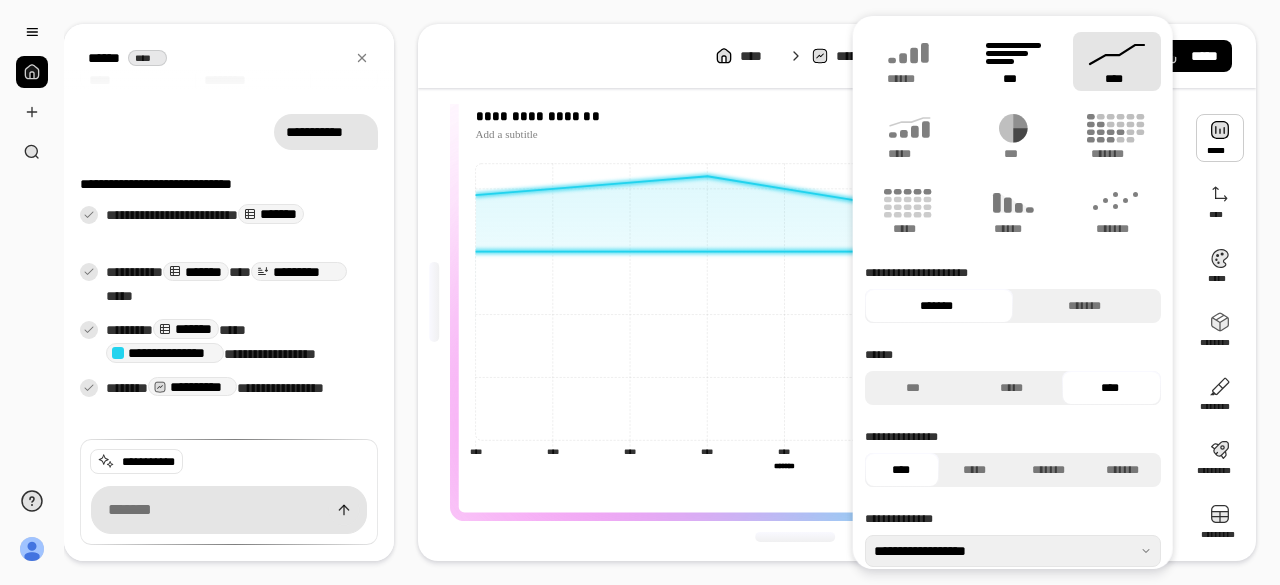 click 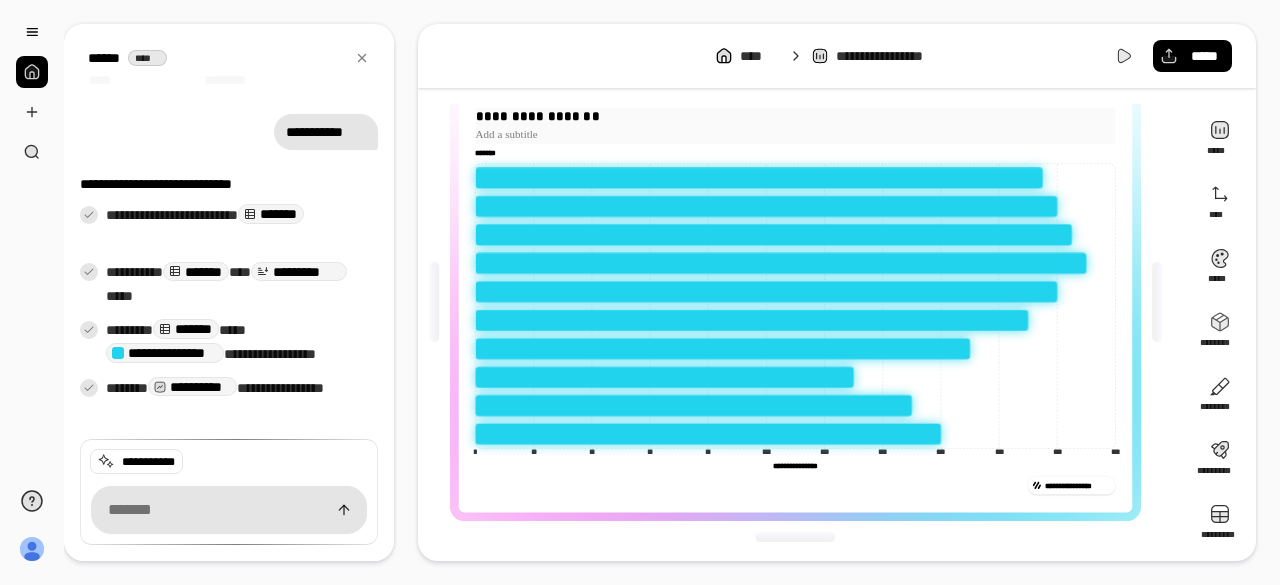 click at bounding box center (796, 134) 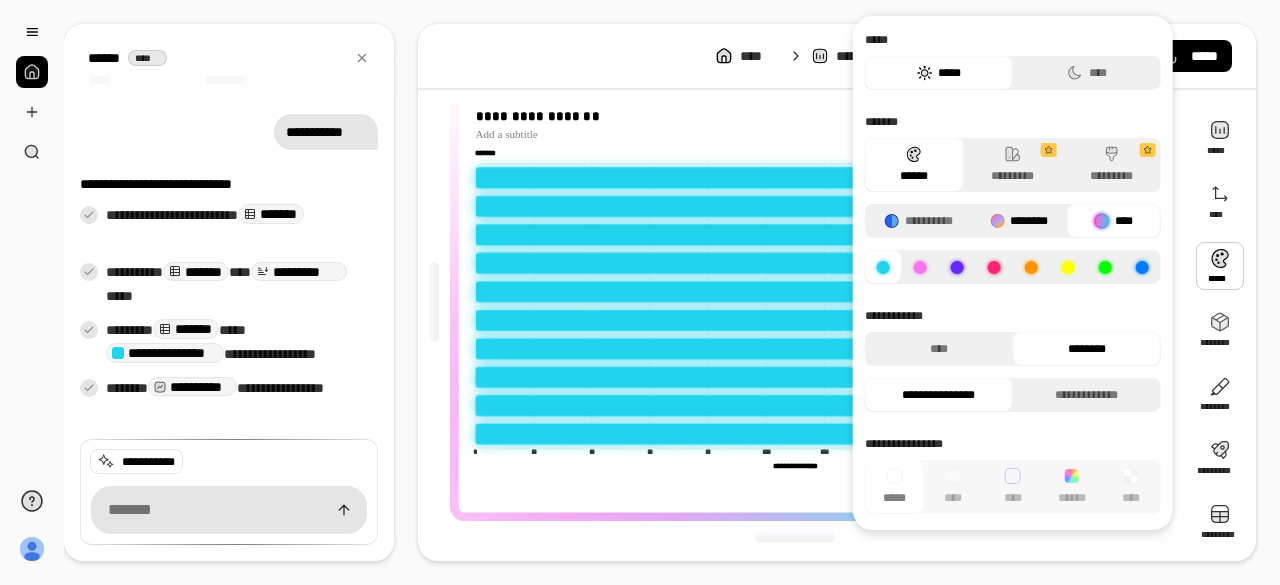 click on "********" at bounding box center [1019, 221] 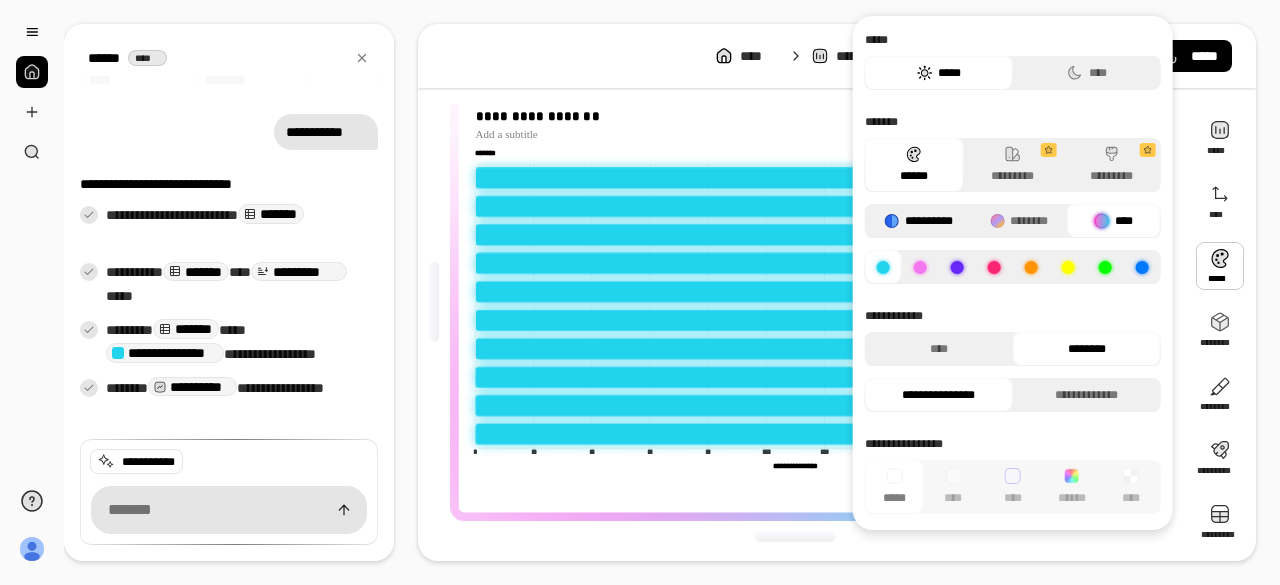 click on "**********" at bounding box center (919, 221) 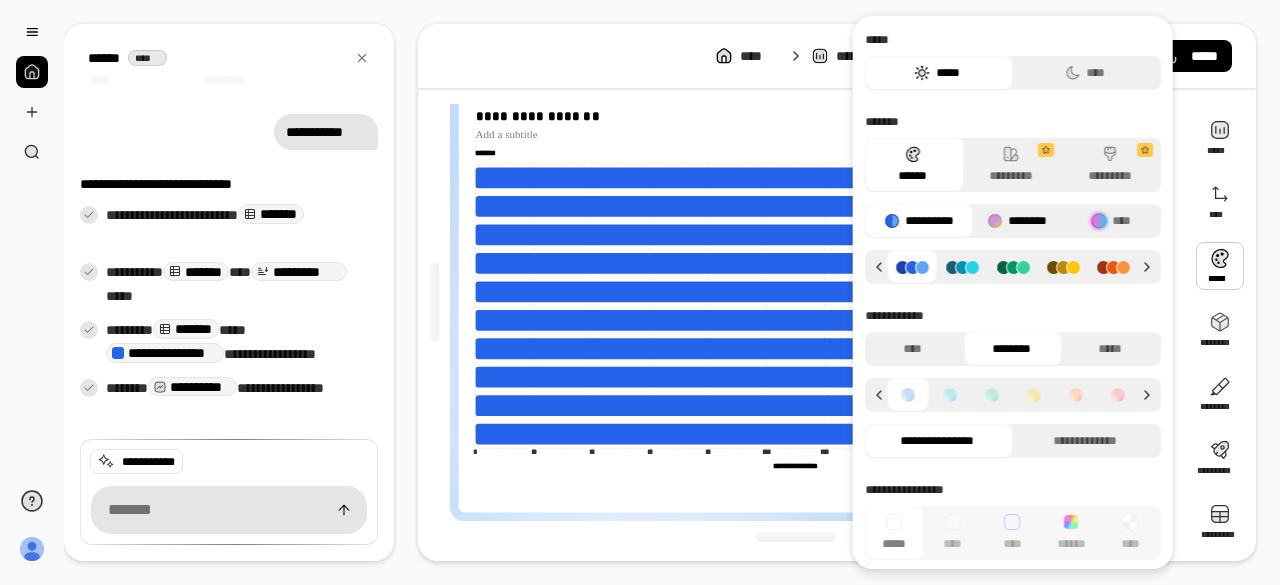 click on "********" at bounding box center (1016, 221) 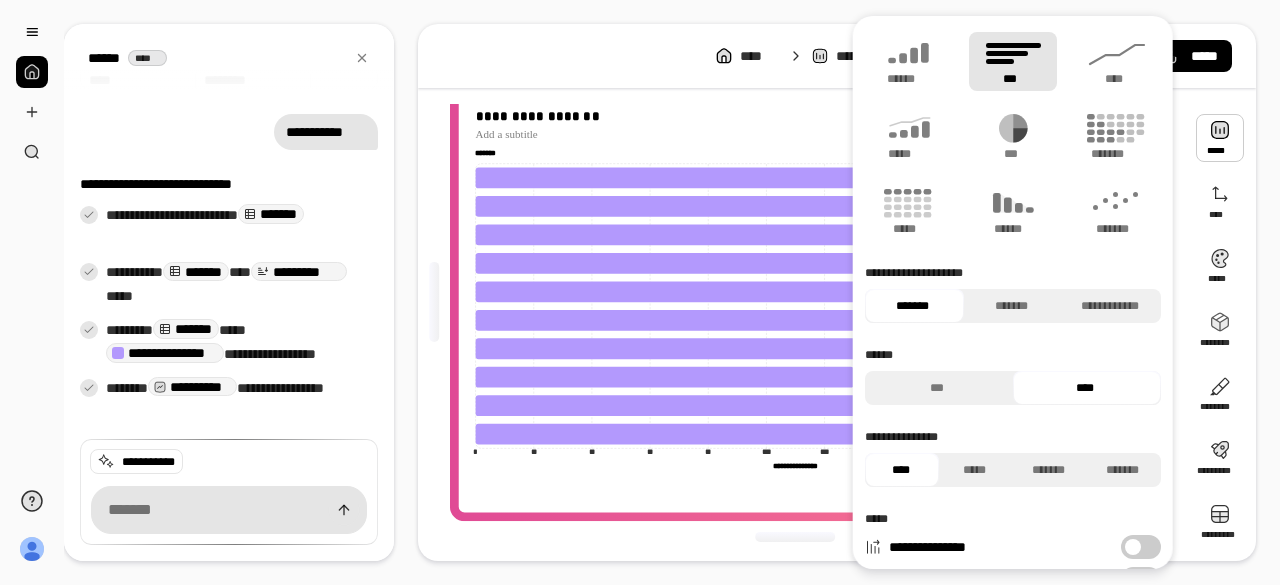 click at bounding box center [1220, 138] 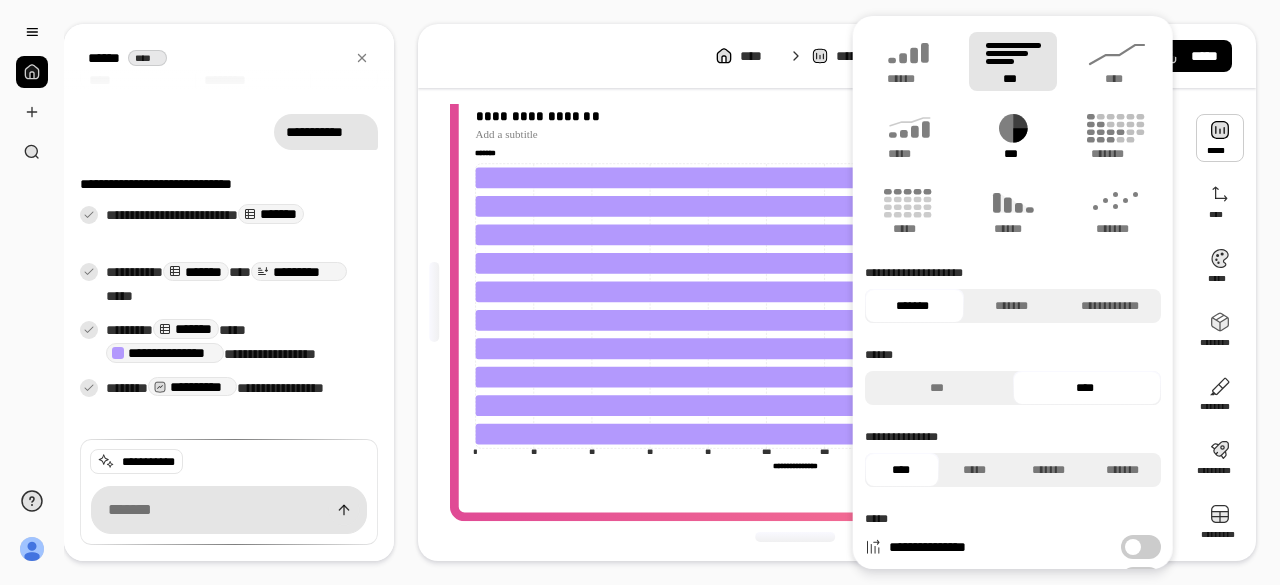 click 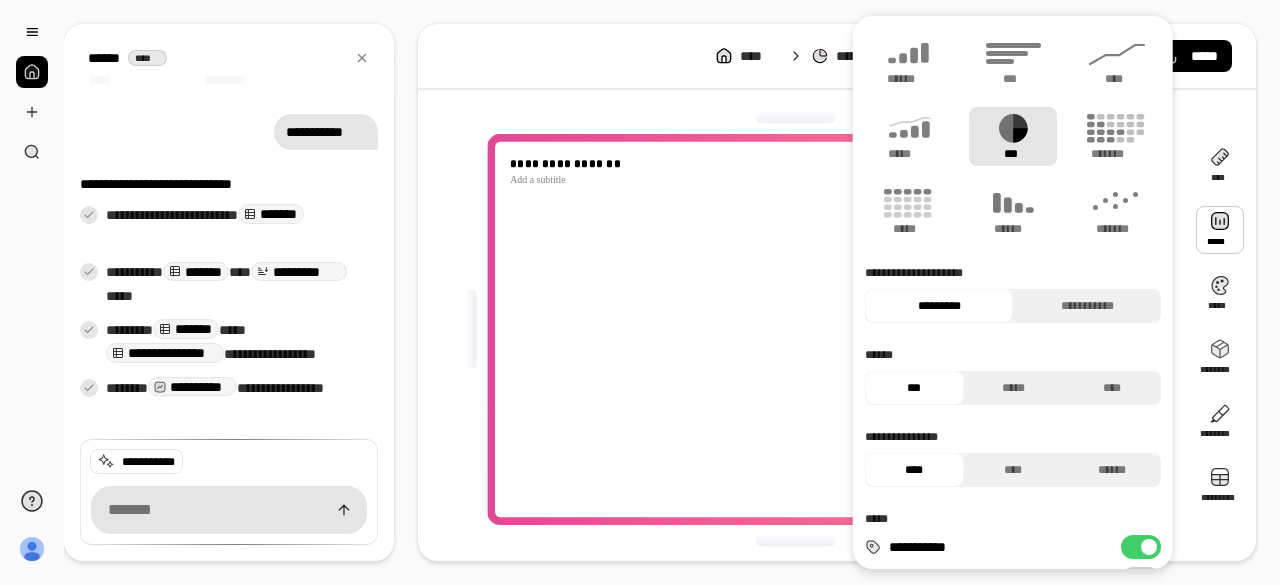 scroll, scrollTop: 2, scrollLeft: 0, axis: vertical 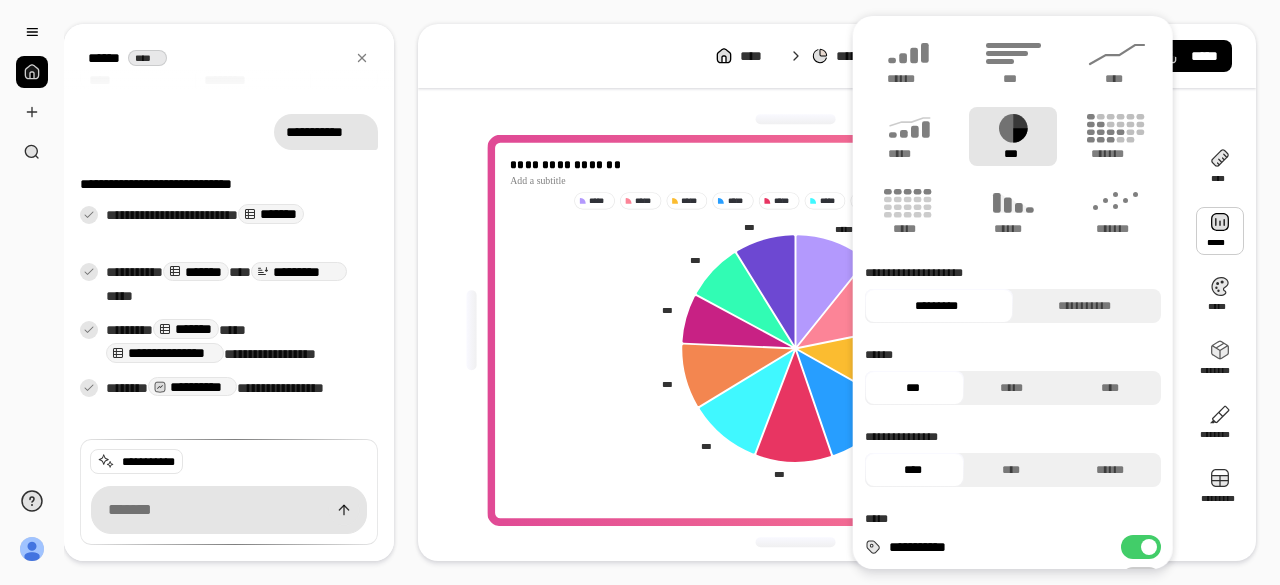 click at bounding box center [796, 119] 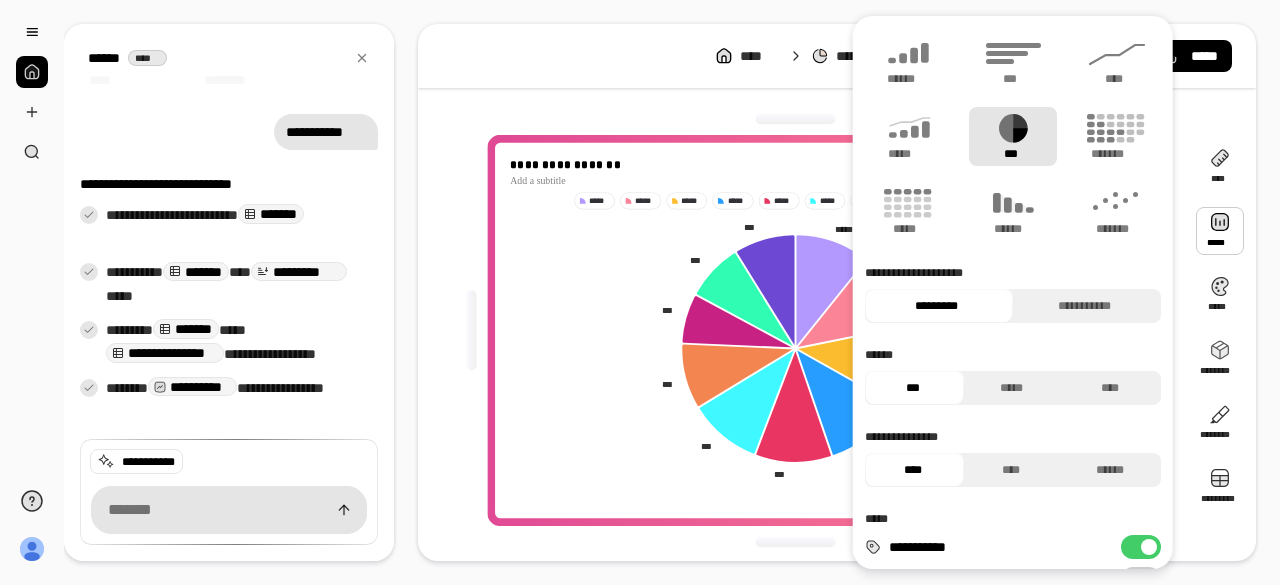 click on "**********" at bounding box center (837, 292) 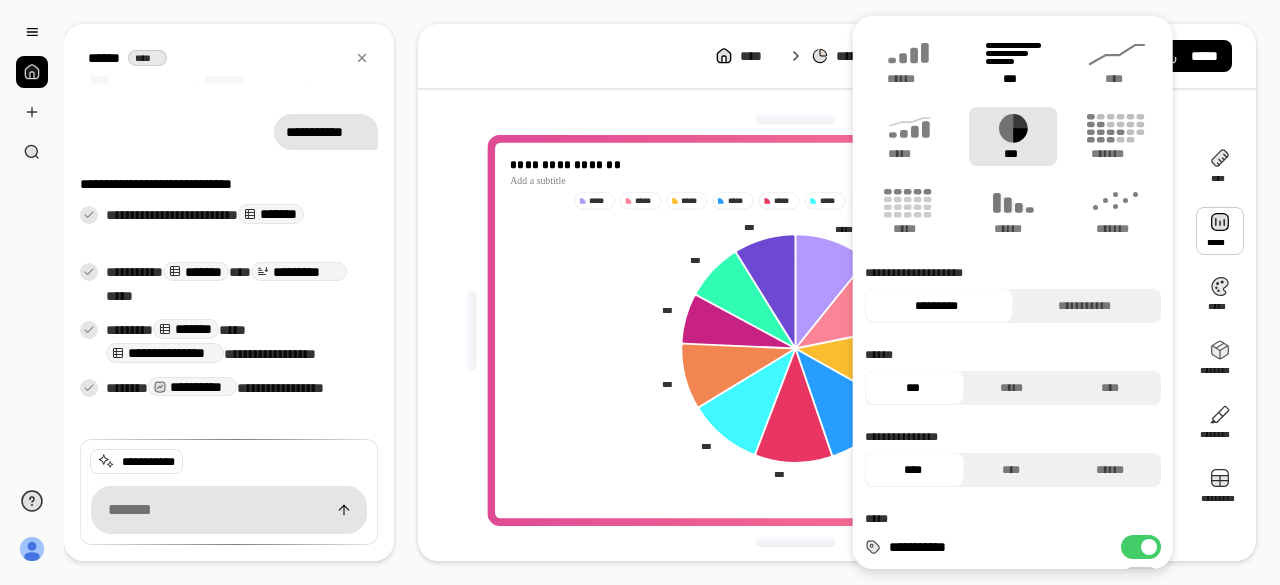 click on "***" at bounding box center [1013, 61] 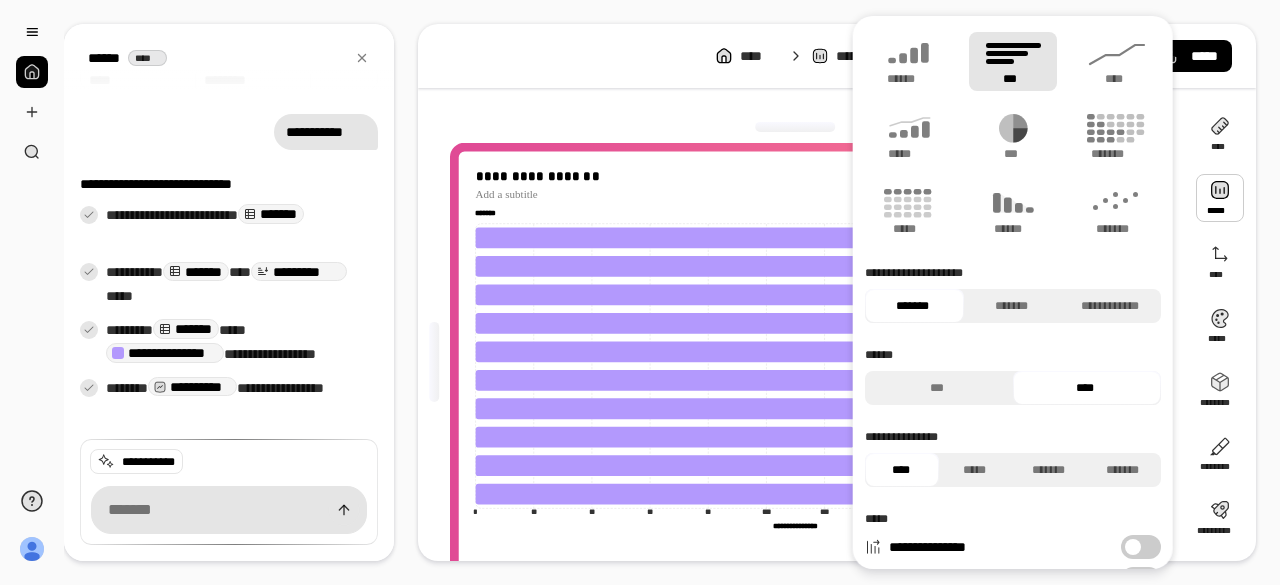 click at bounding box center [796, 127] 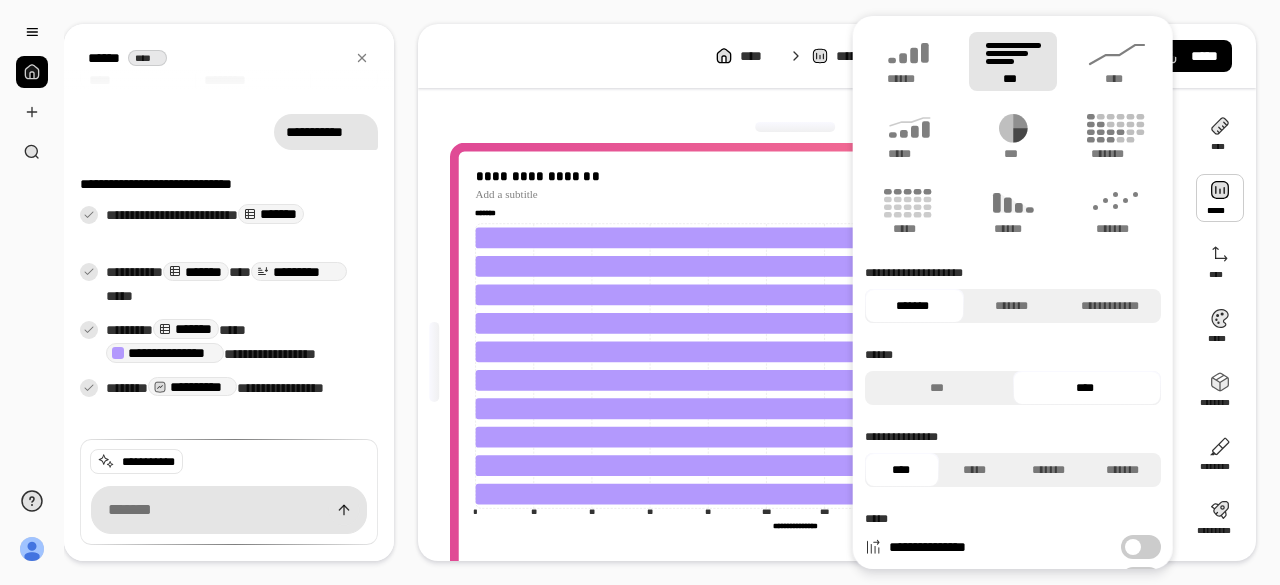 click on "***" at bounding box center (1013, 61) 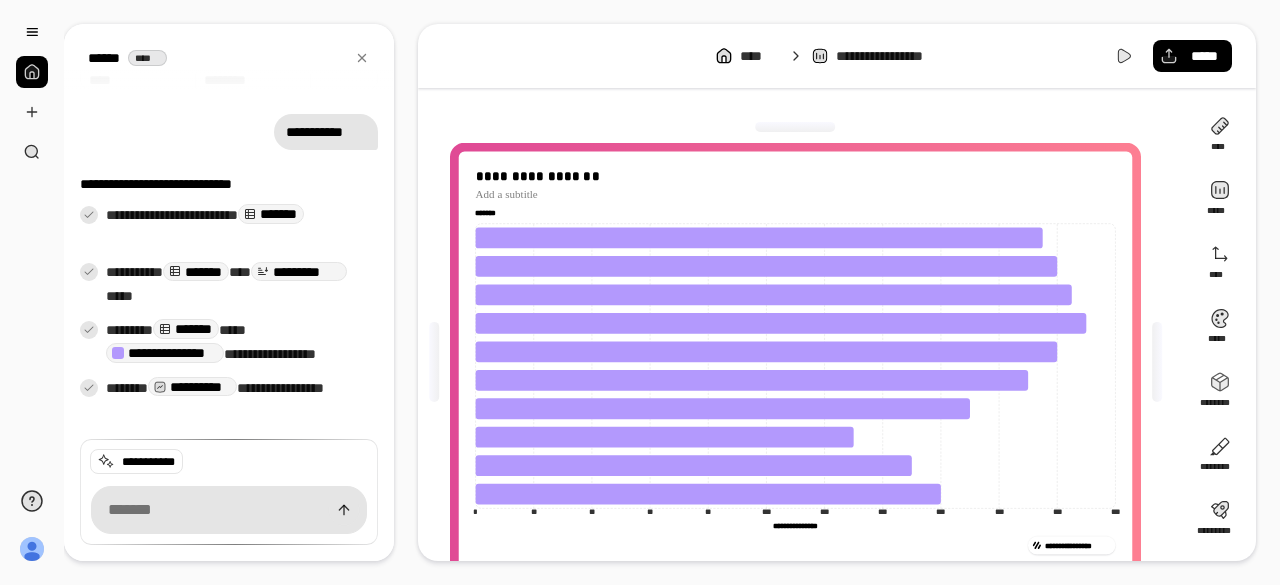 click on "**********" at bounding box center (837, 56) 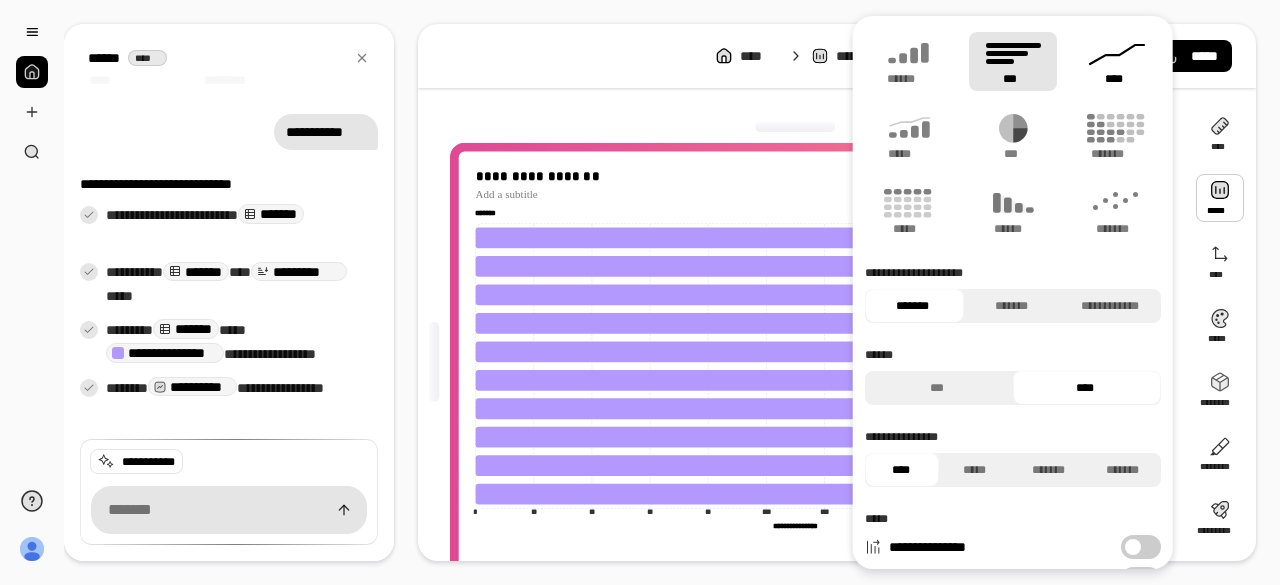 click 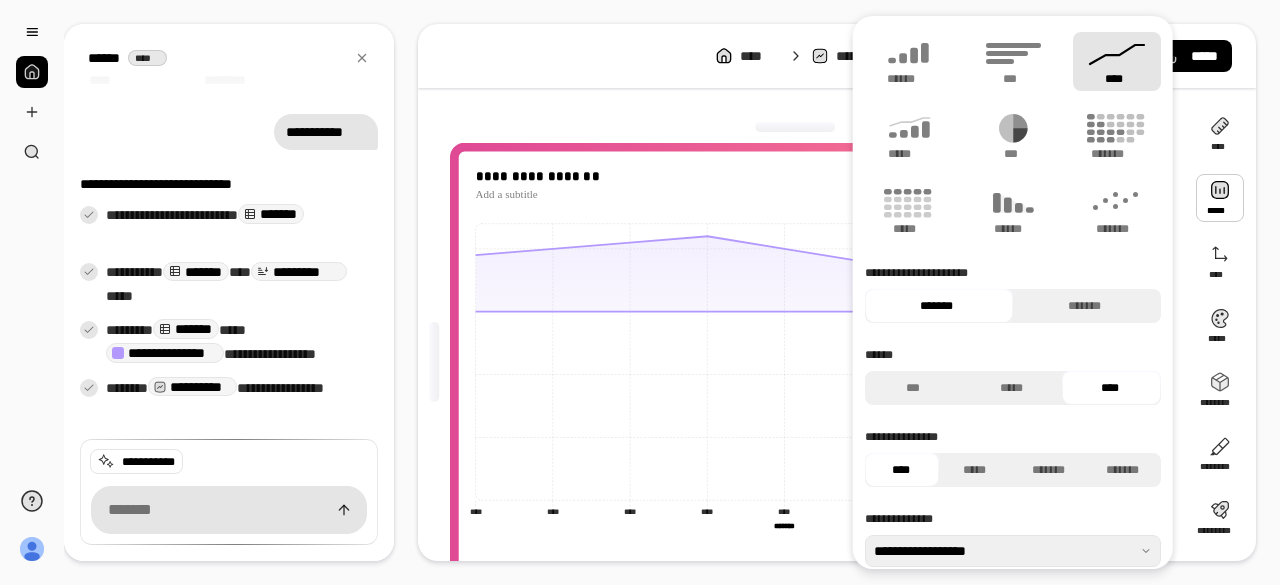 click at bounding box center (796, 127) 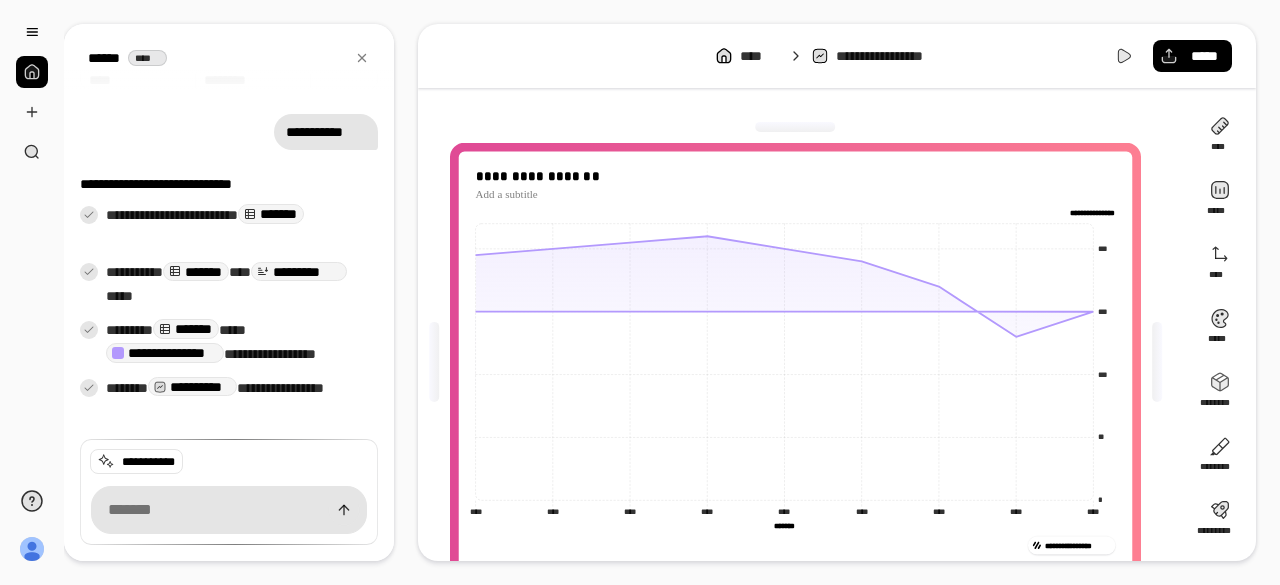click on "**********" at bounding box center (837, 56) 